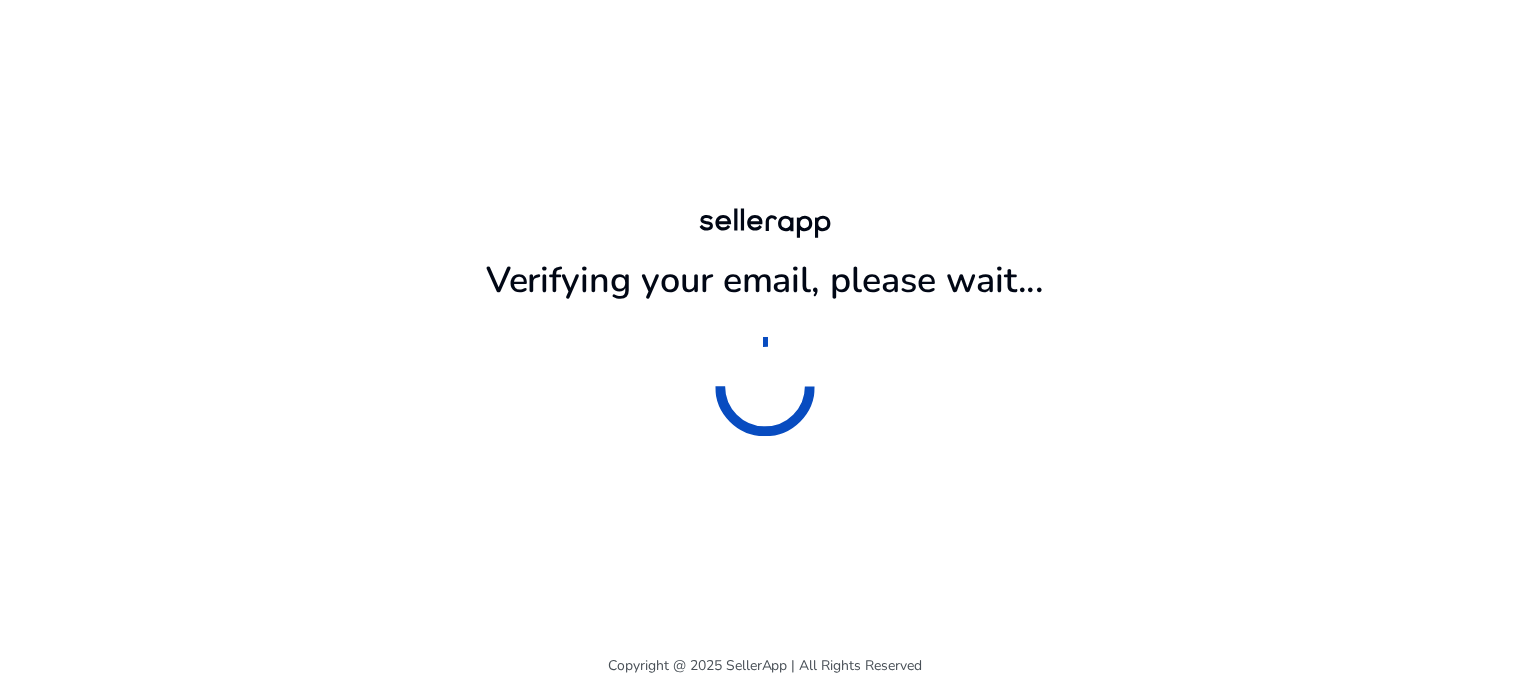 scroll, scrollTop: 0, scrollLeft: 0, axis: both 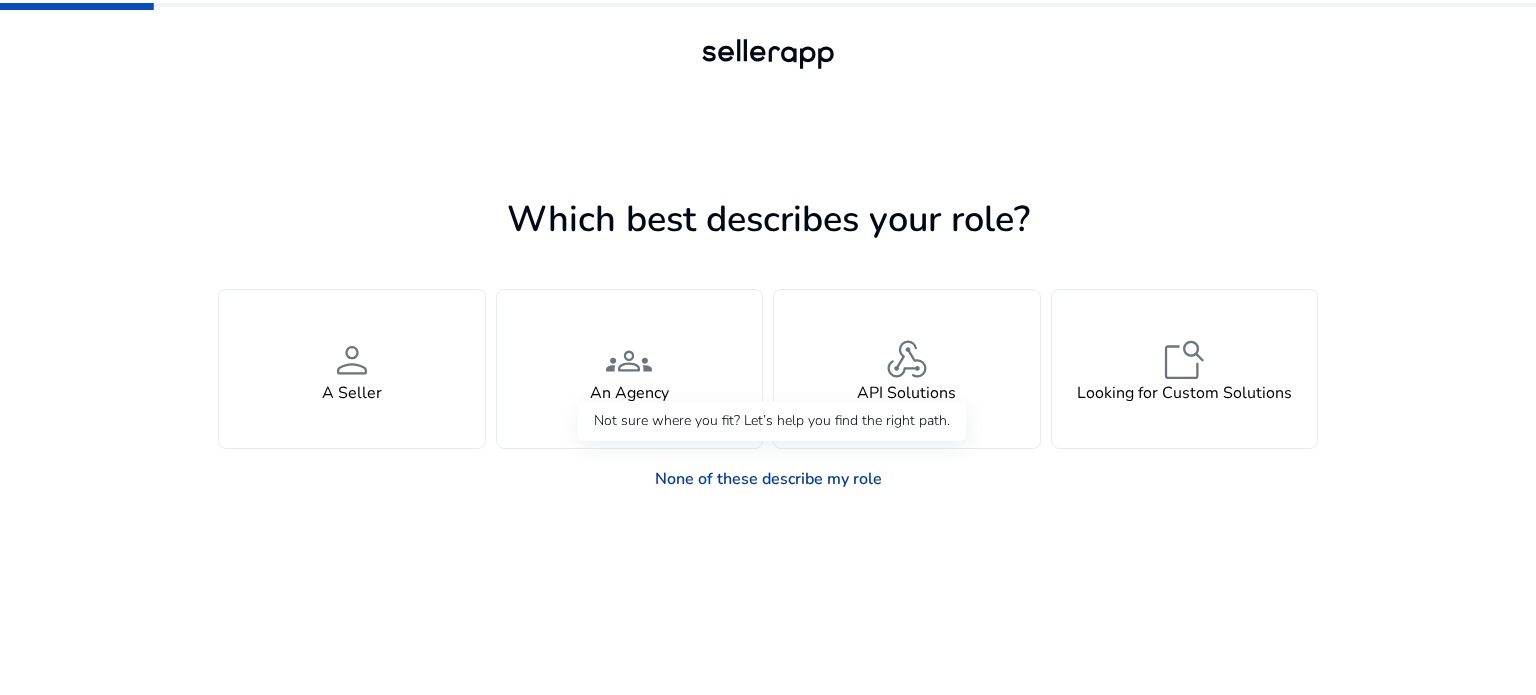 click on "None of these describe my role" 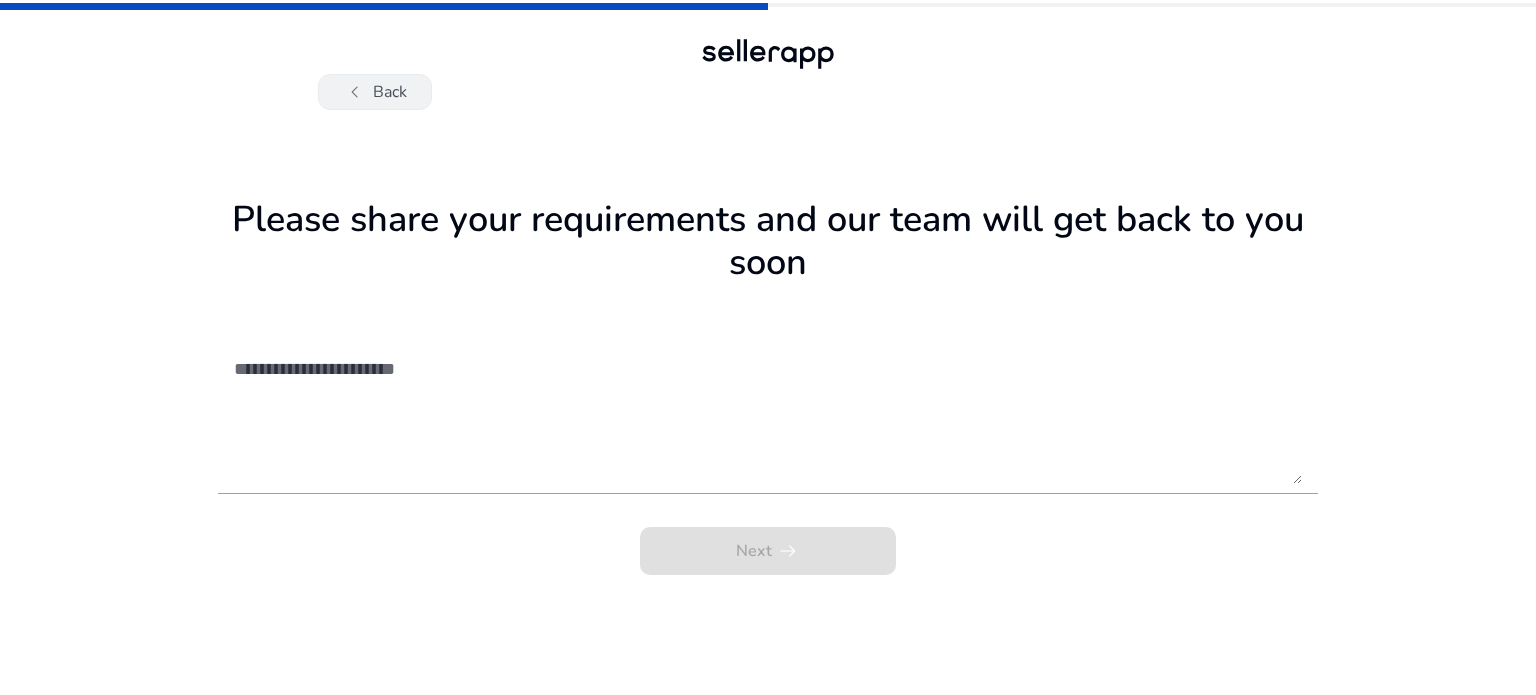 click on "chevron_left   Back" 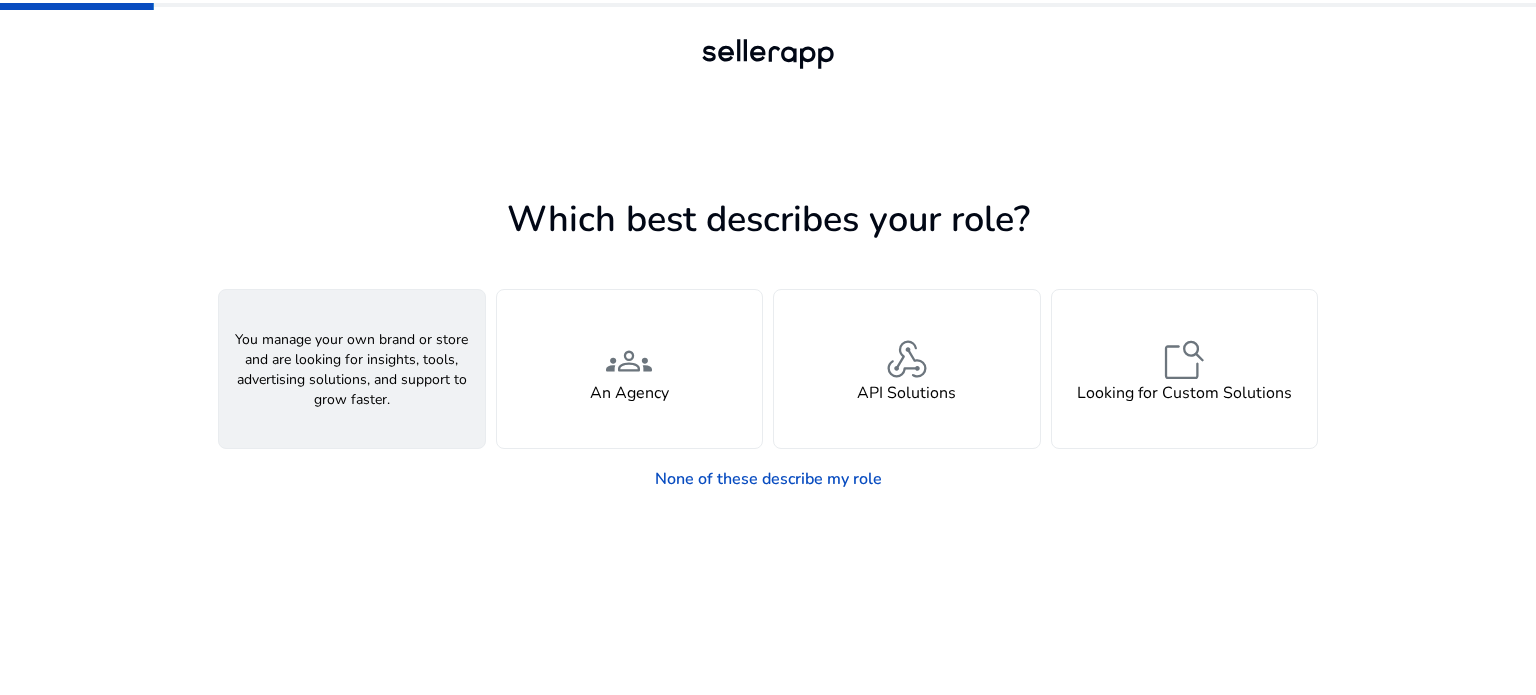 click on "person  A Seller" 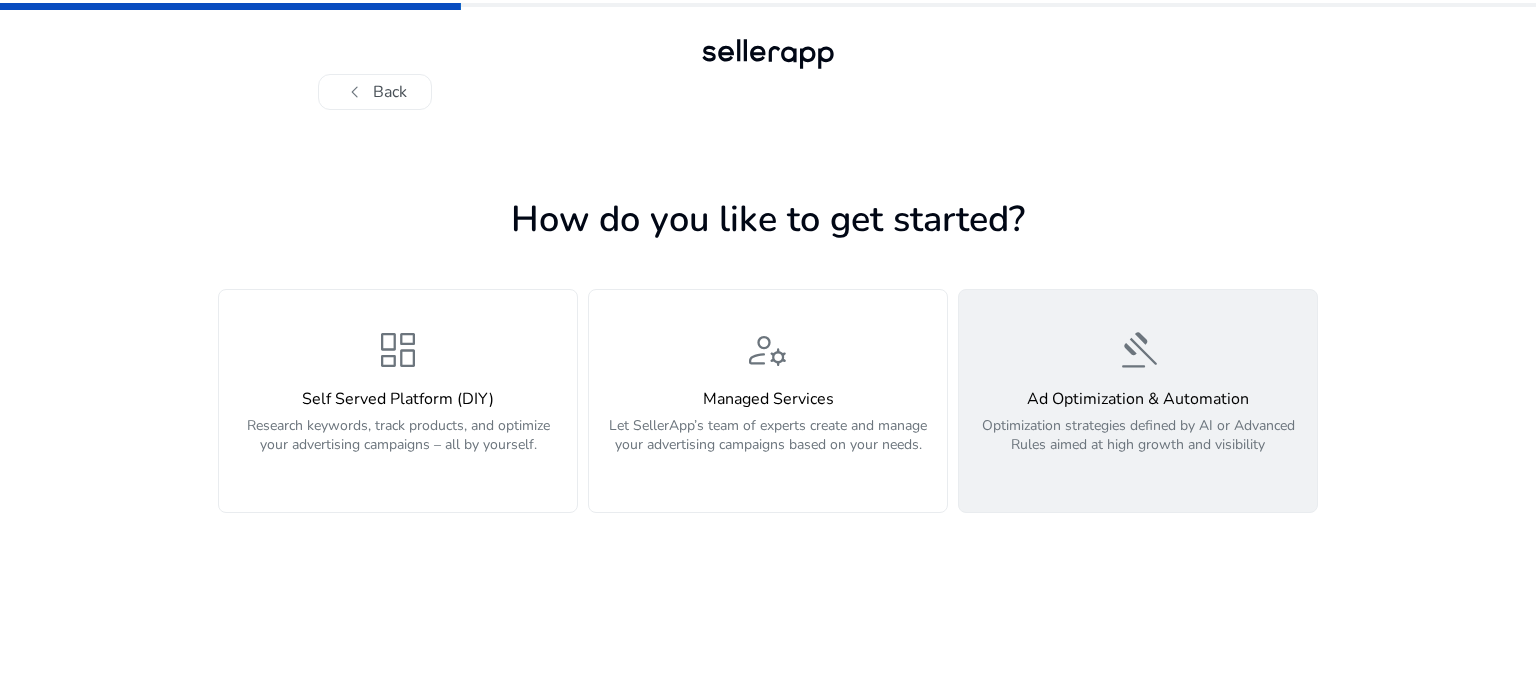 click on "Optimization strategies defined by AI or Advanced Rules aimed at high growth and visibility" 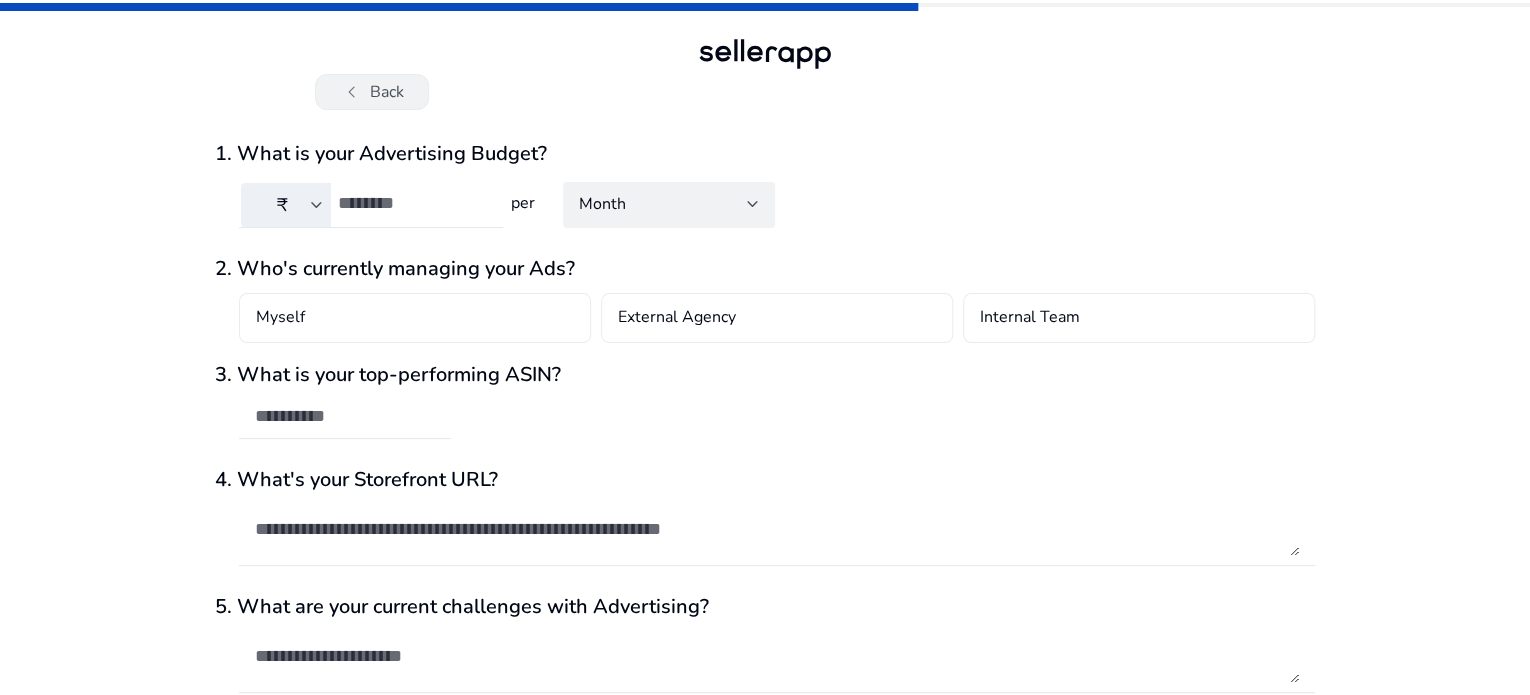 click on "chevron_left   Back" 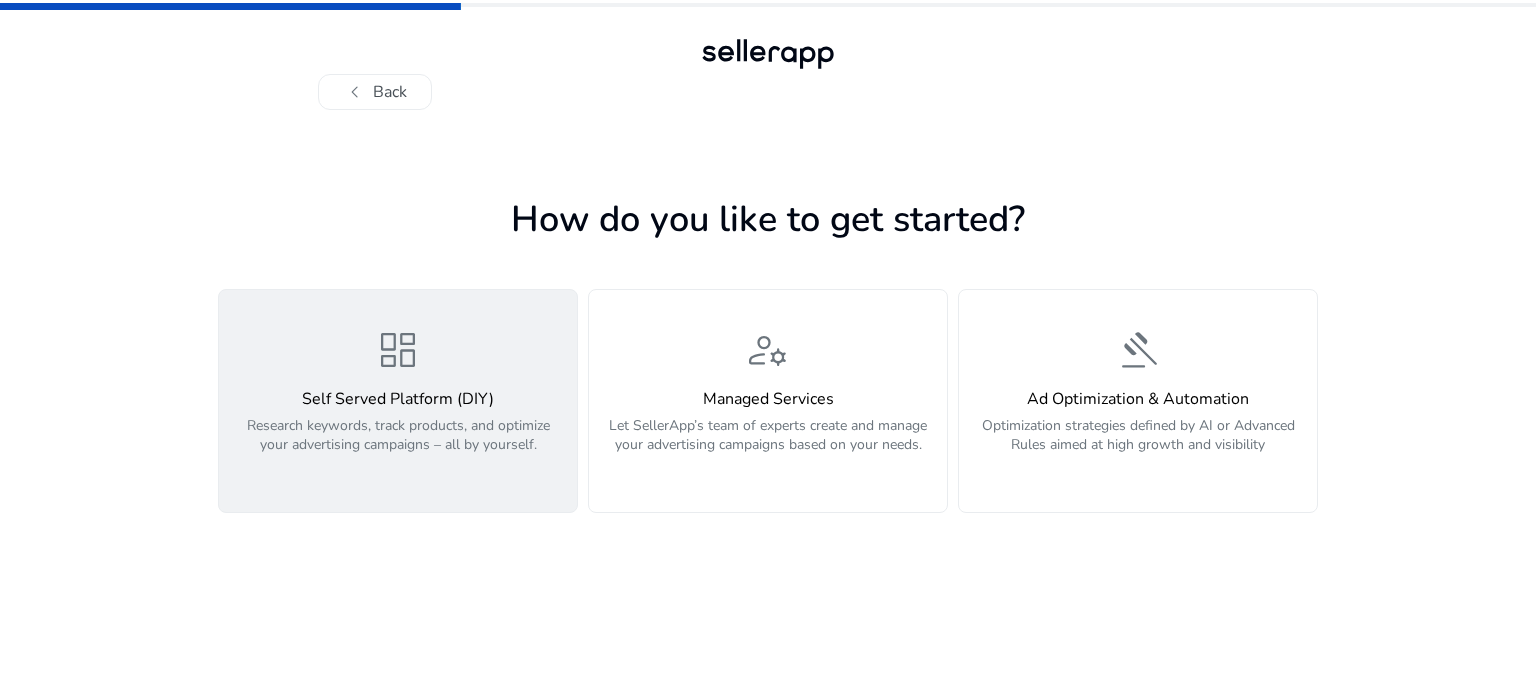 click on "dashboard  Self Served Platform (DIY)  Research keywords, track products, and optimize your advertising campaigns – all by yourself." 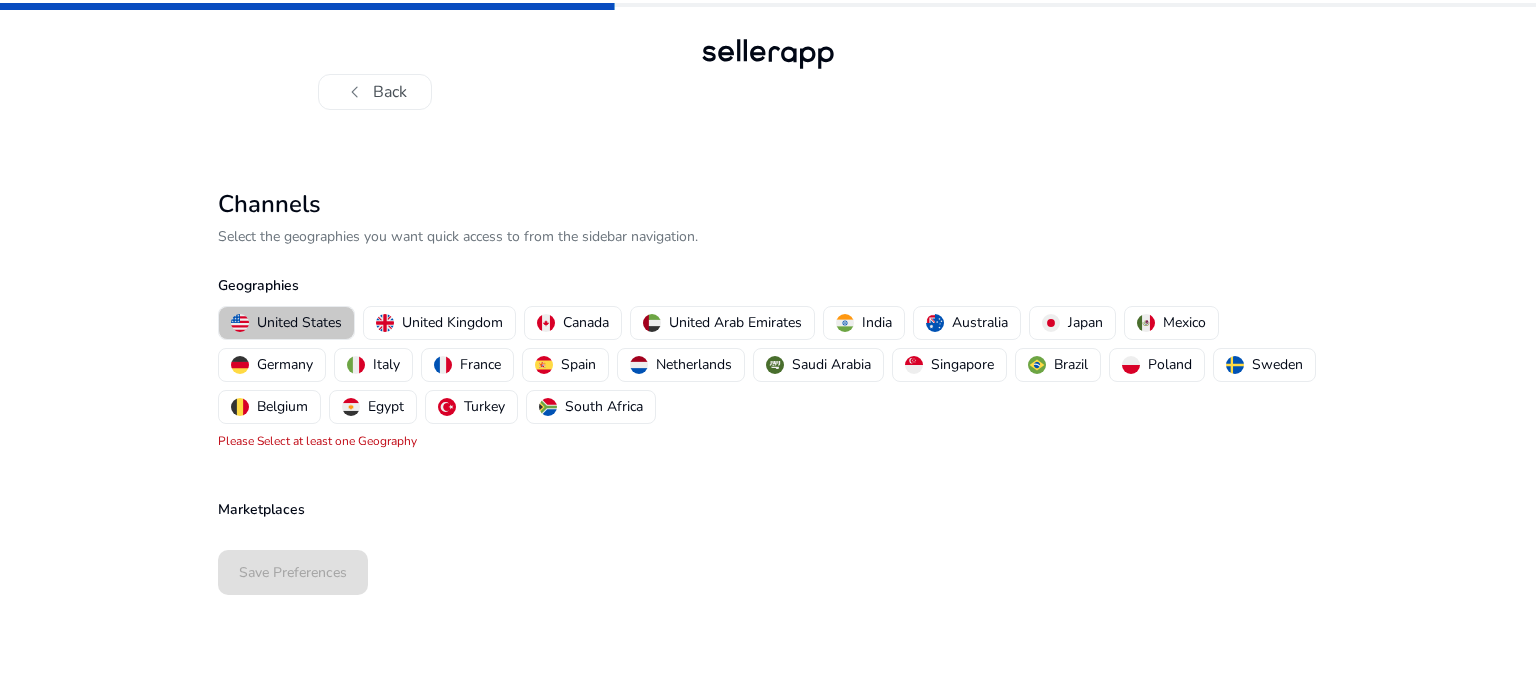 click on "United States" at bounding box center (299, 322) 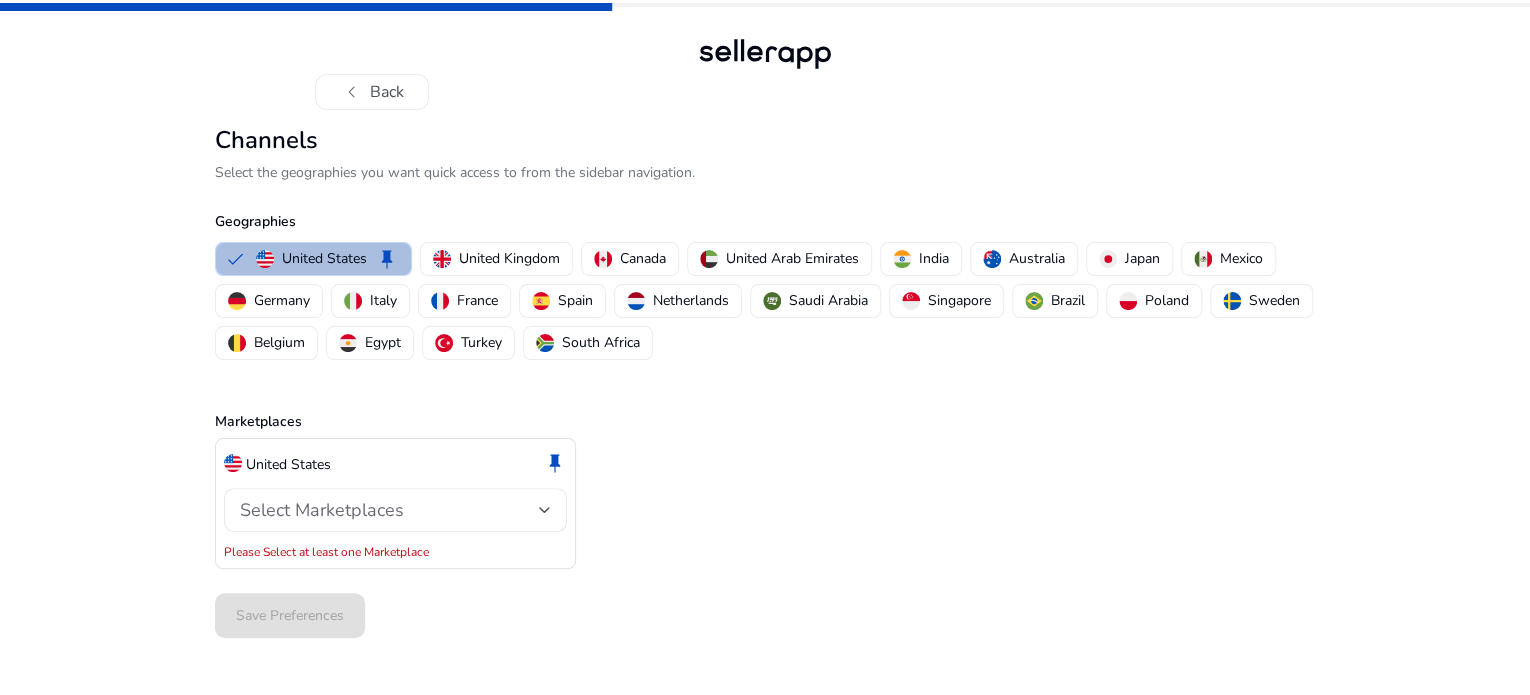 scroll, scrollTop: 13, scrollLeft: 0, axis: vertical 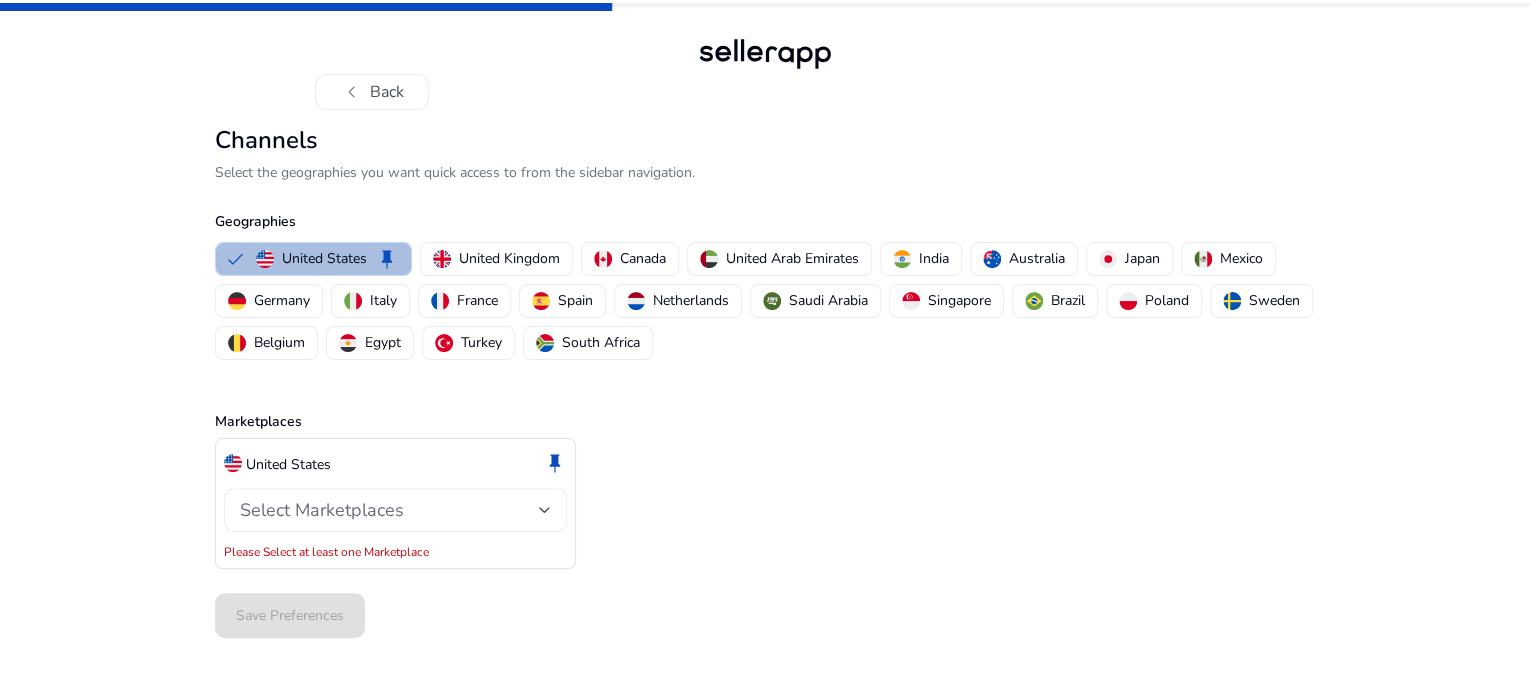 click on "Select Marketplaces" at bounding box center (389, 510) 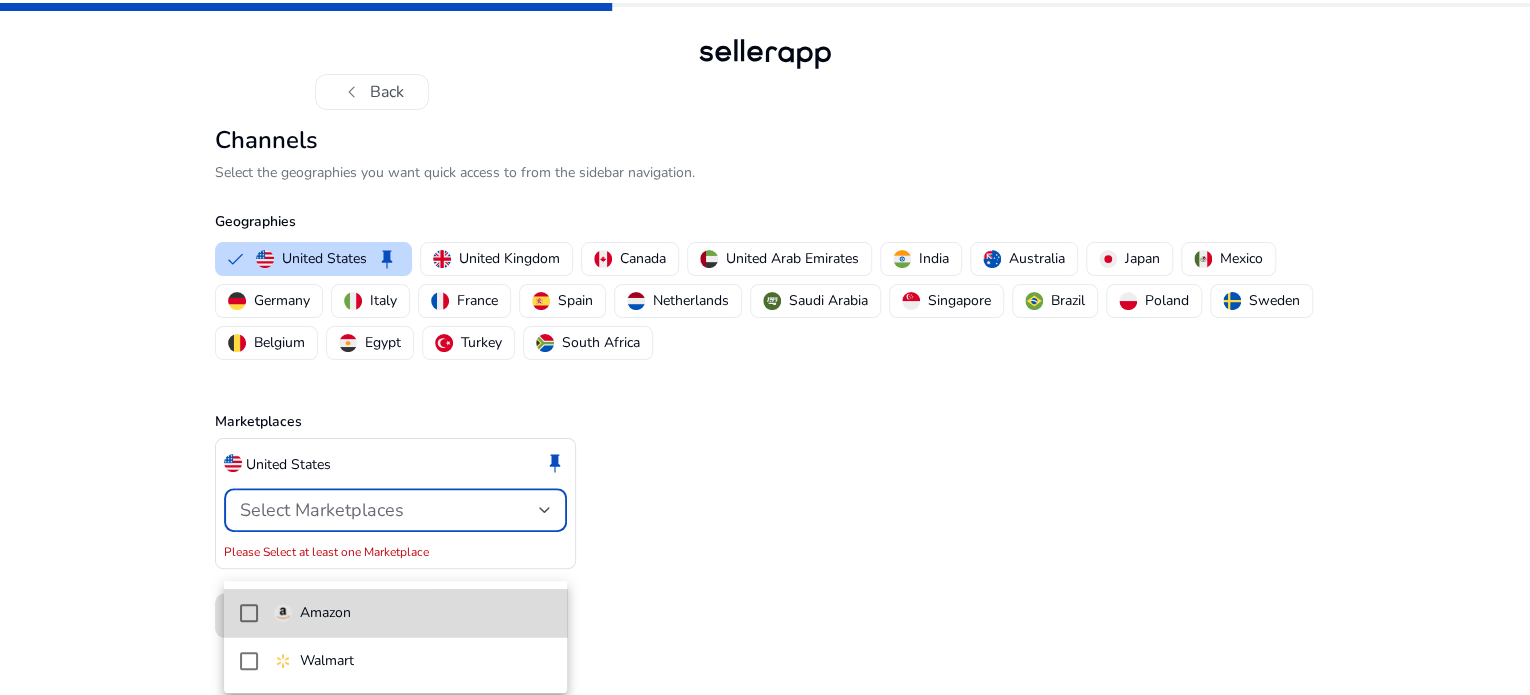 click at bounding box center (249, 613) 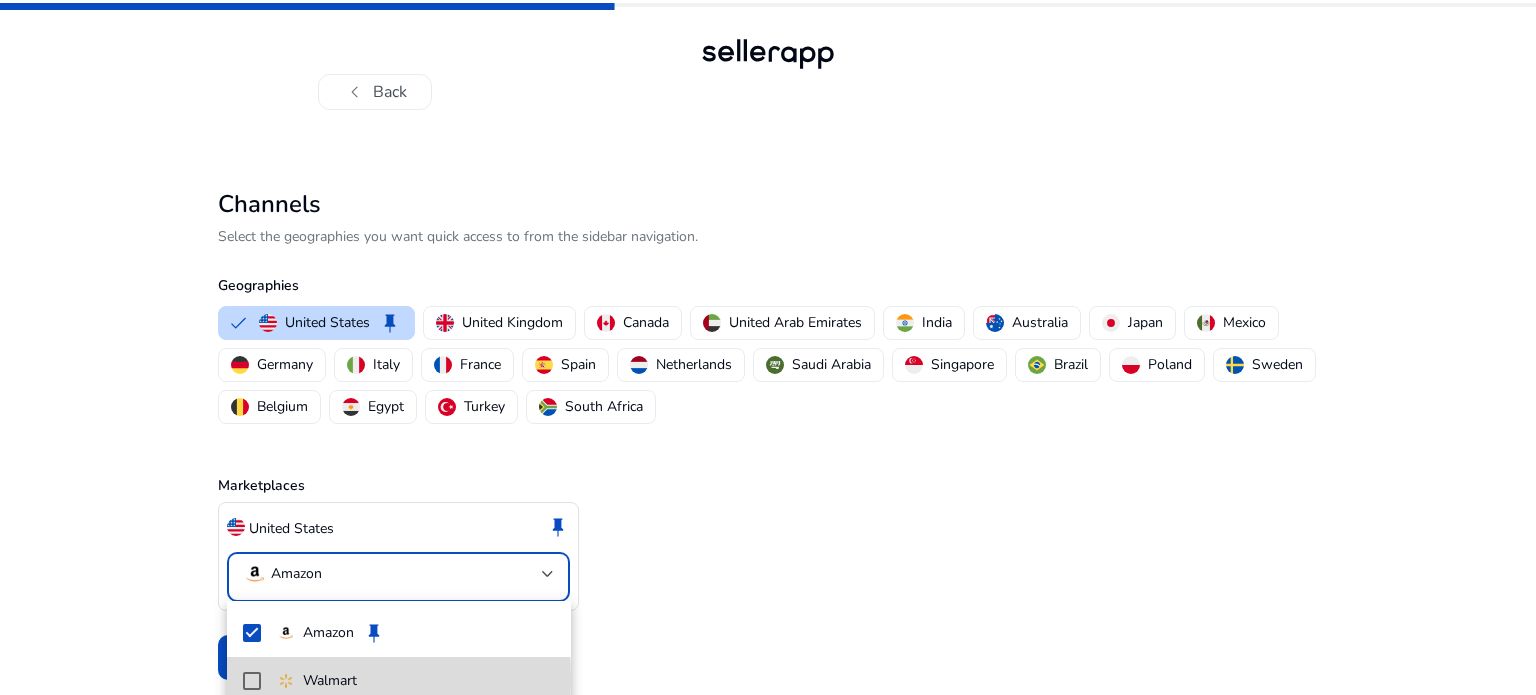click at bounding box center (252, 681) 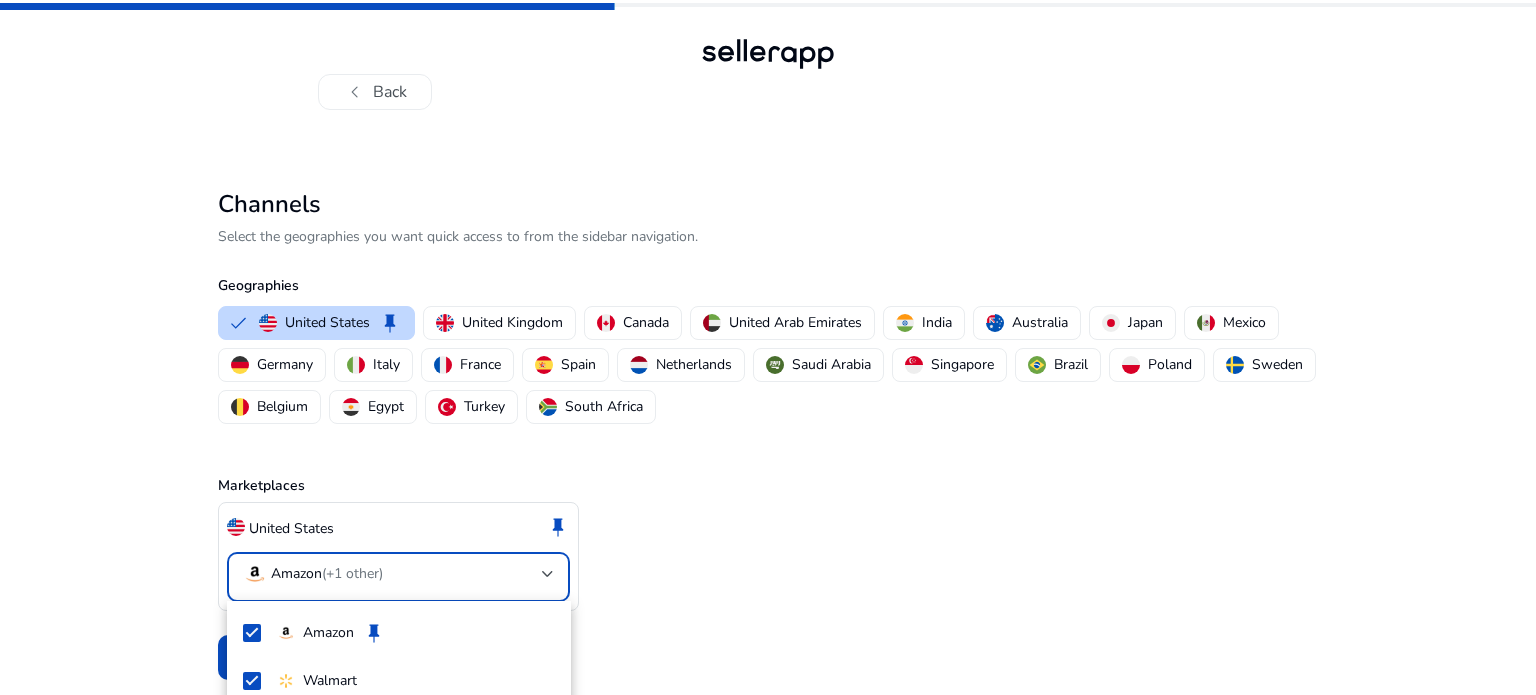 click at bounding box center [768, 347] 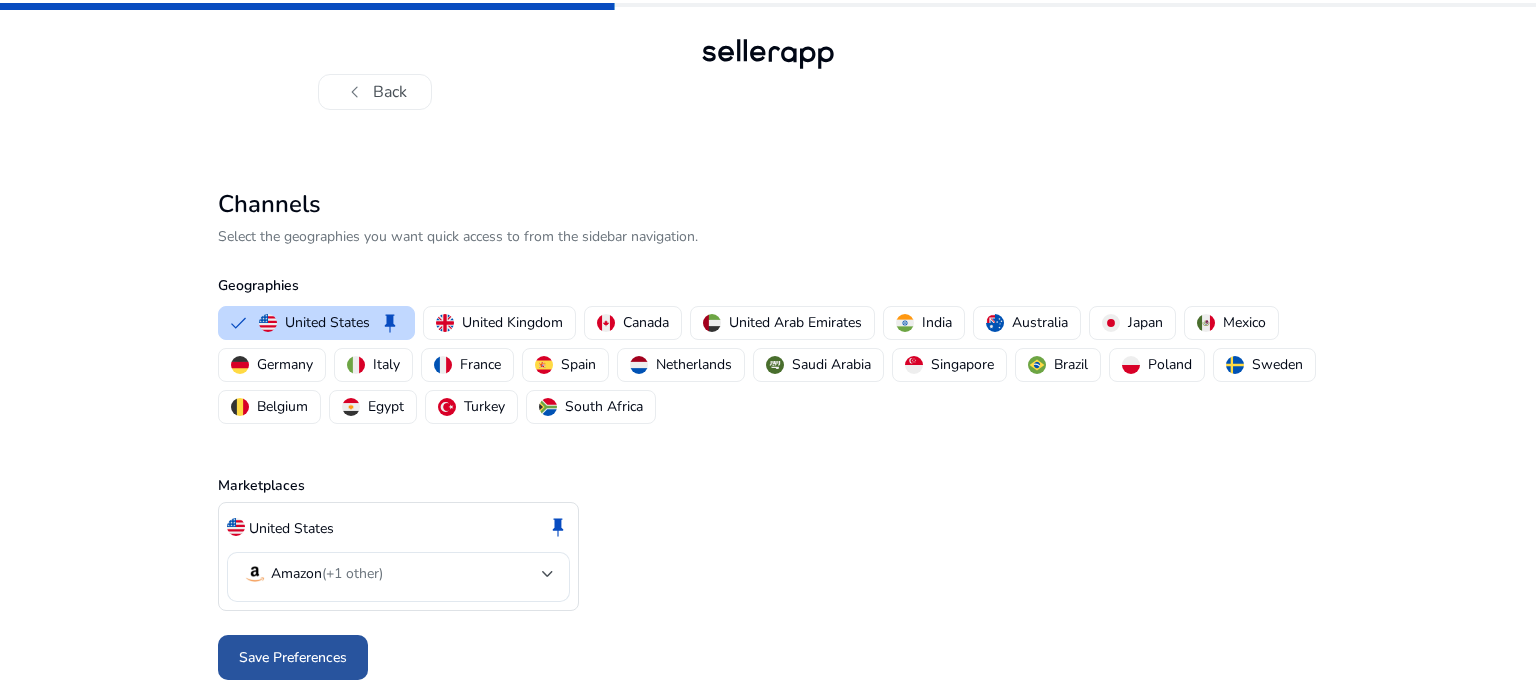 click 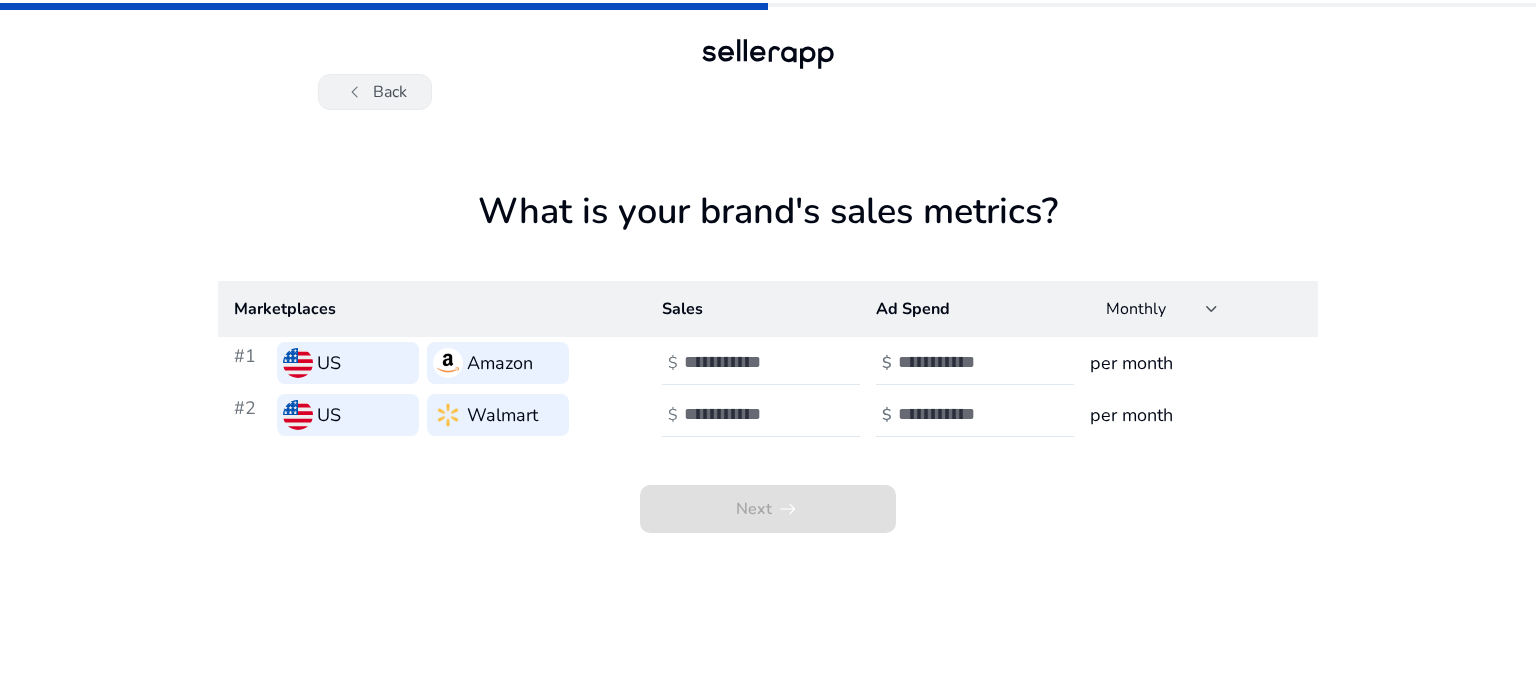 click on "chevron_left   Back" 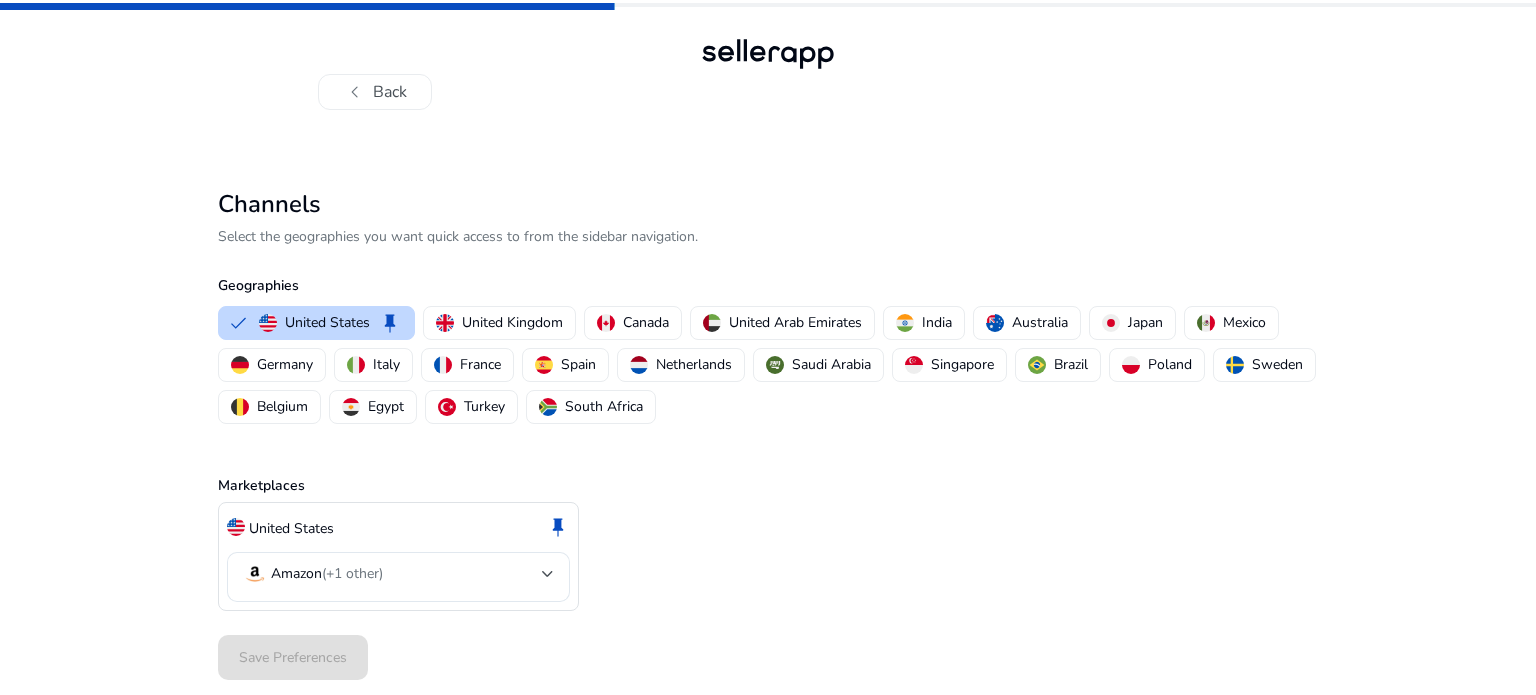 click on "chevron_left   Back" 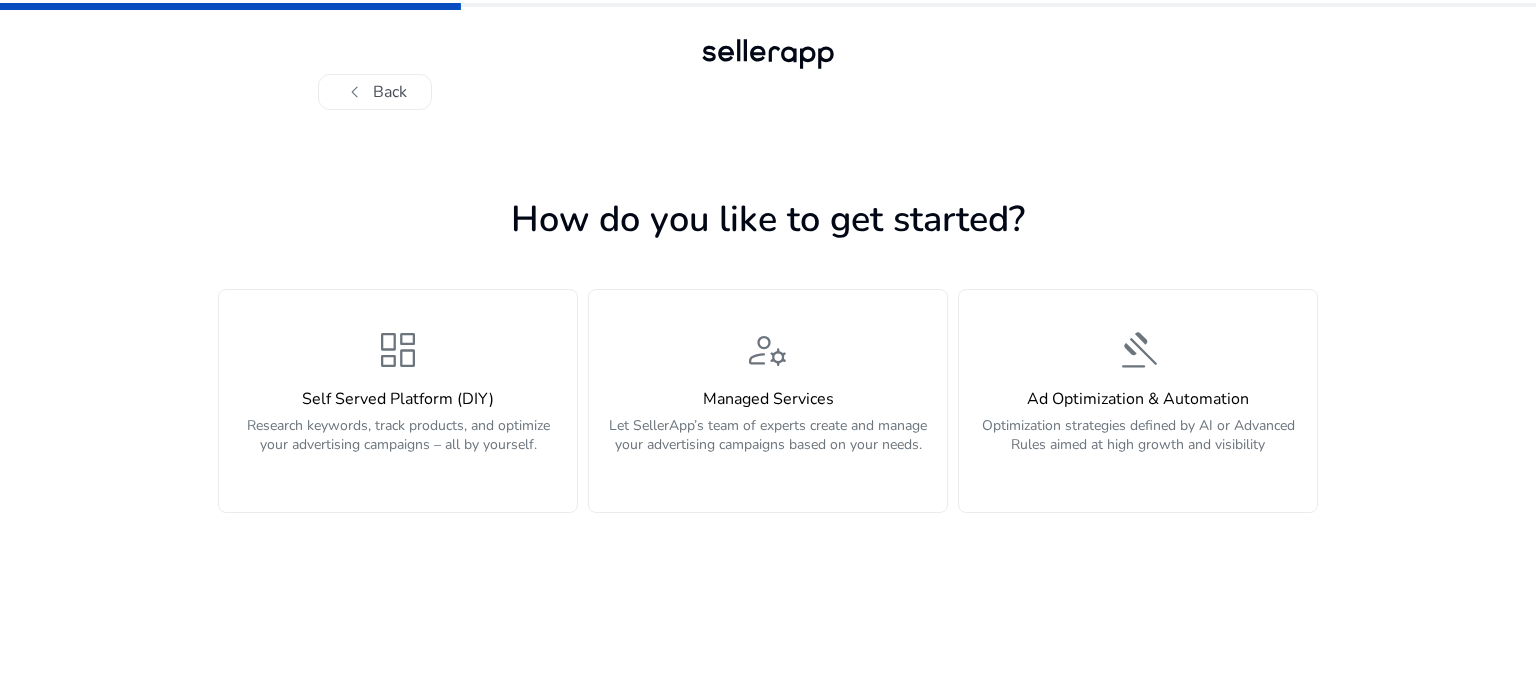 click on "chevron_left   Back" 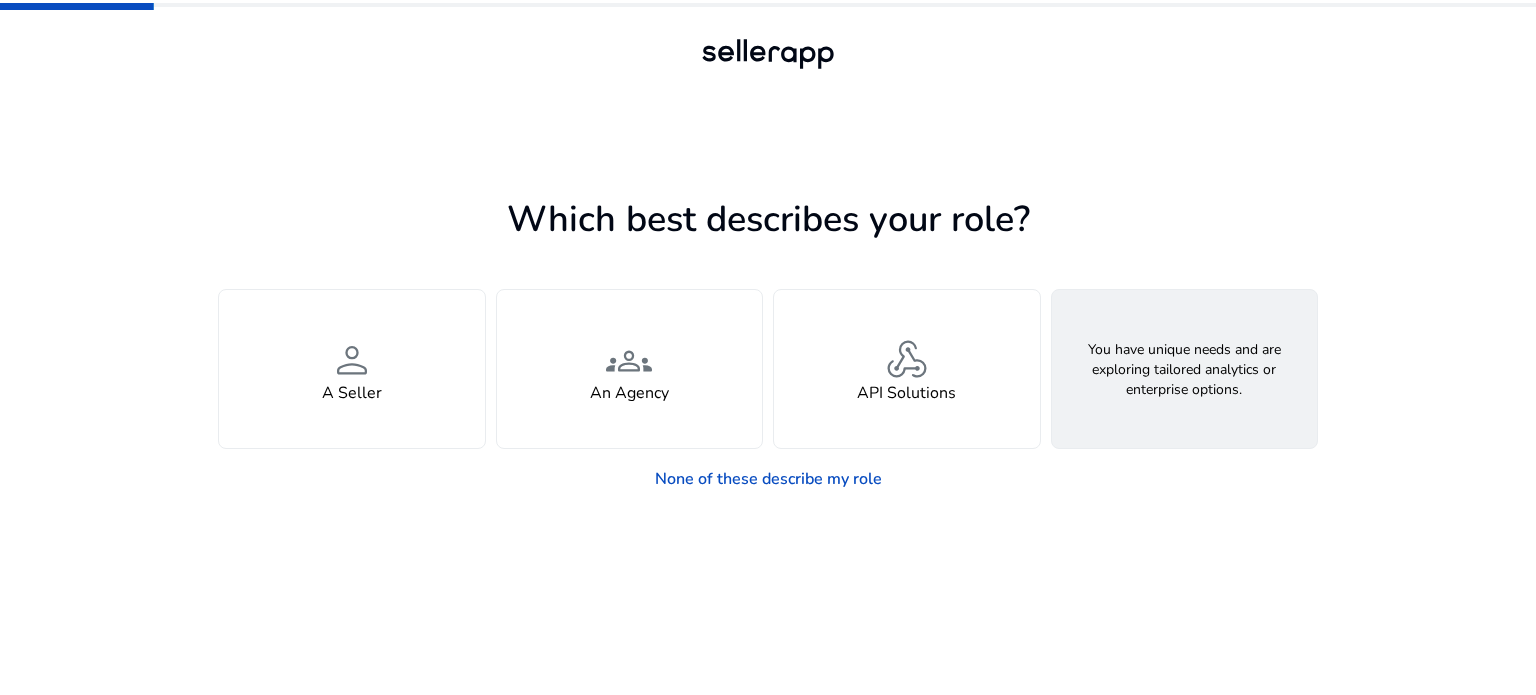 click on "Looking for Custom Solutions" 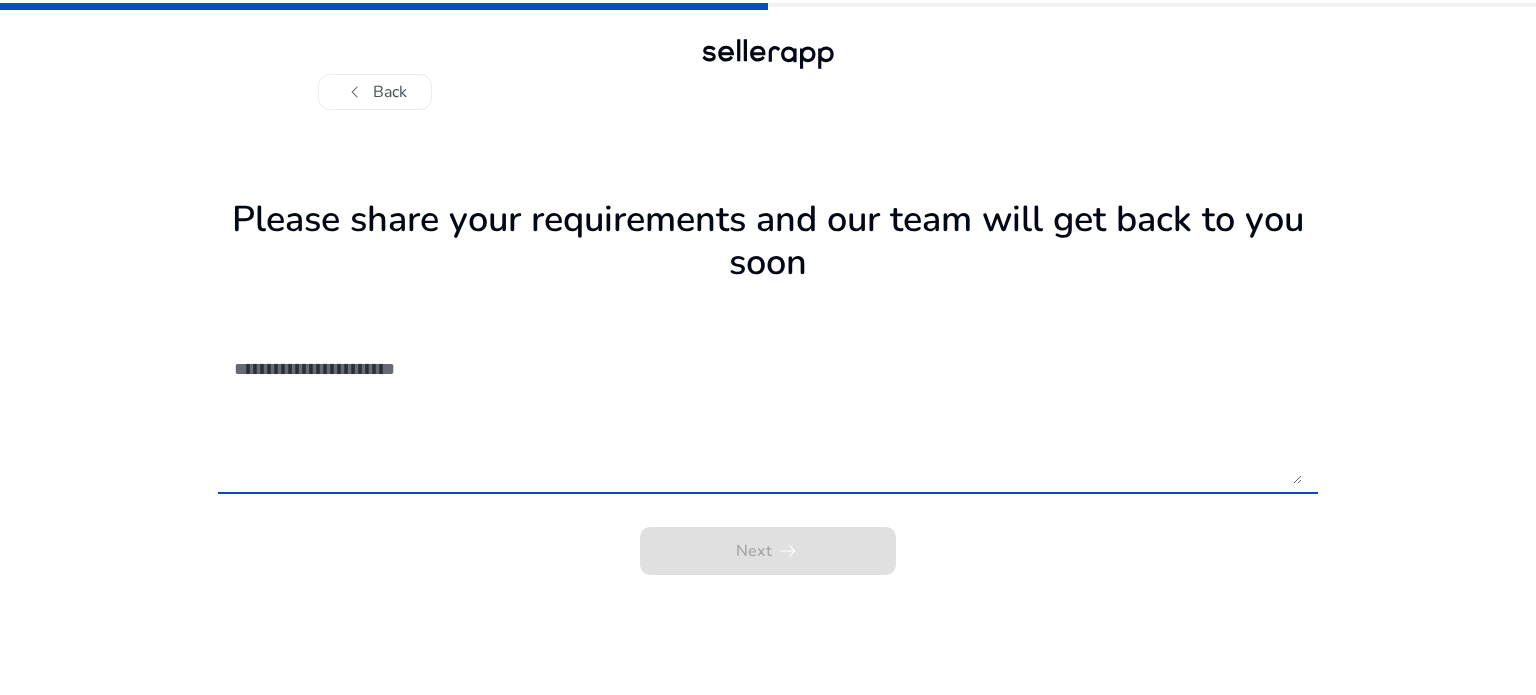 click at bounding box center (768, 413) 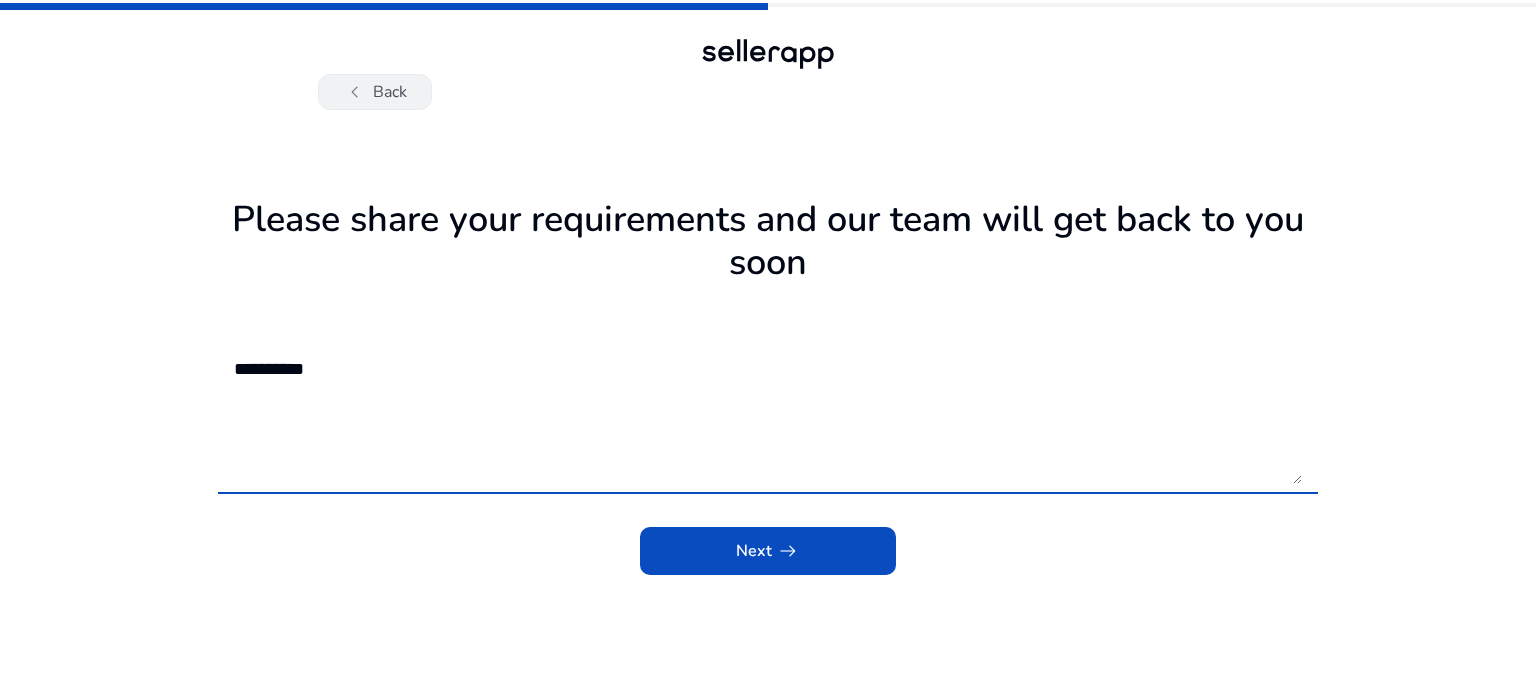 type on "**********" 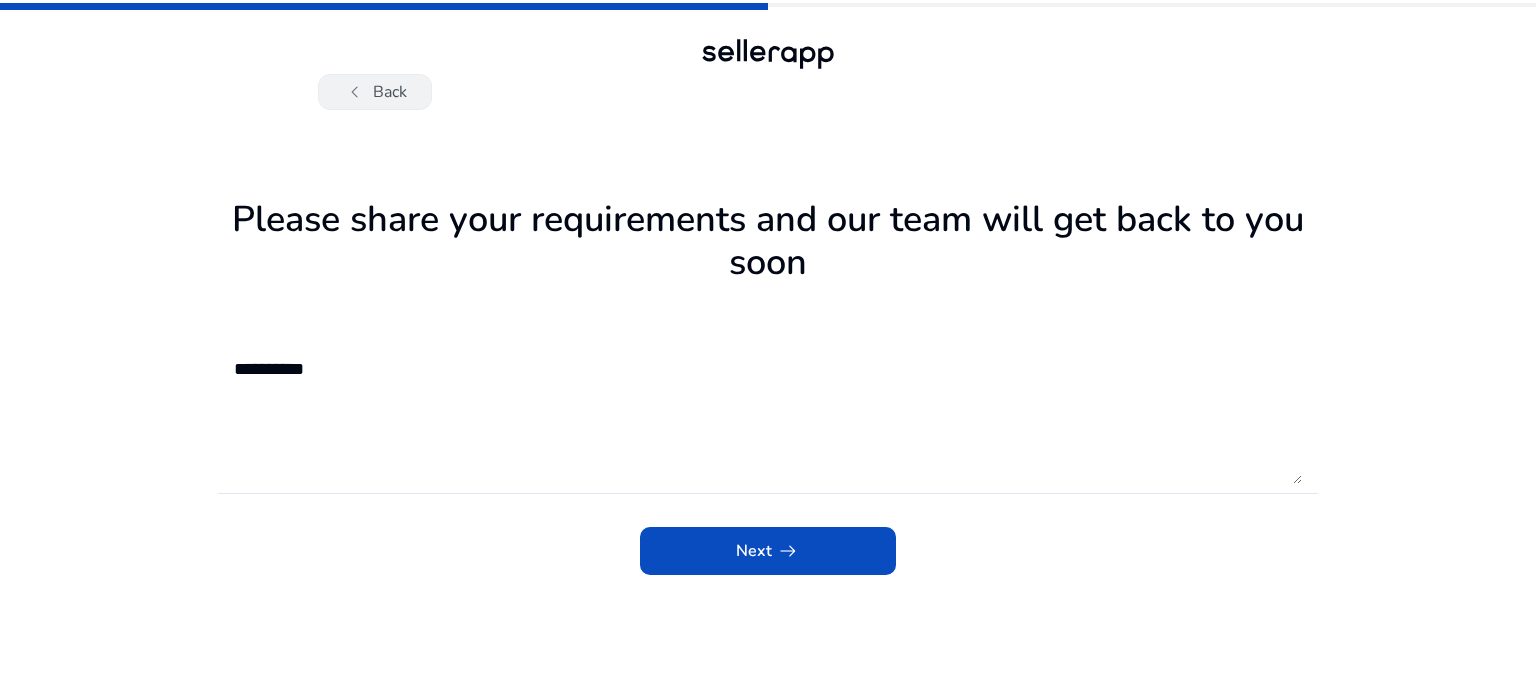 click on "chevron_left   Back" 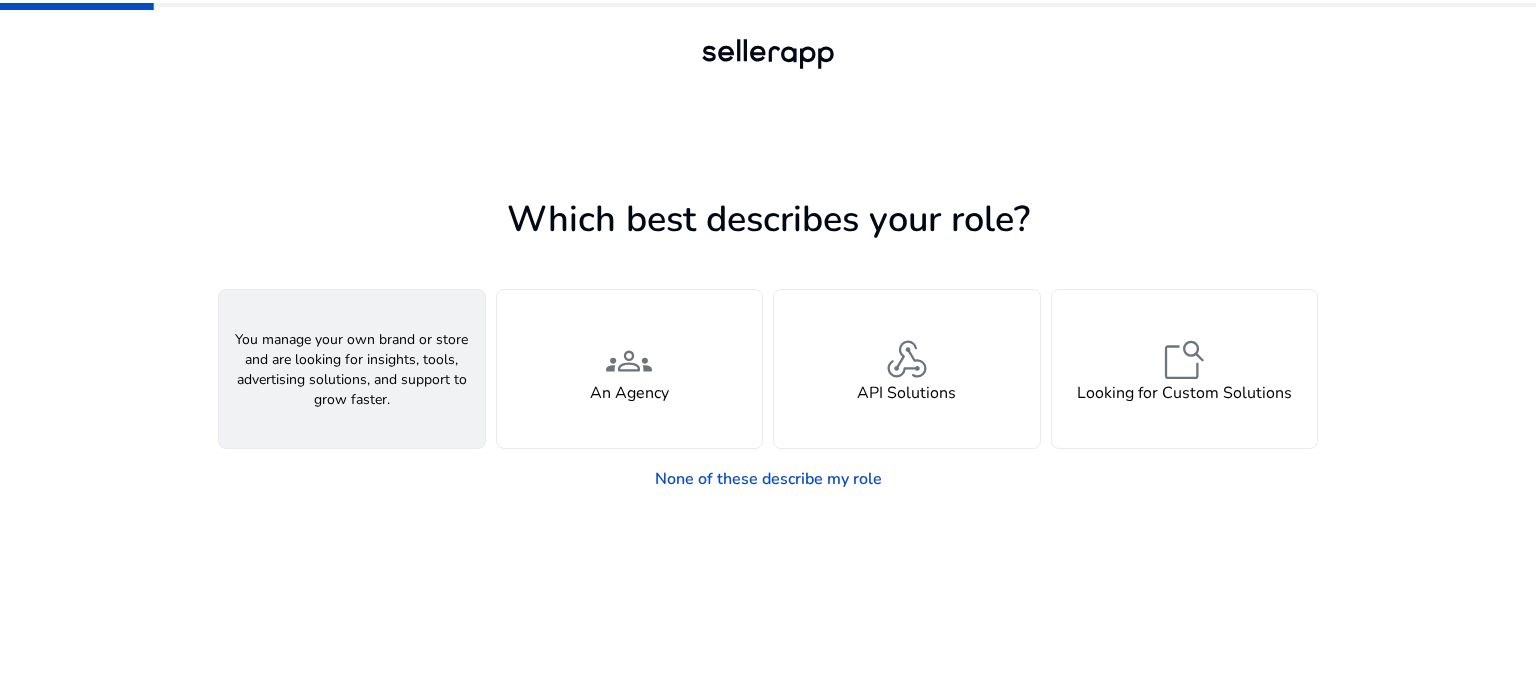 click on "person  A Seller" 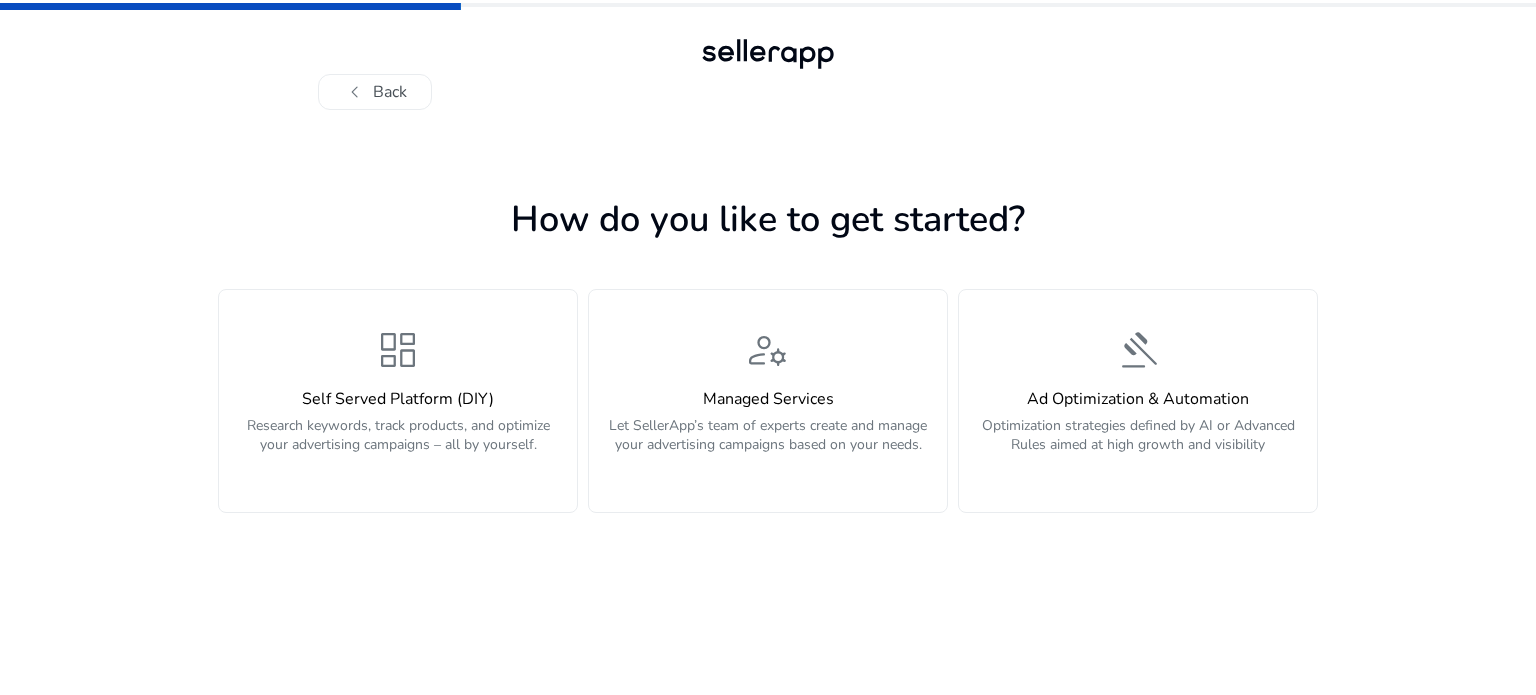 click on "dashboard" 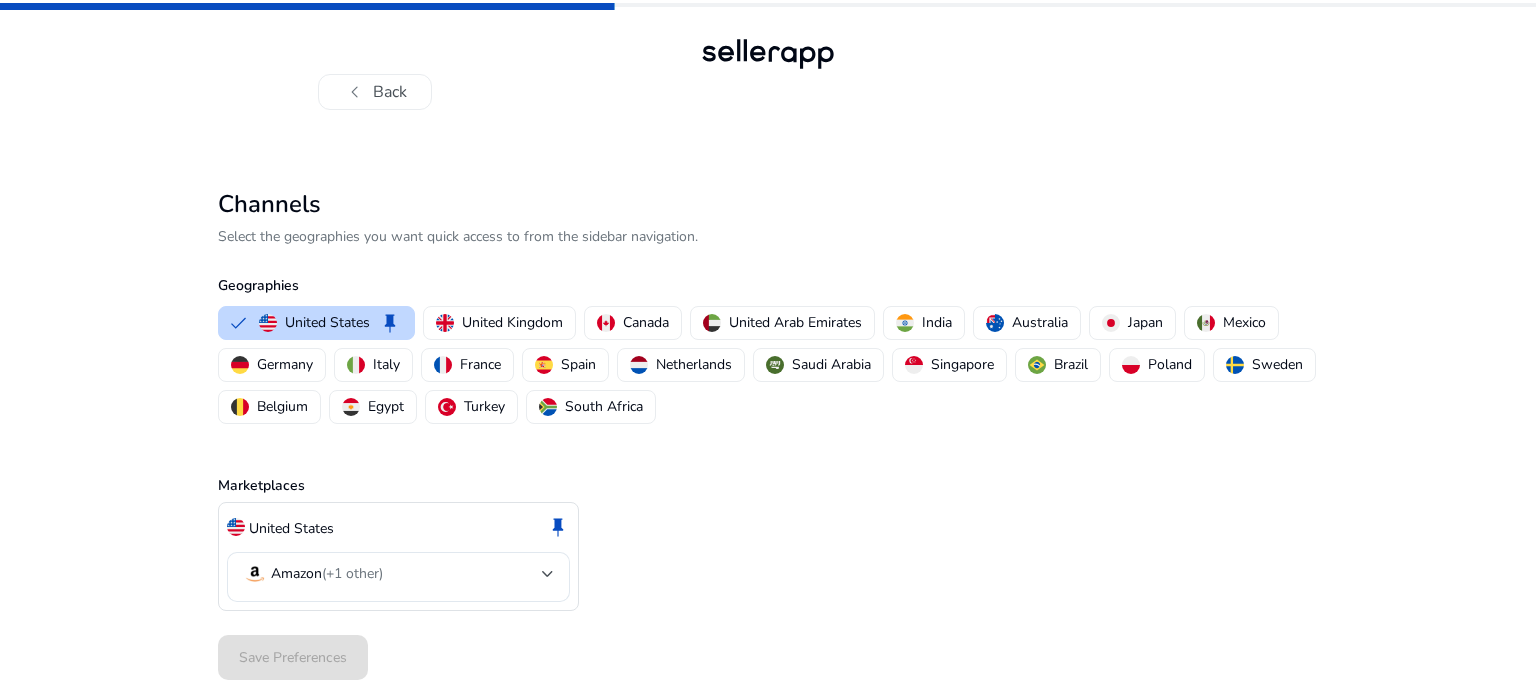 click on "United States keep Amazon (+1 other)" 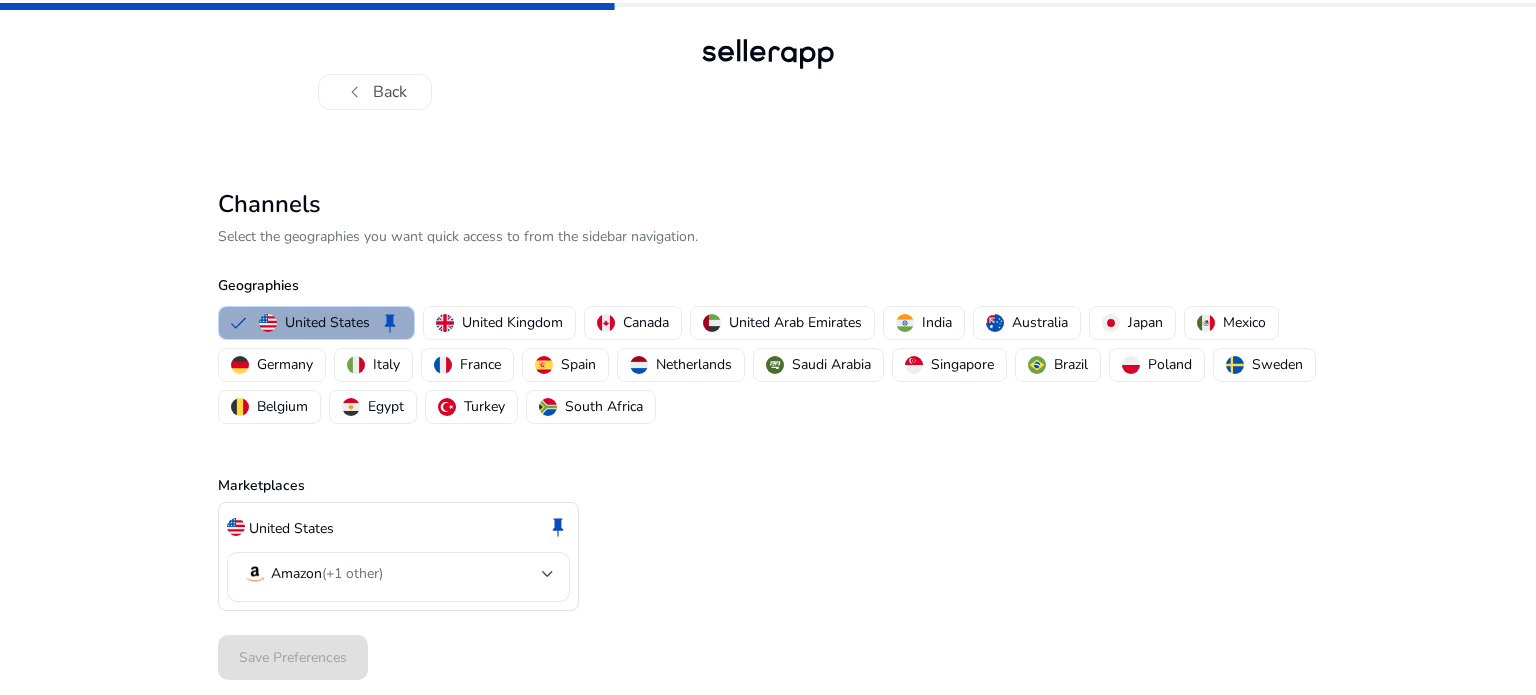 click on "United States   keep" at bounding box center [330, 323] 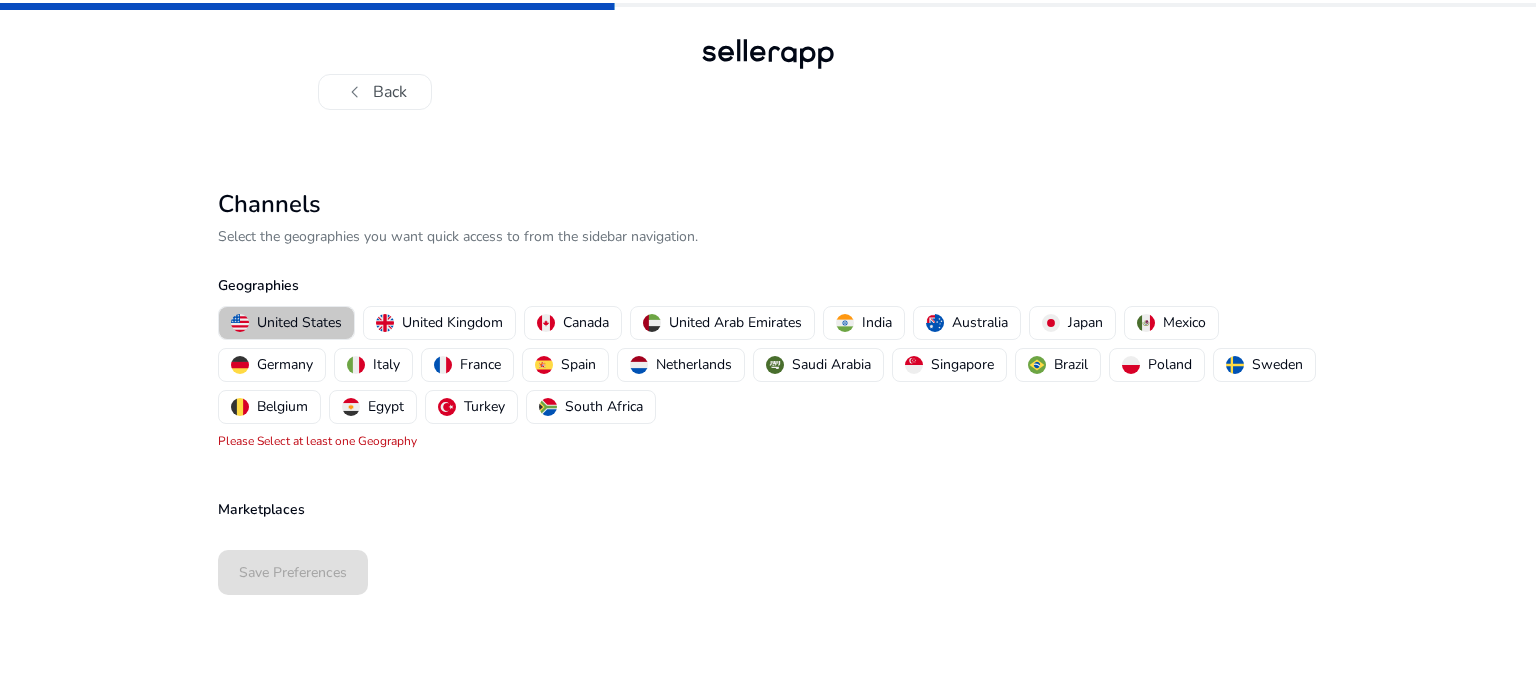 click on "United States" at bounding box center (299, 322) 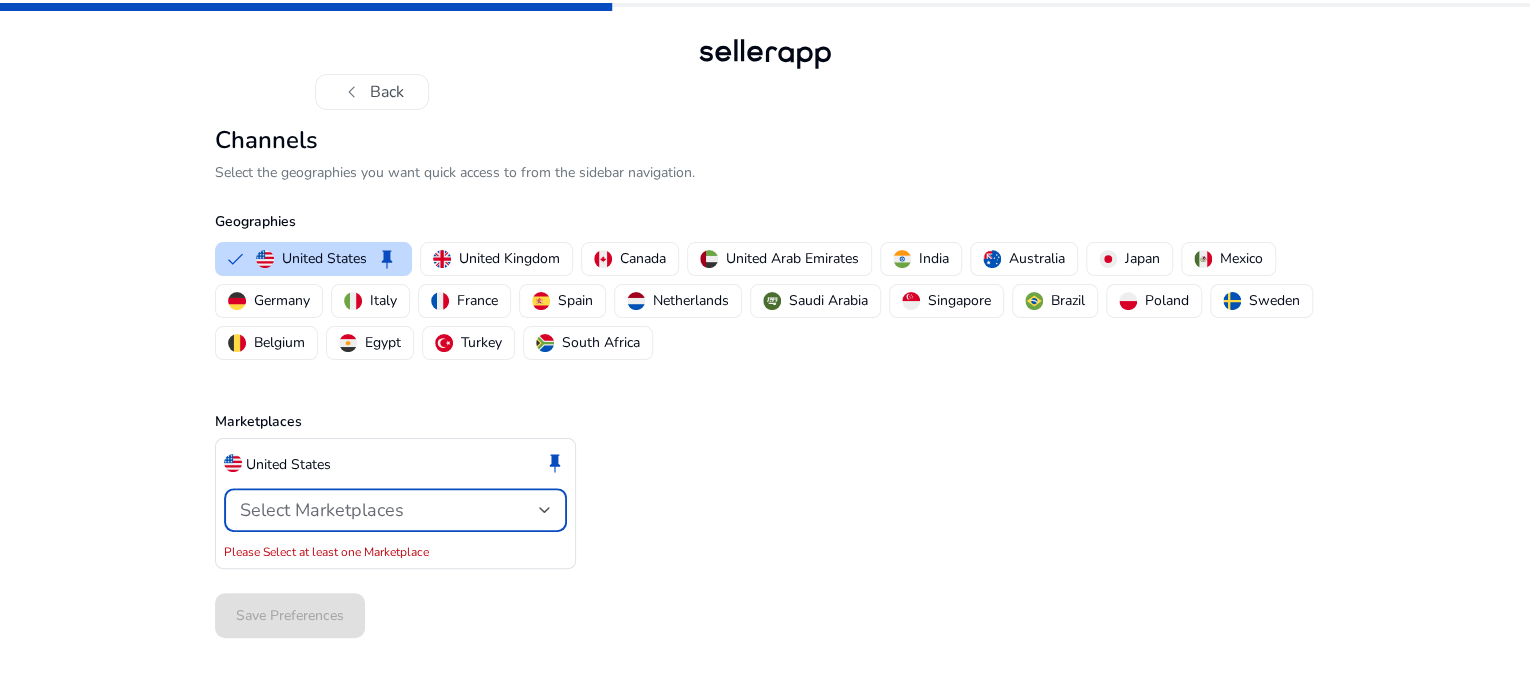 click on "Select Marketplaces" at bounding box center [389, 510] 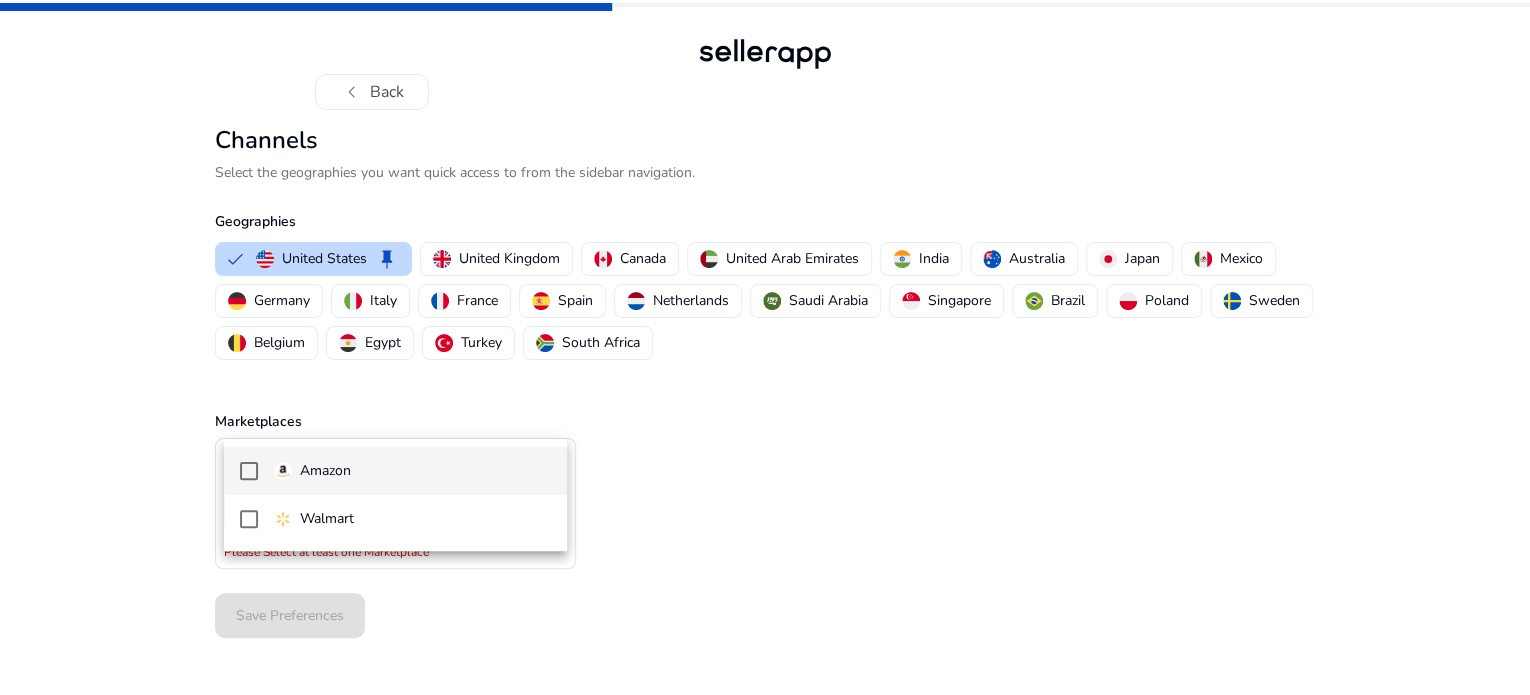 click at bounding box center (249, 471) 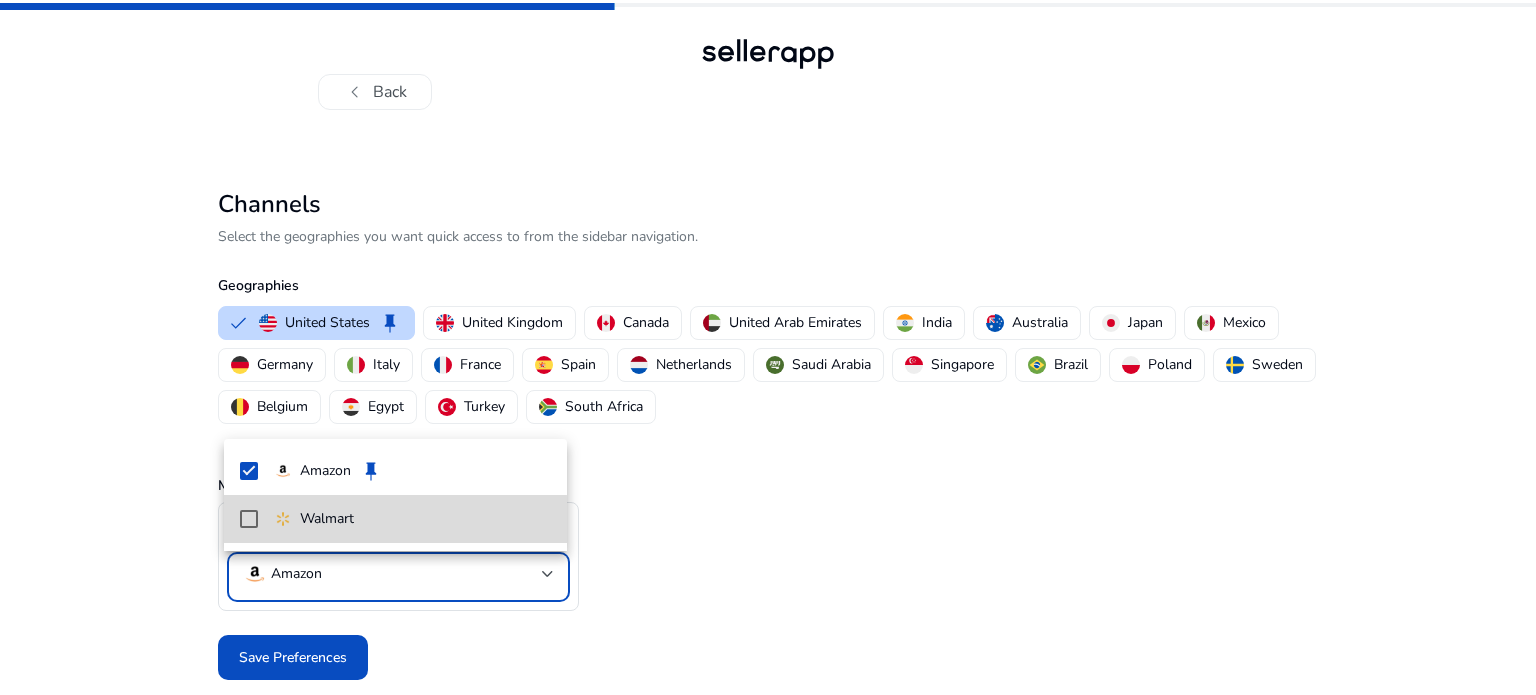 click at bounding box center [249, 519] 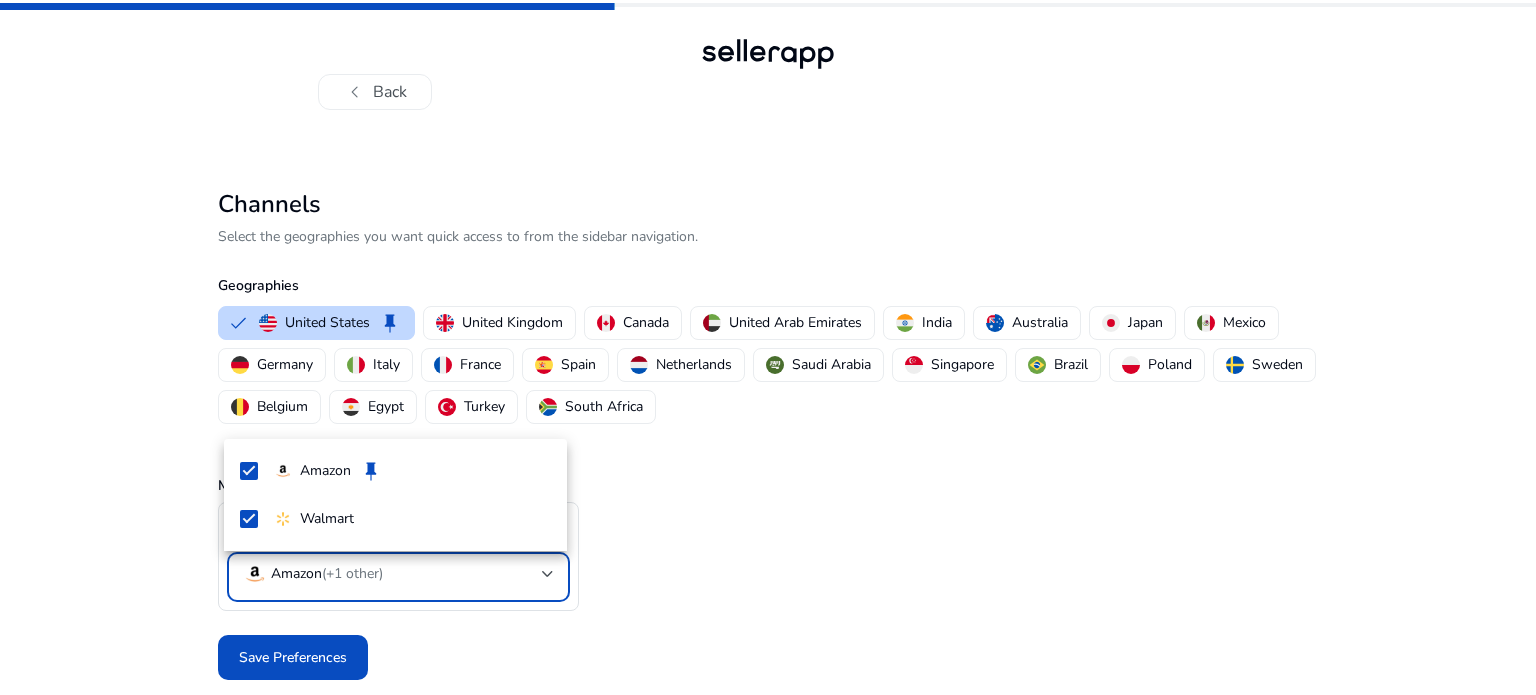 click at bounding box center [768, 347] 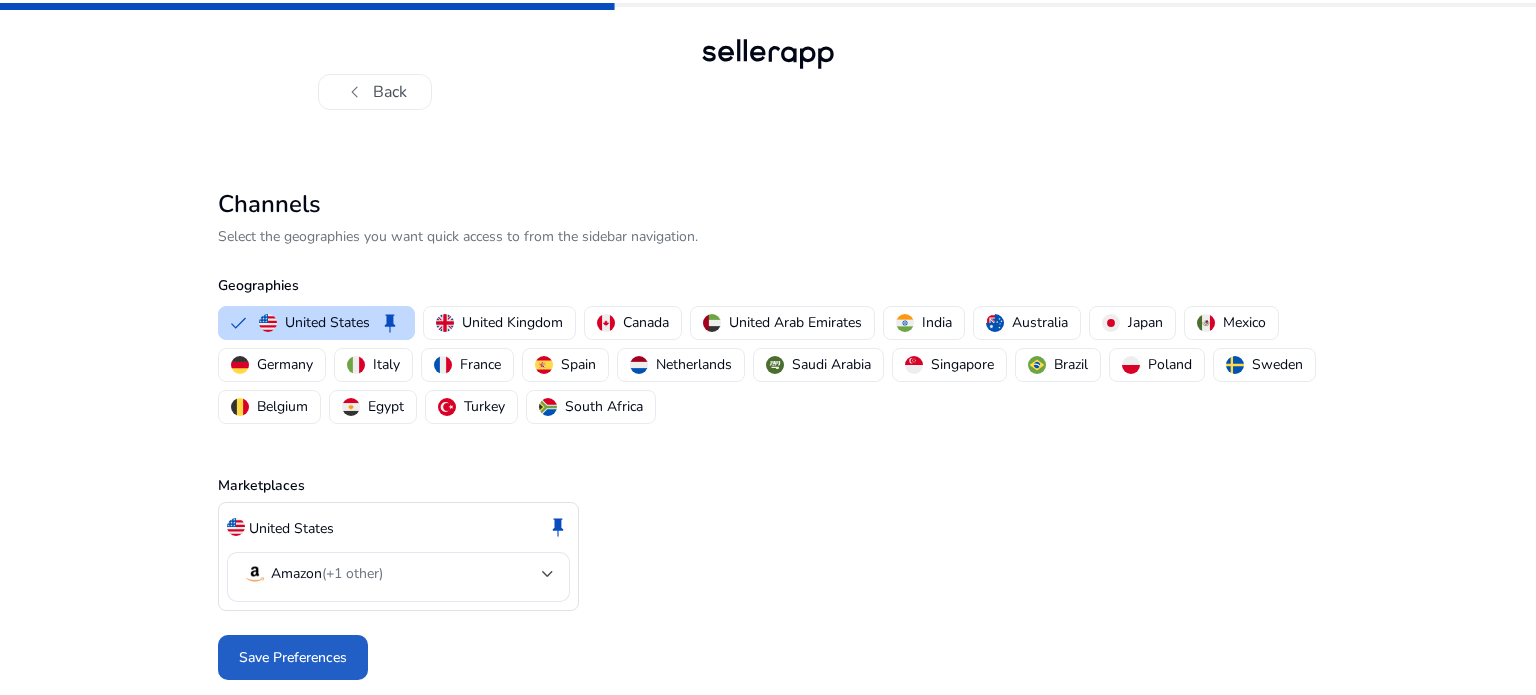click on "Save Preferences" 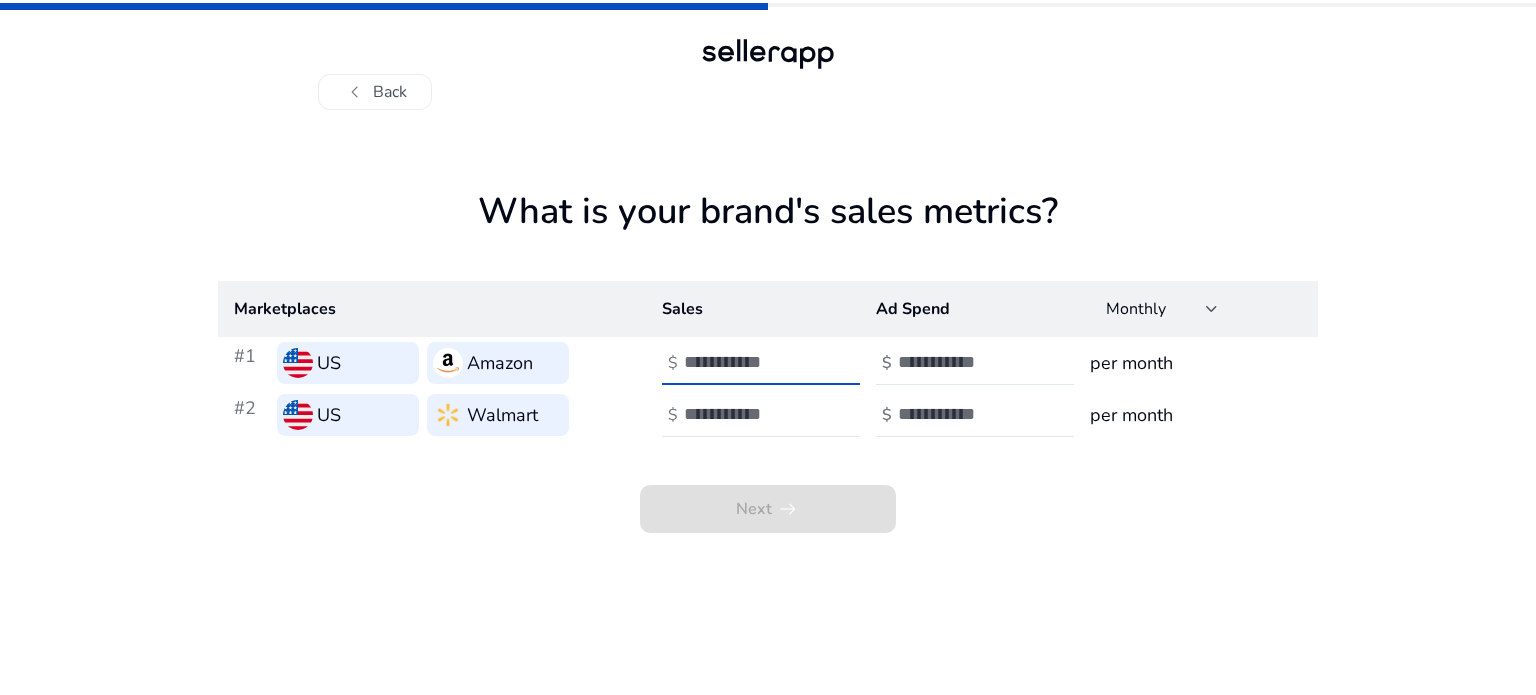 click at bounding box center [751, 362] 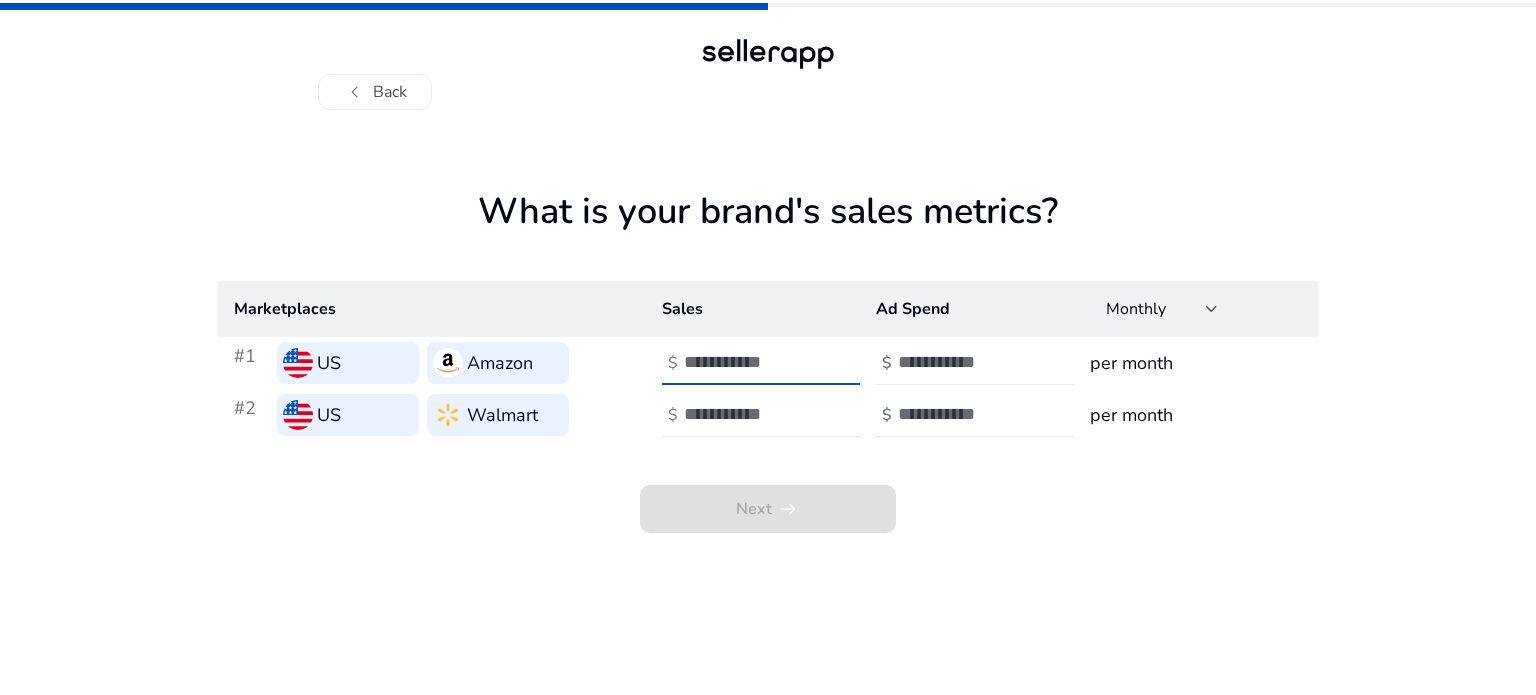 type on "****" 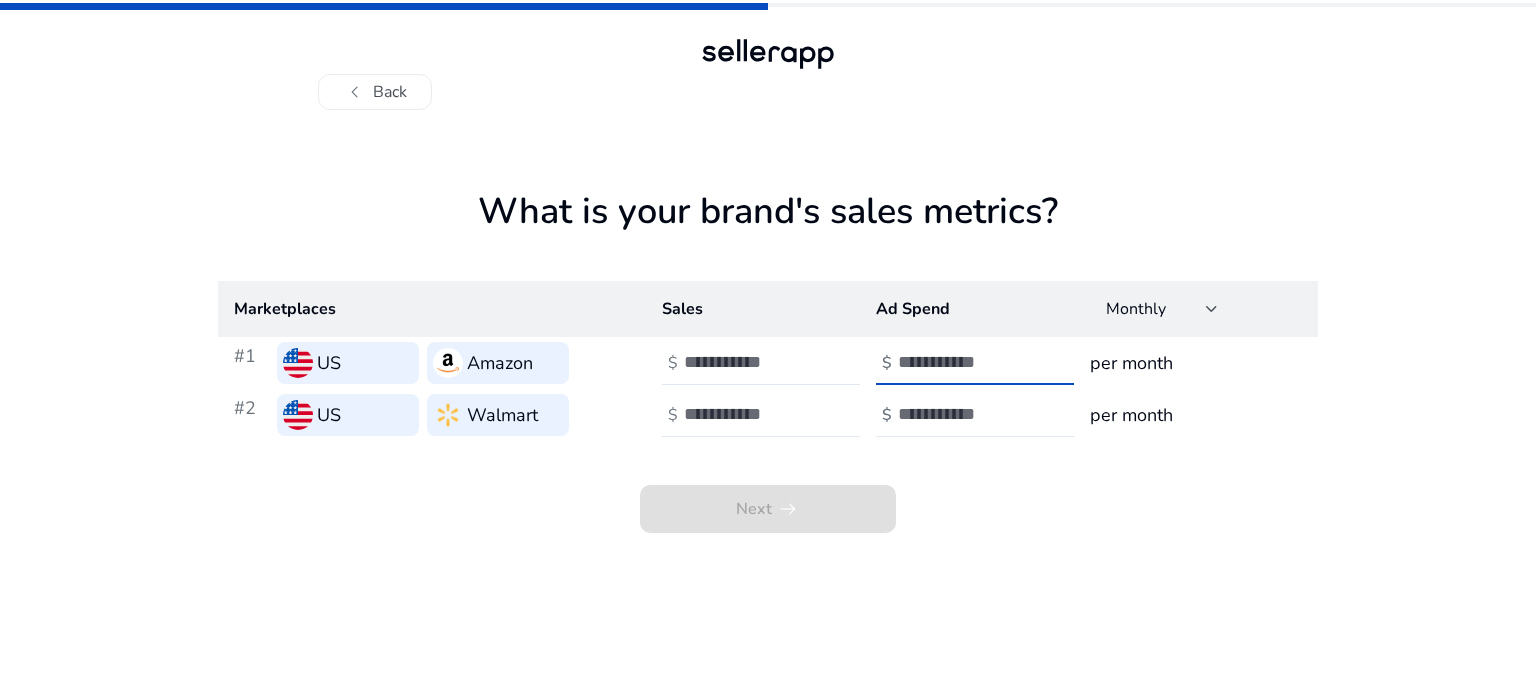 click at bounding box center [965, 362] 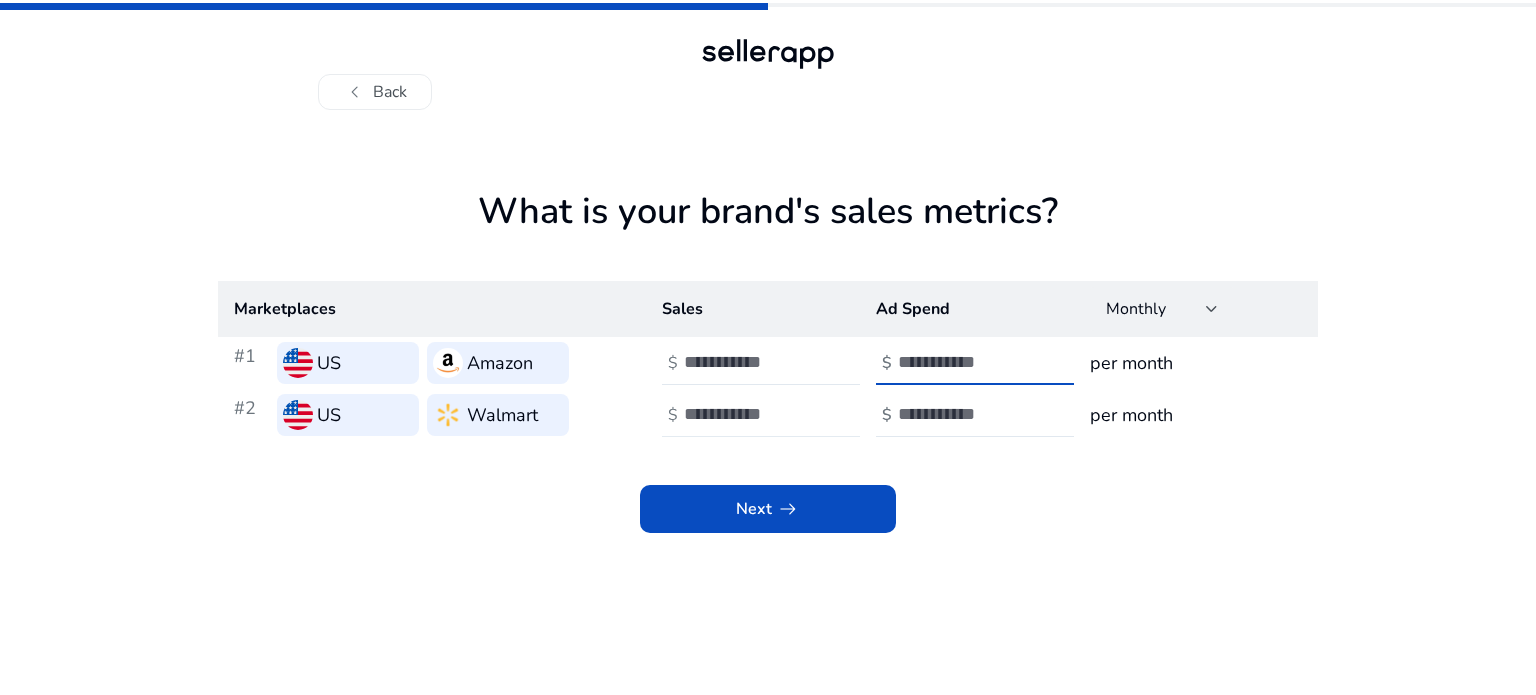 type on "*" 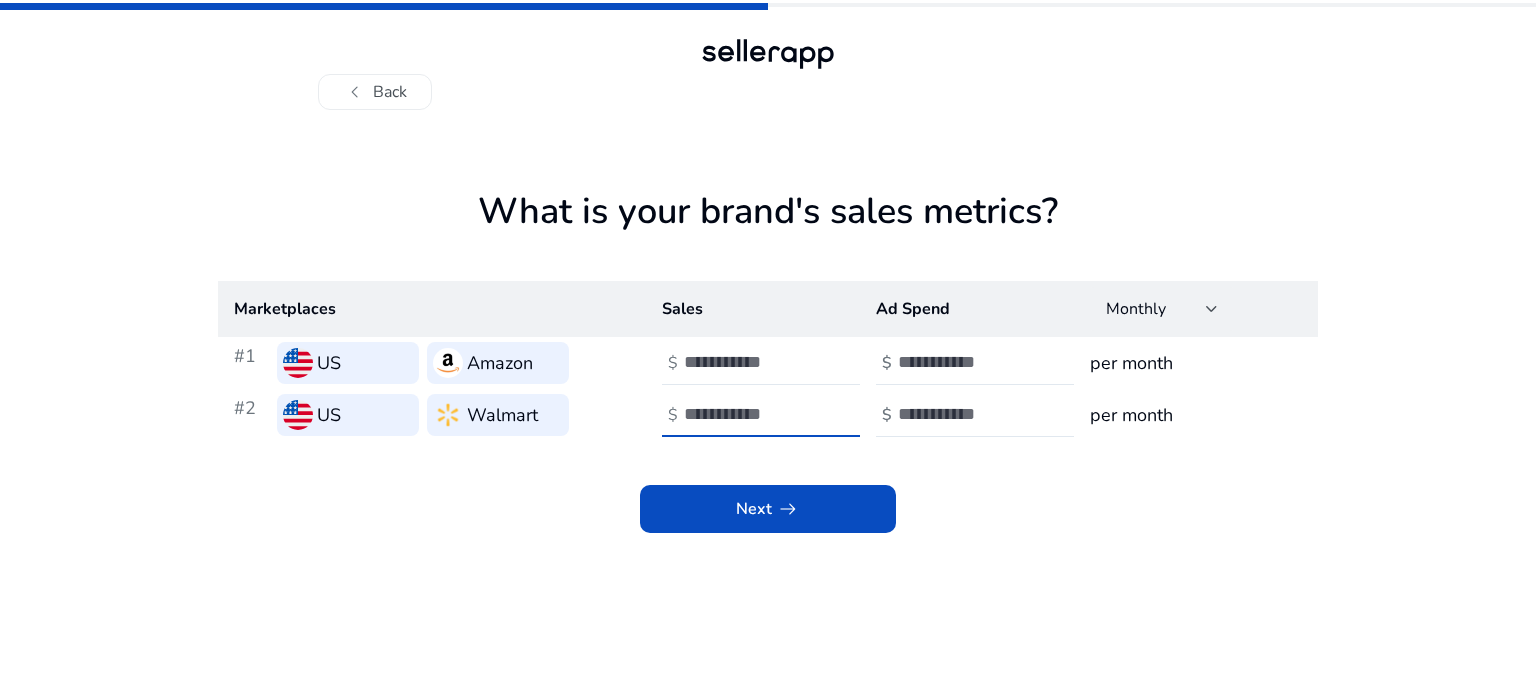 click at bounding box center [751, 414] 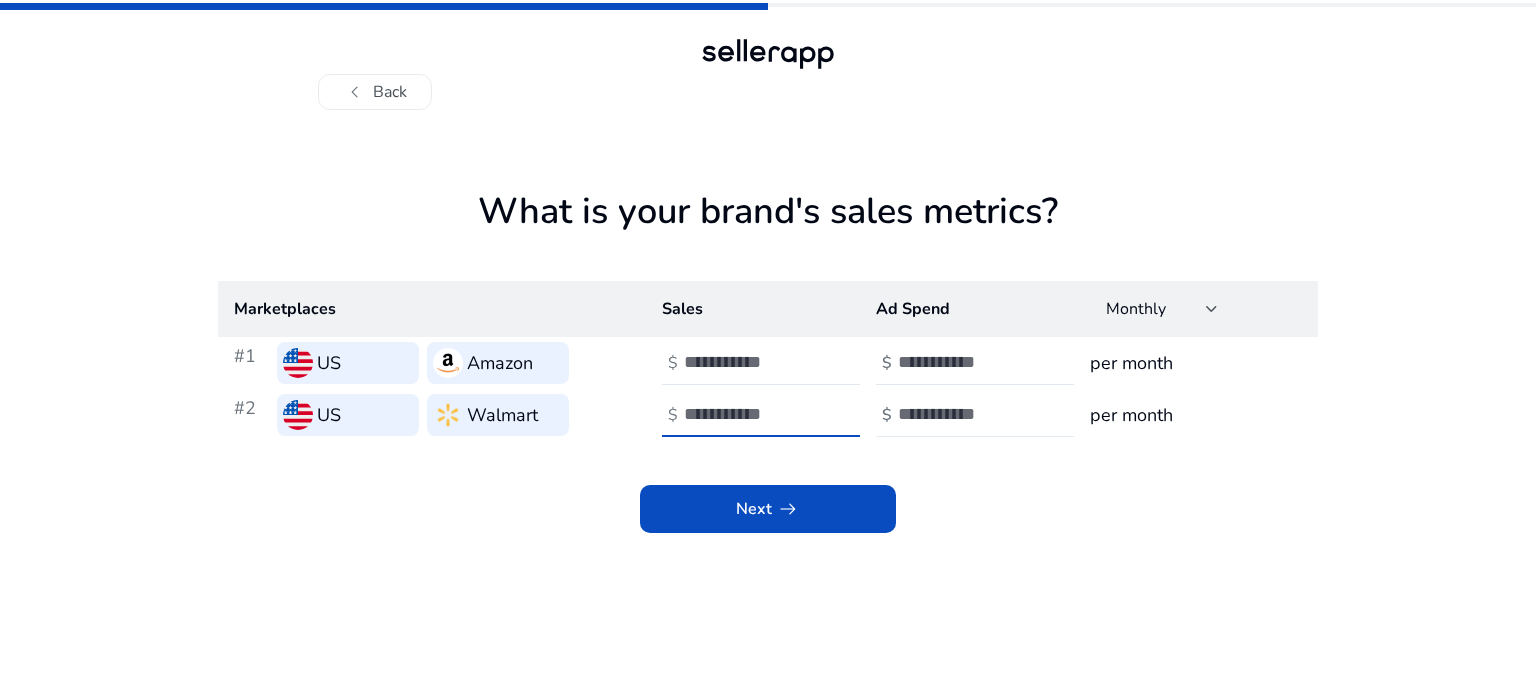 type on "***" 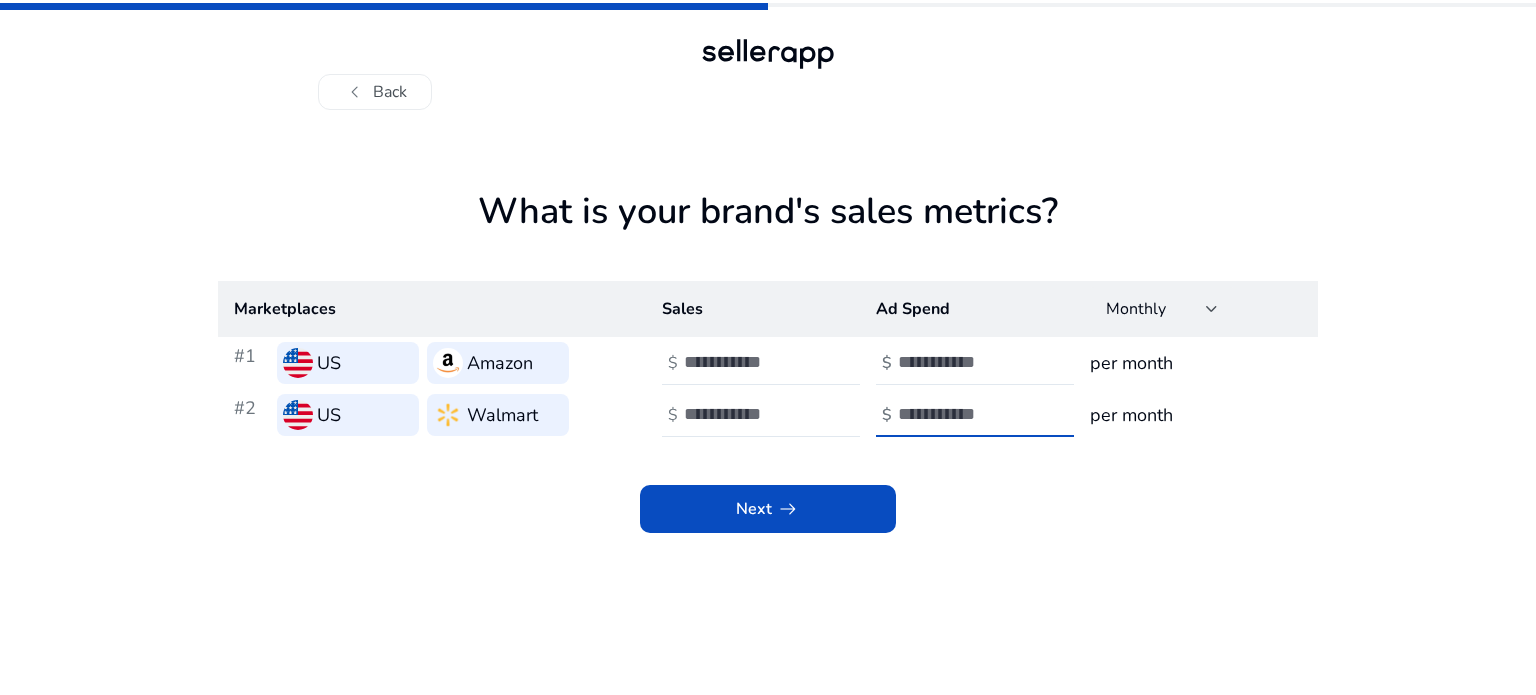 click at bounding box center [965, 414] 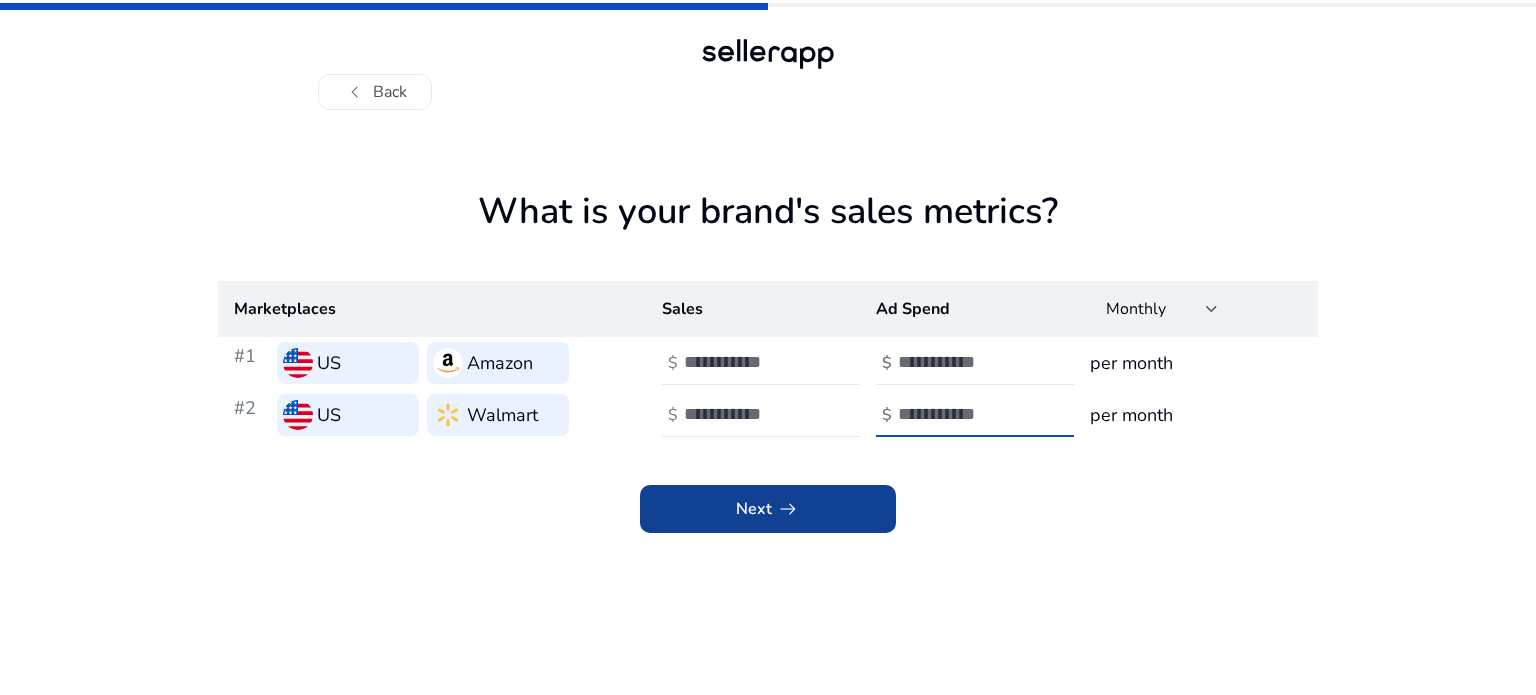type on "*" 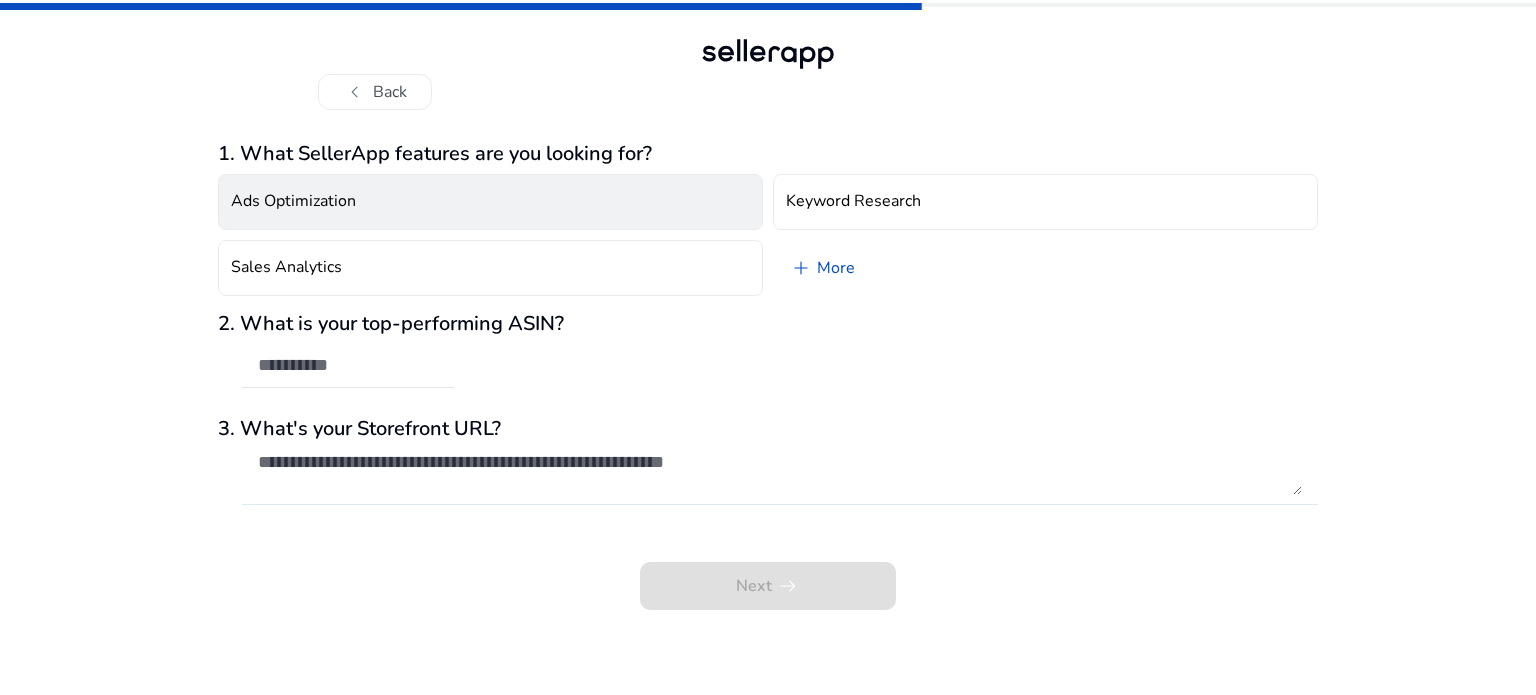 click on "Ads Optimization" 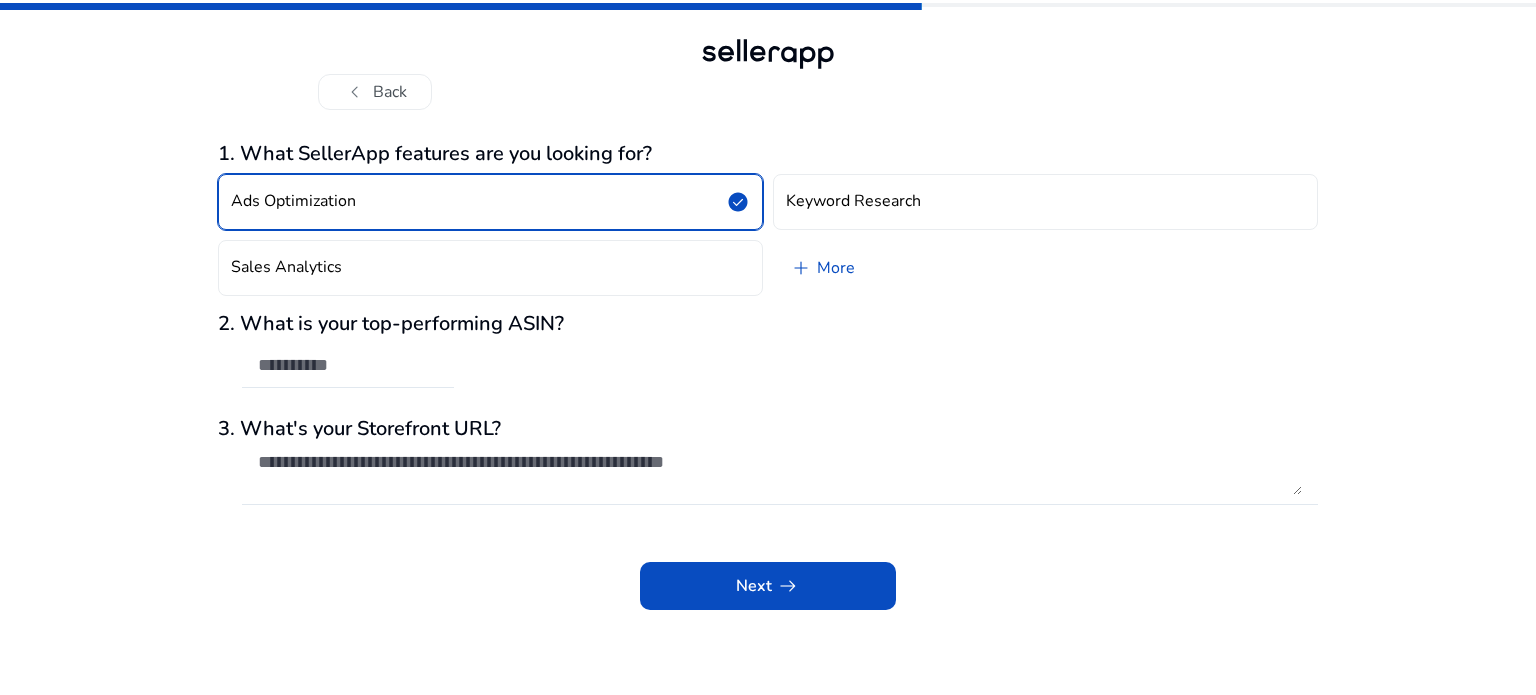 click on "Ads Optimization  check_circle" 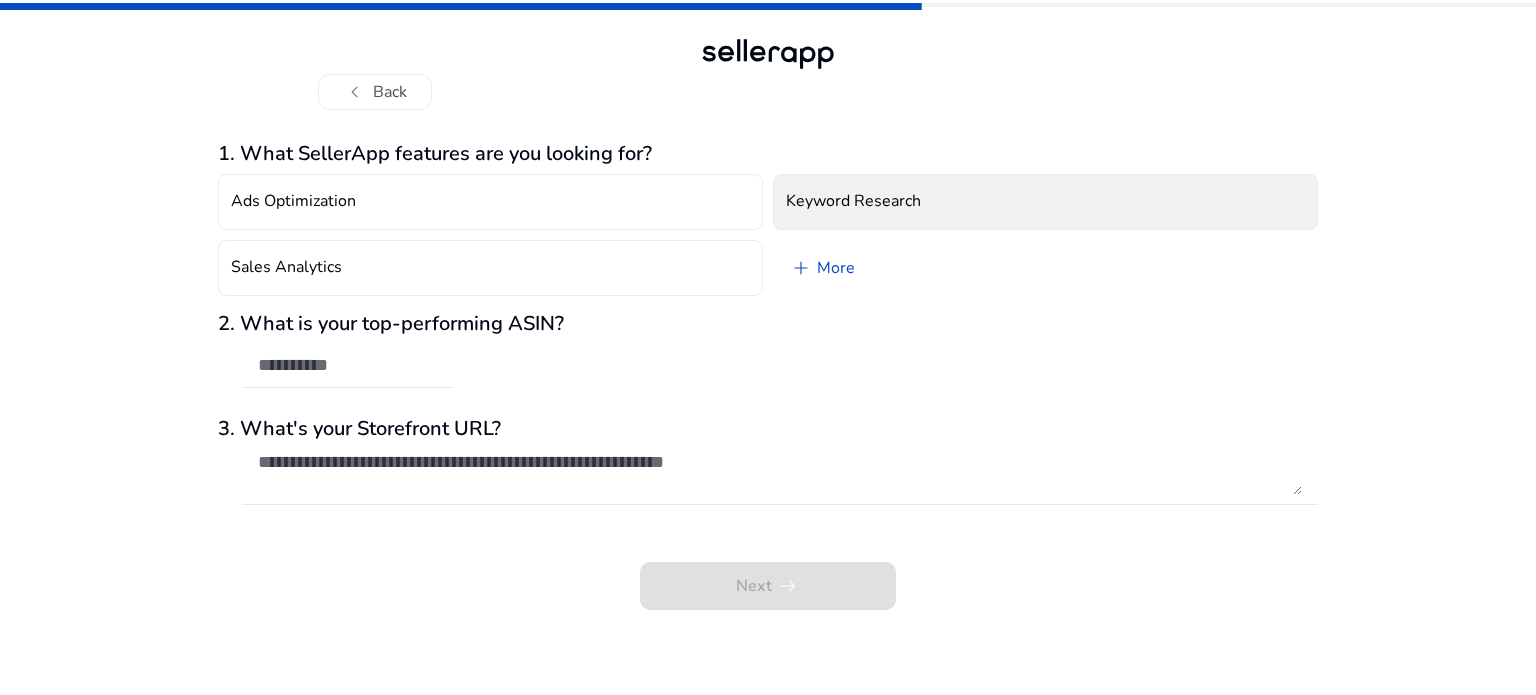 click on "Keyword Research" 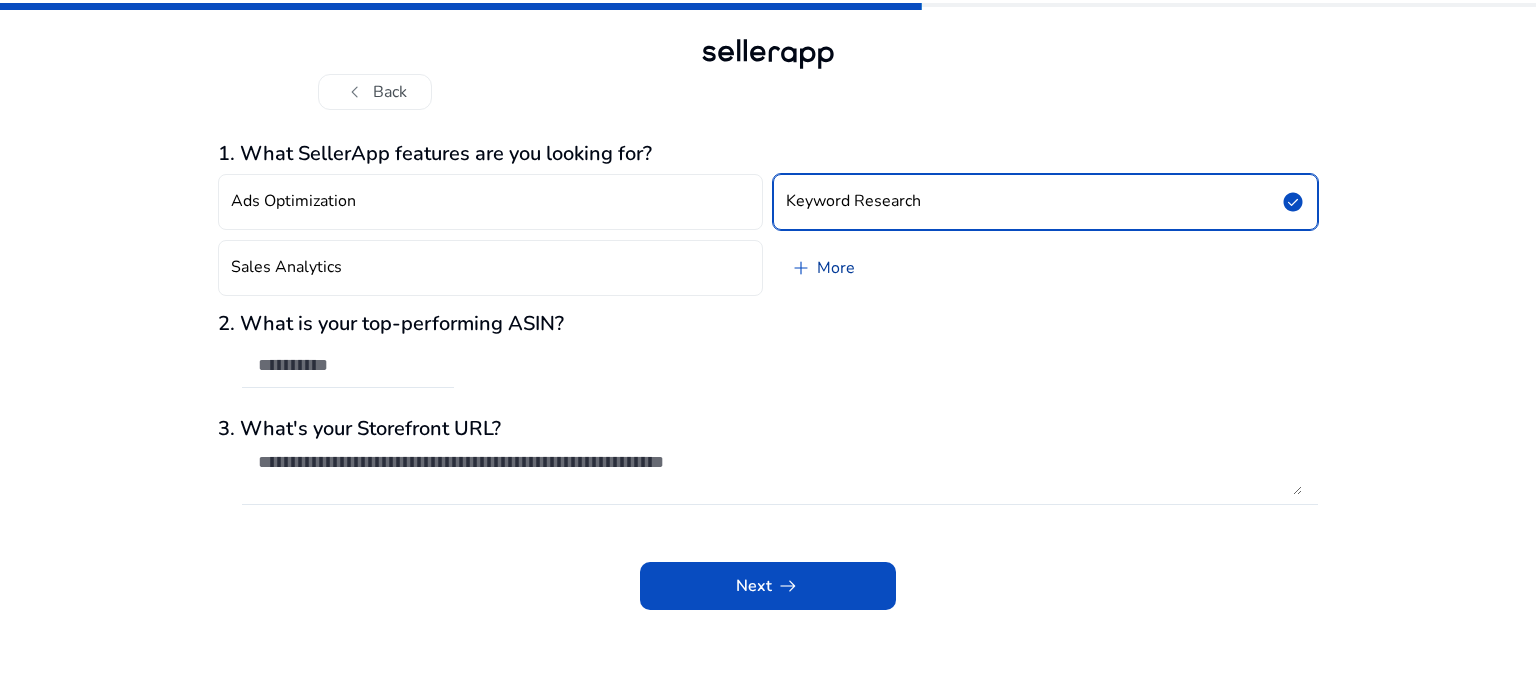 click on "add" 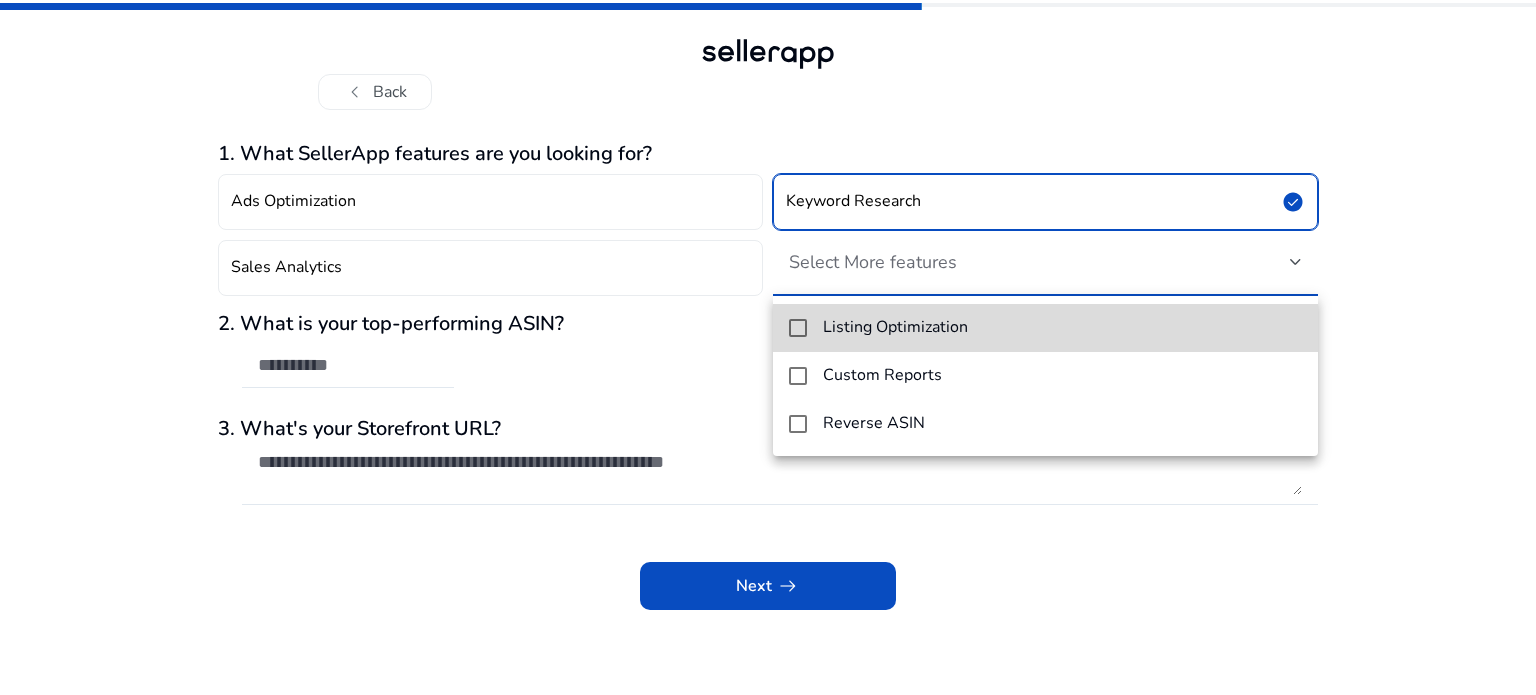 click at bounding box center [798, 328] 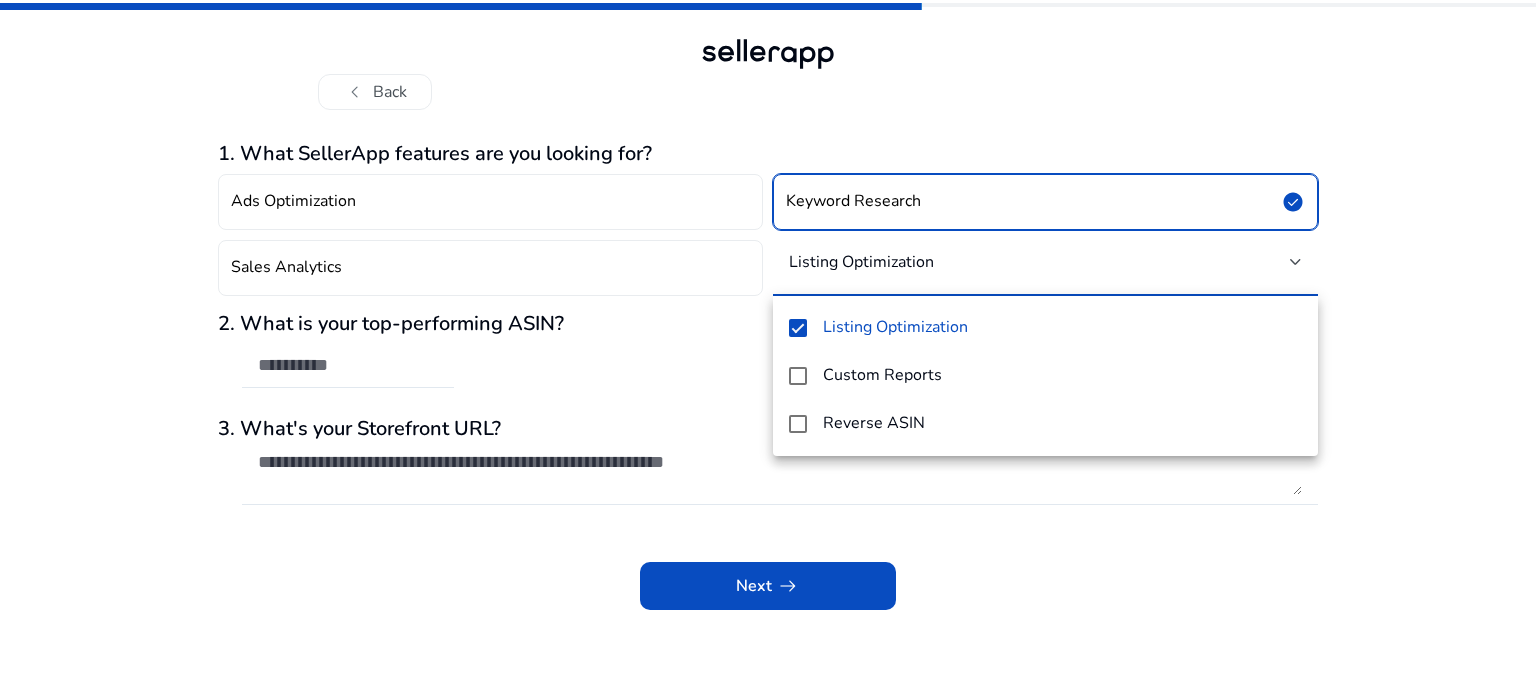 click at bounding box center (768, 347) 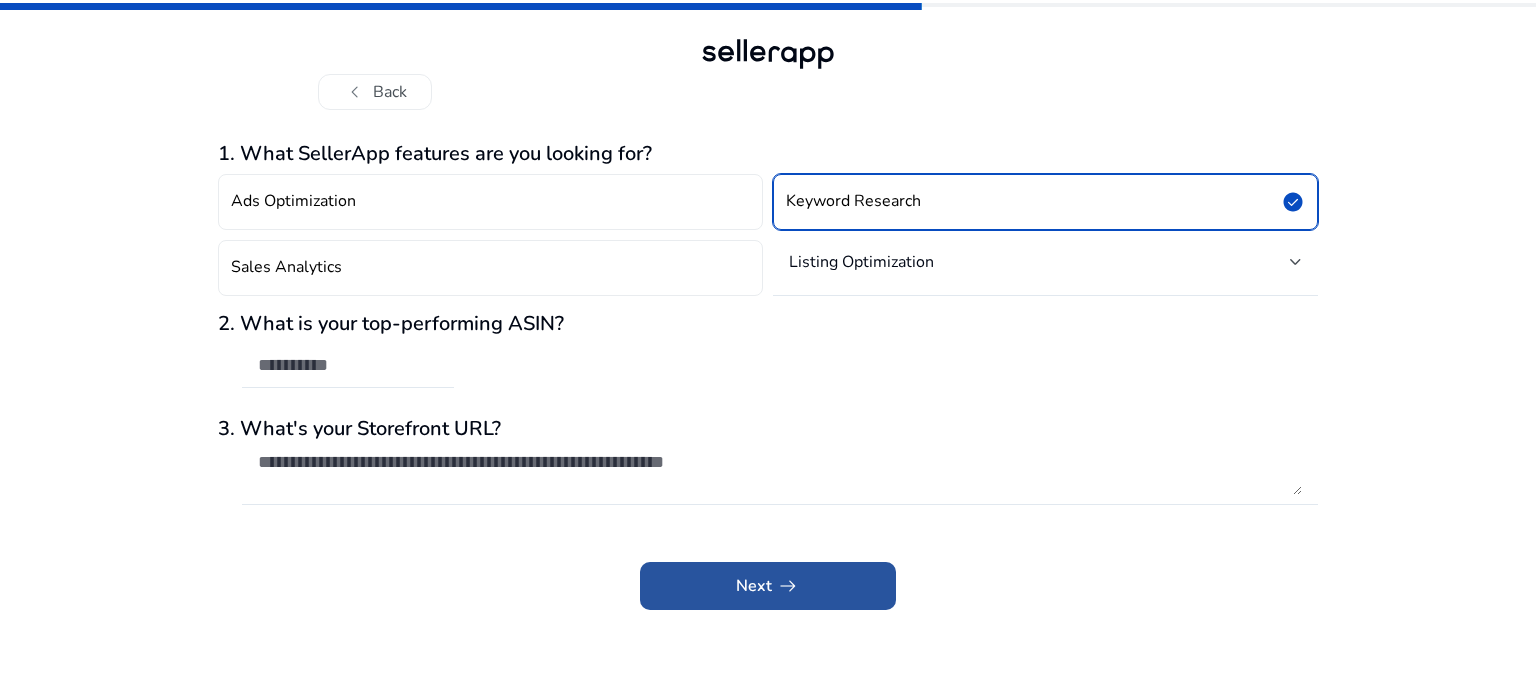 click on "Next   arrow_right_alt" 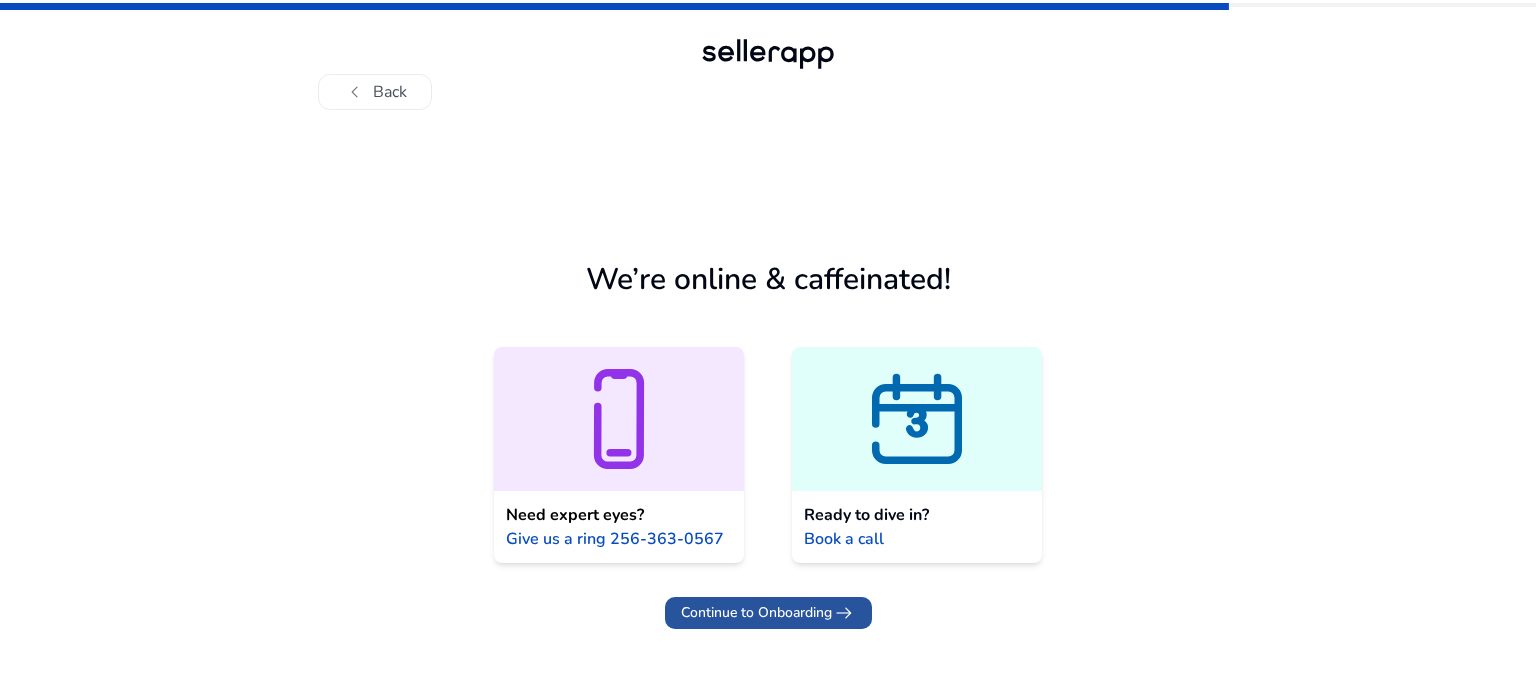 click on "Continue to Onboarding" 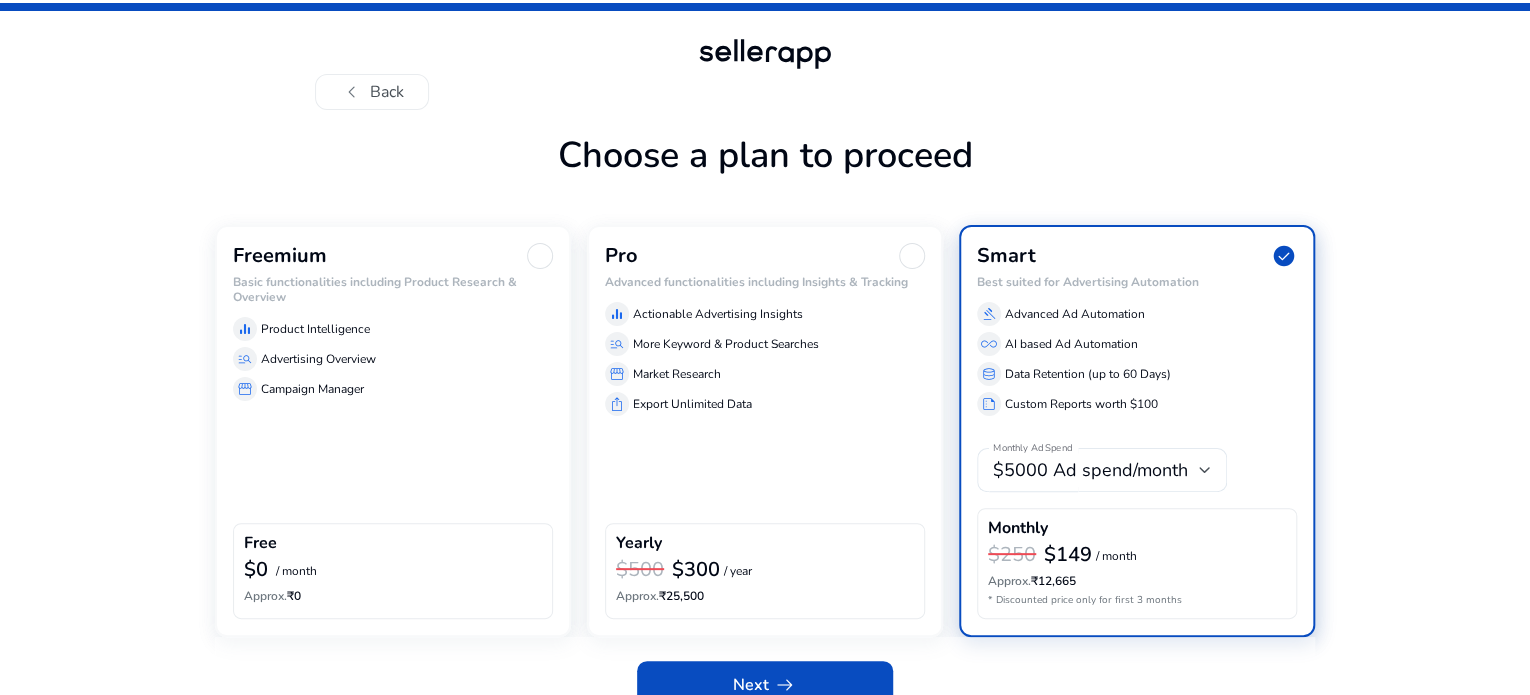 scroll, scrollTop: 92, scrollLeft: 0, axis: vertical 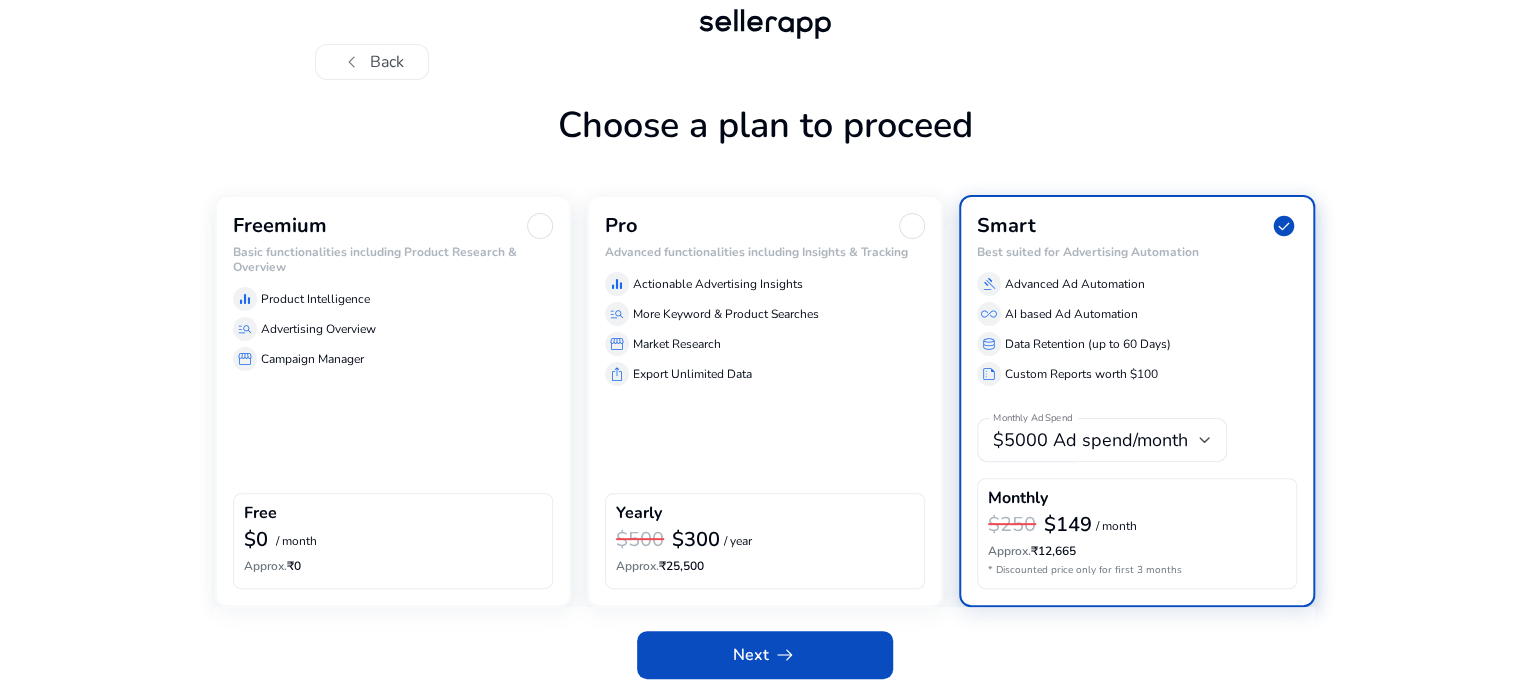 click on "Campaign Manager" 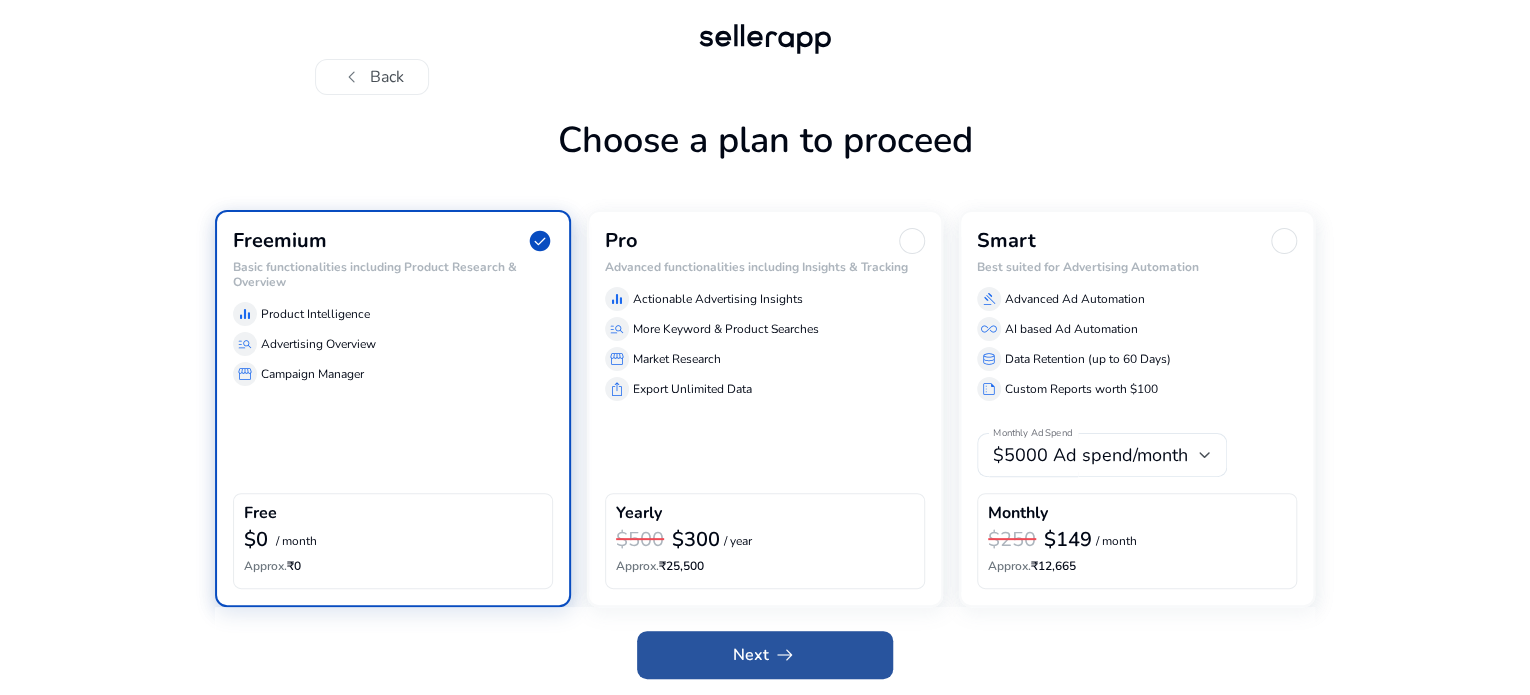 click 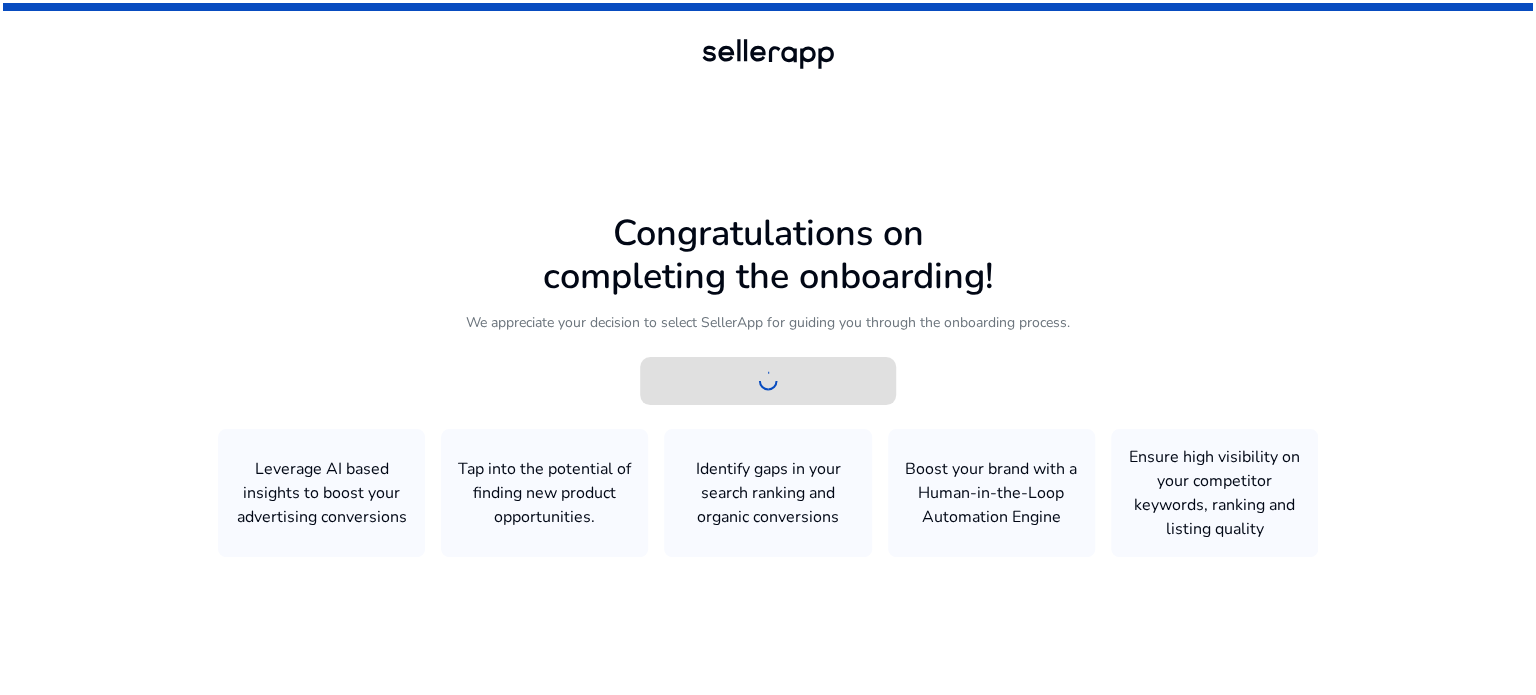 scroll, scrollTop: 0, scrollLeft: 0, axis: both 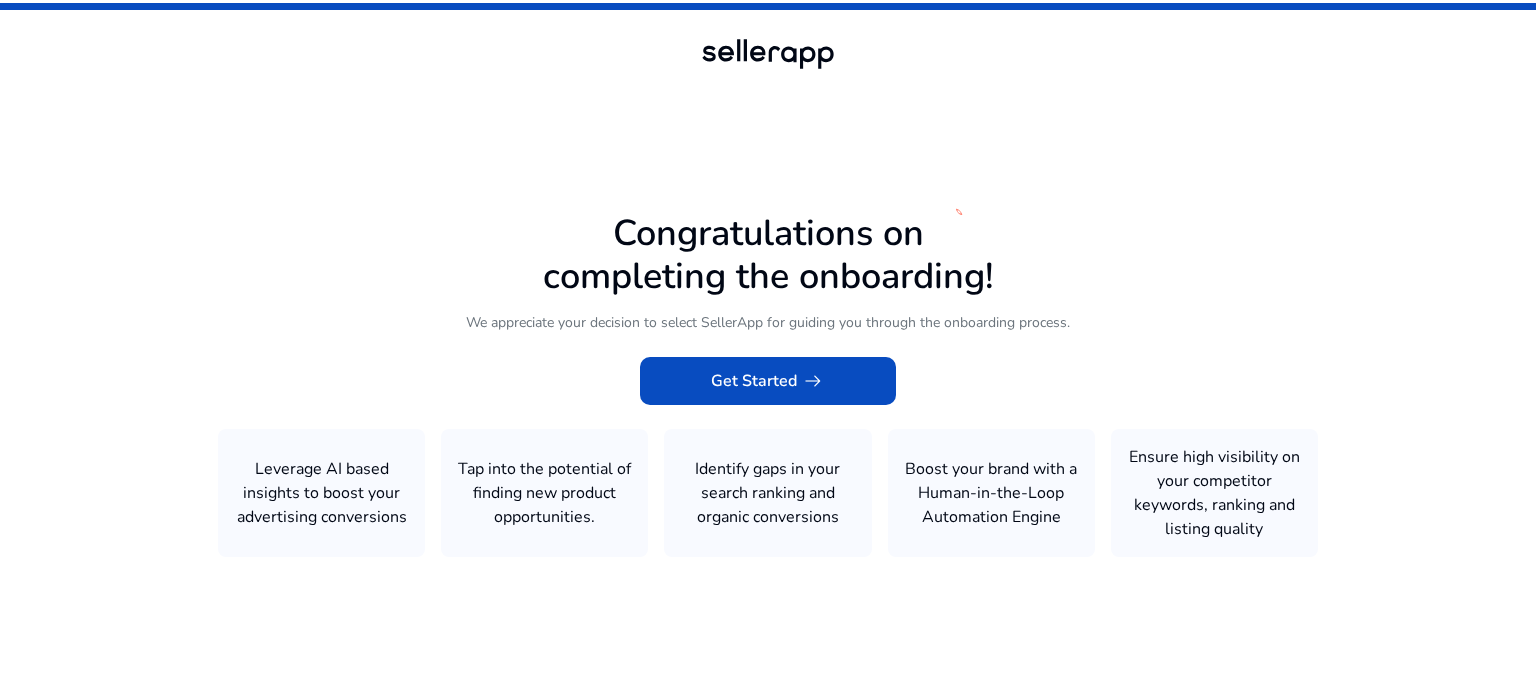 click 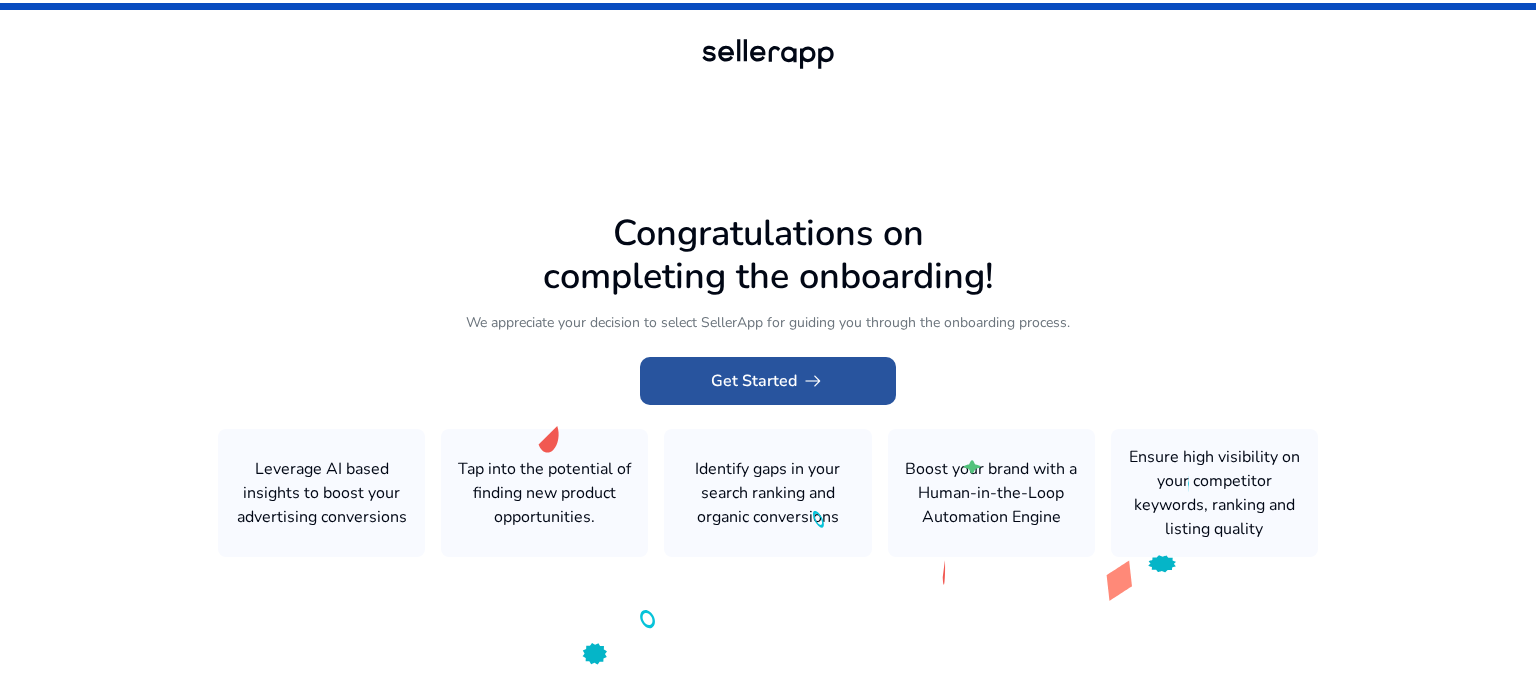 click on "Get Started   arrow_right_alt" 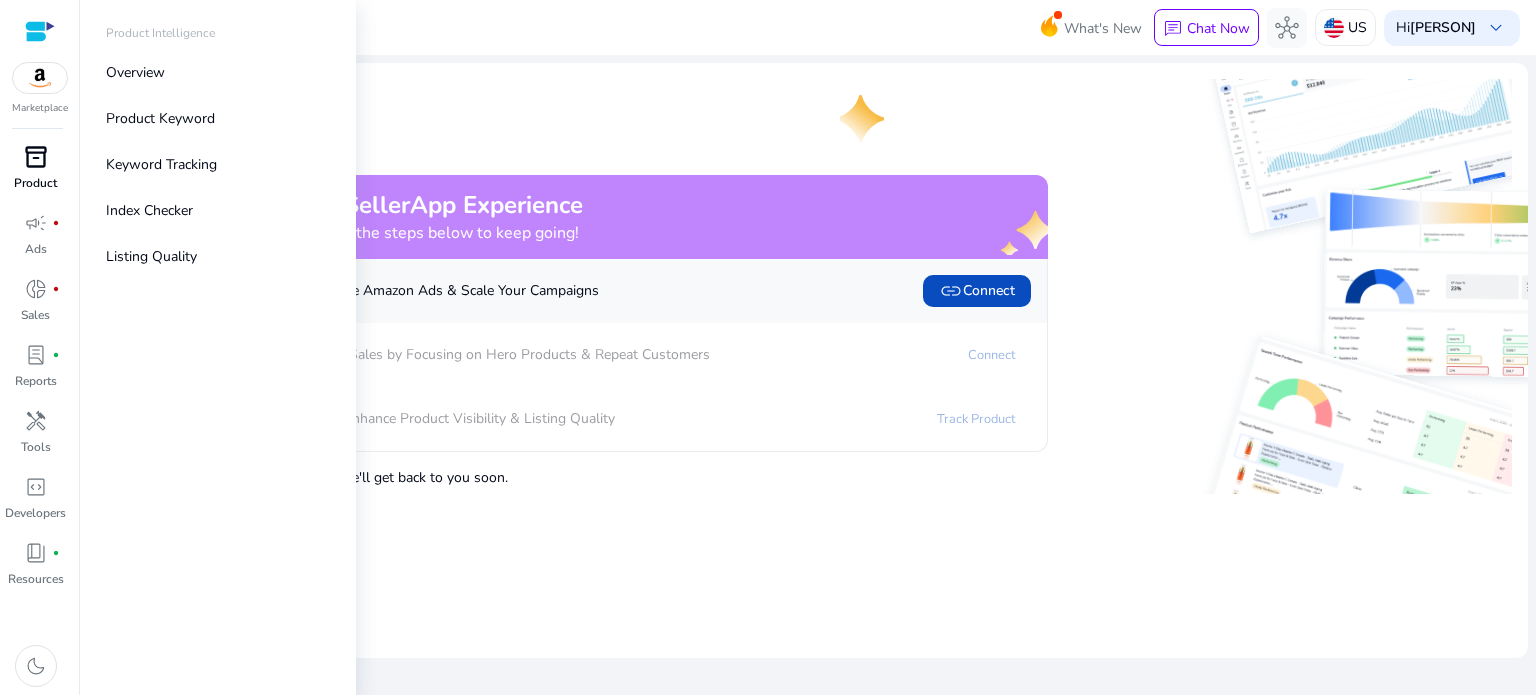 click on "inventory_2" at bounding box center (36, 157) 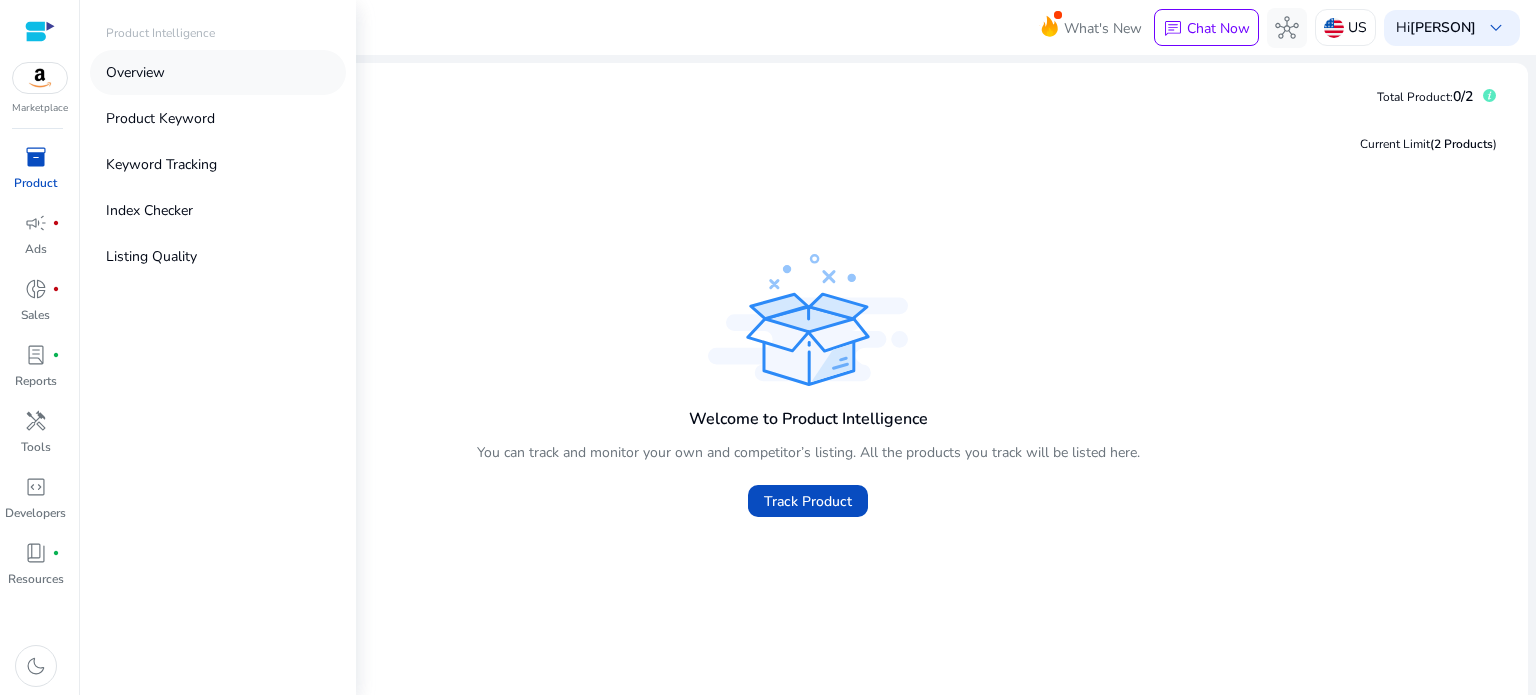 click on "Overview" at bounding box center [135, 72] 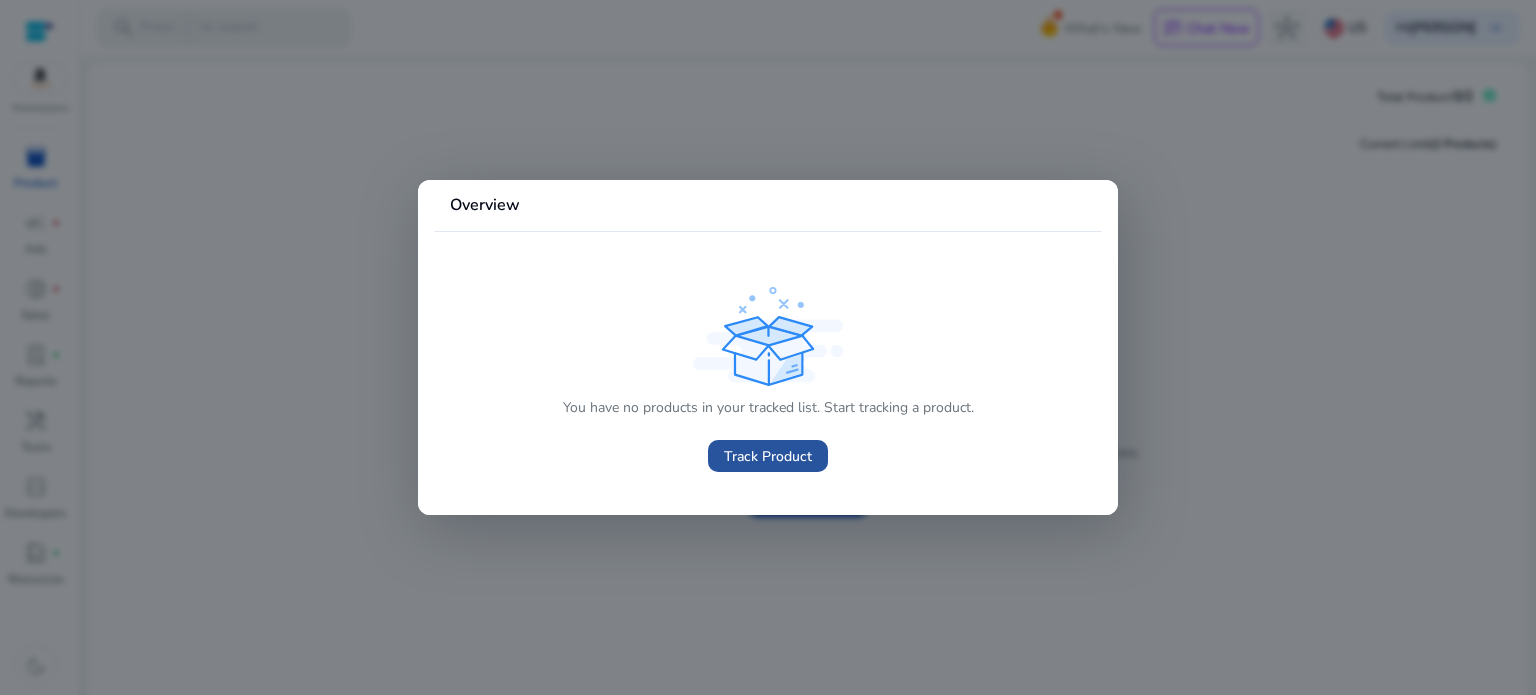 click on "Track Product" 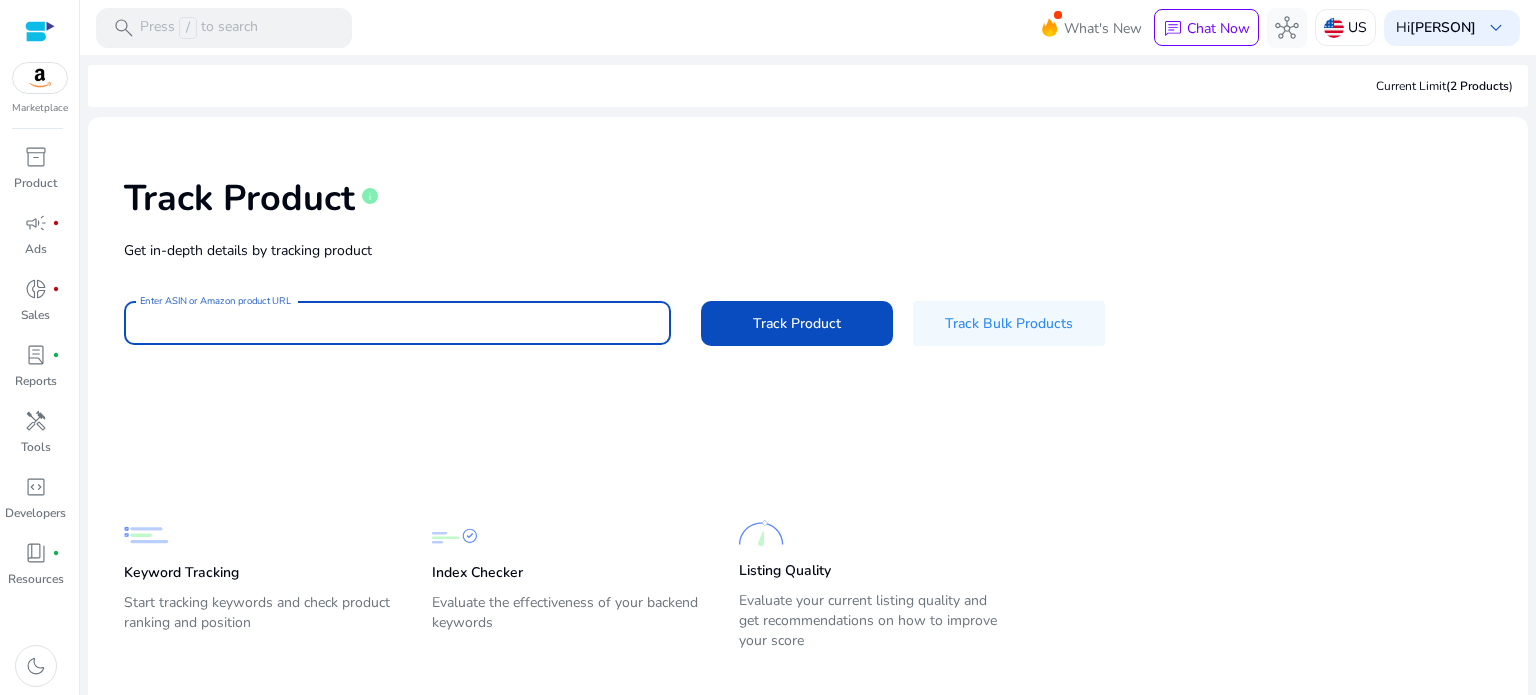 click on "Enter ASIN or Amazon product URL" at bounding box center [397, 323] 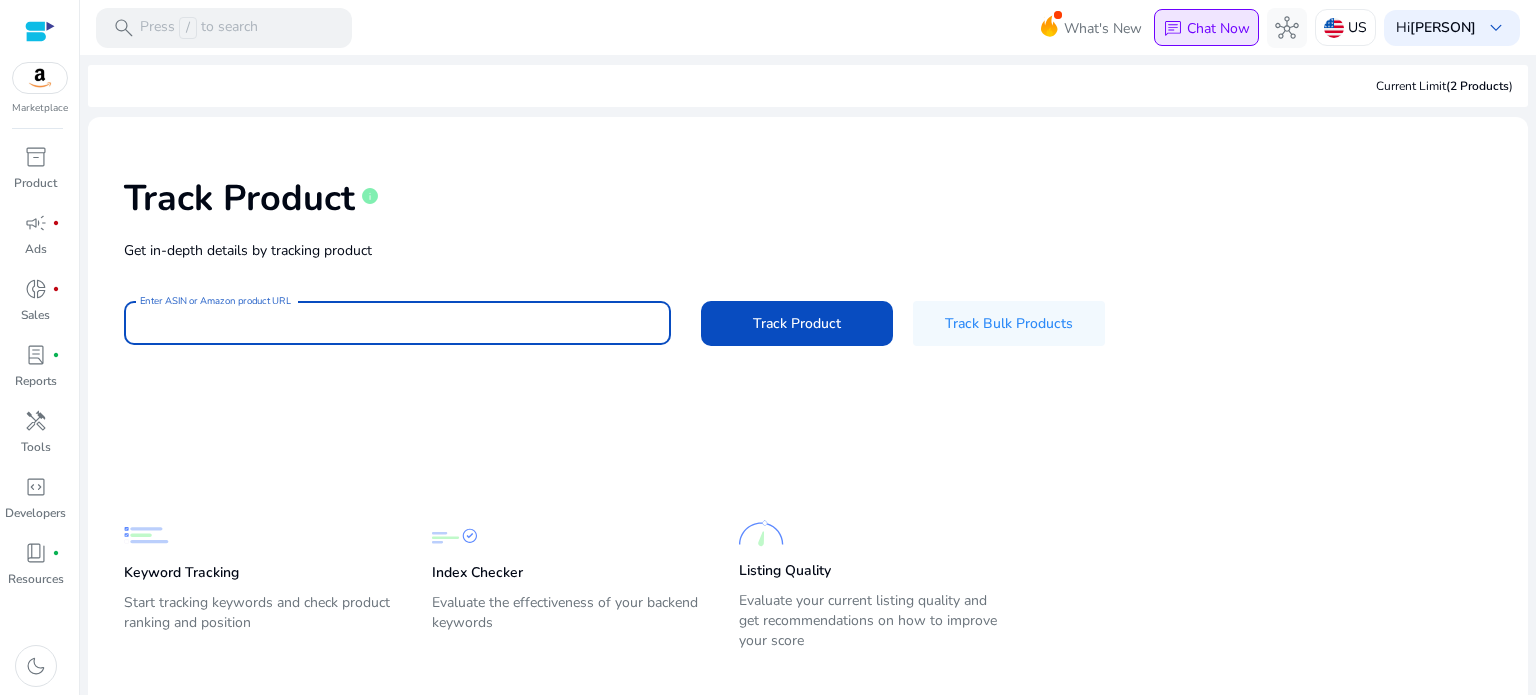 scroll, scrollTop: 0, scrollLeft: 0, axis: both 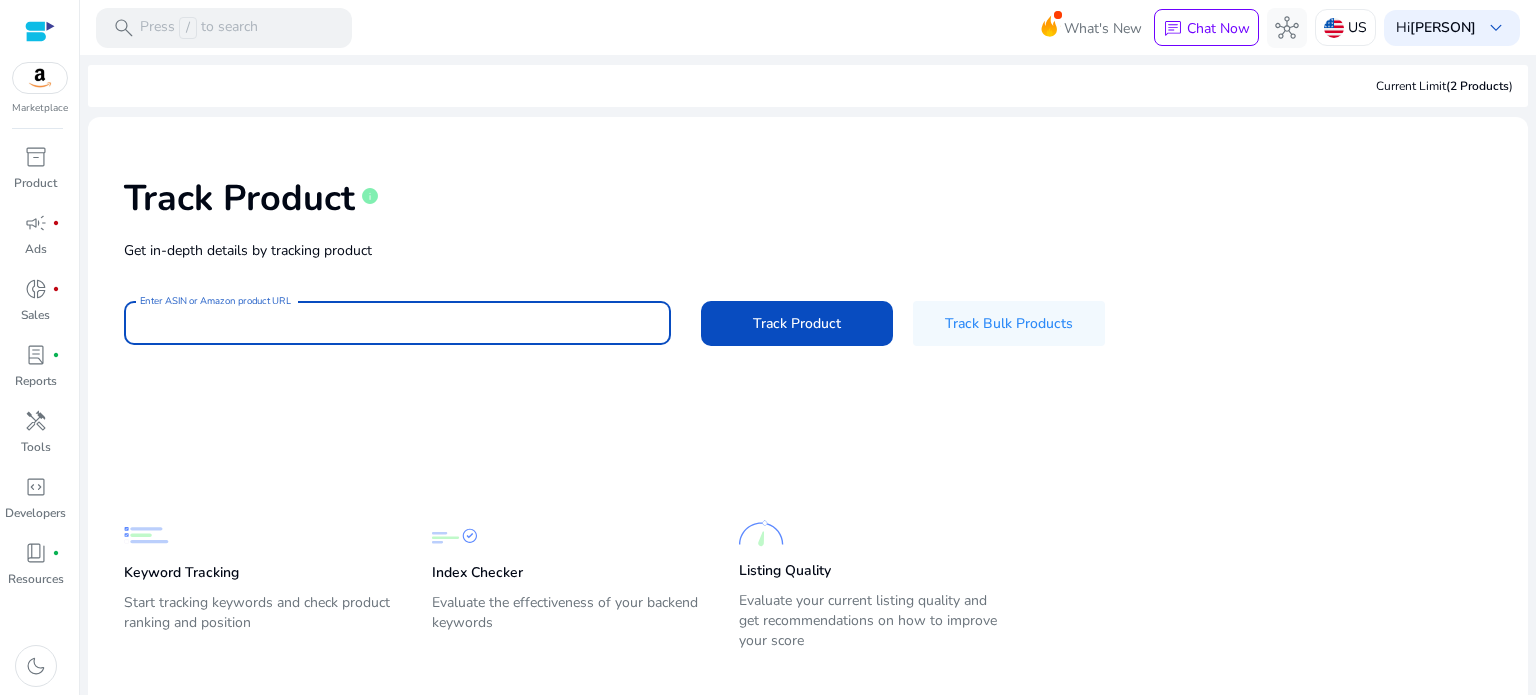 paste on "**********" 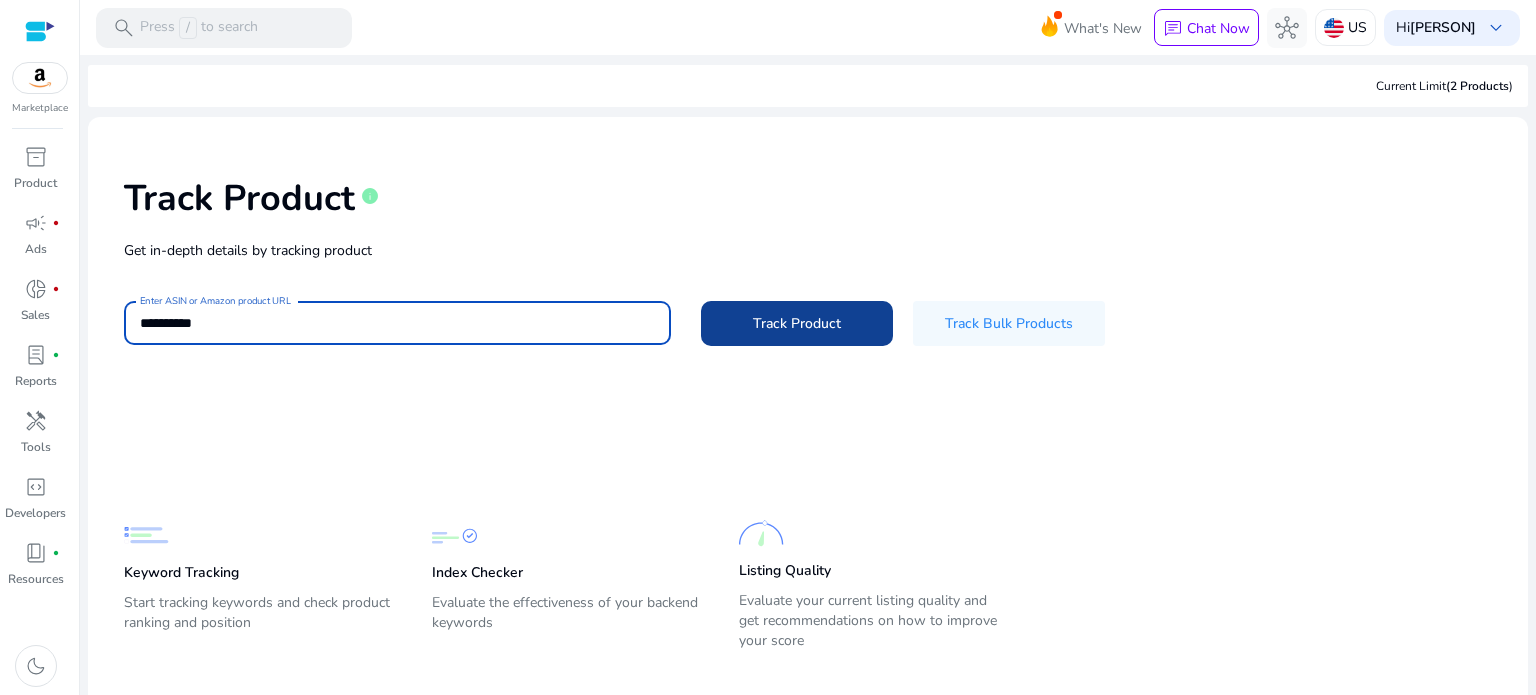 type on "**********" 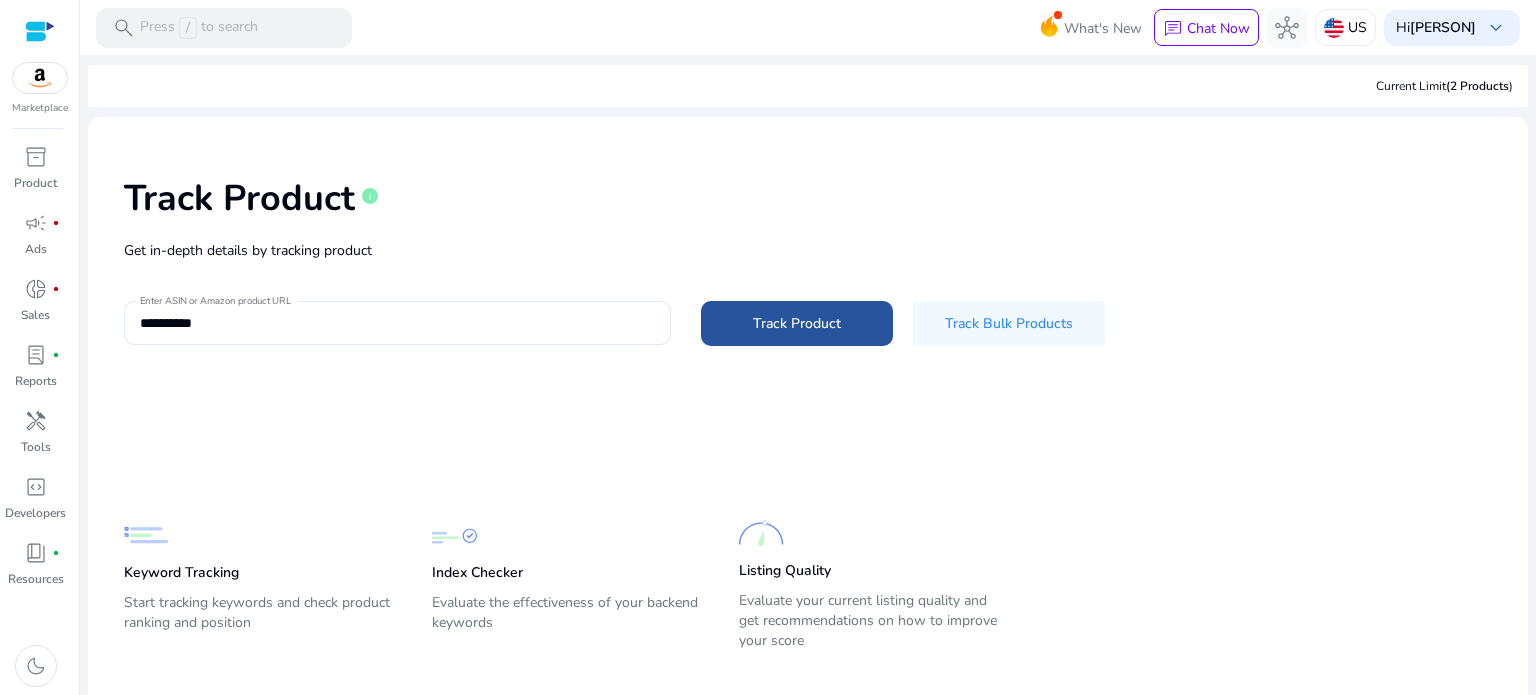 click 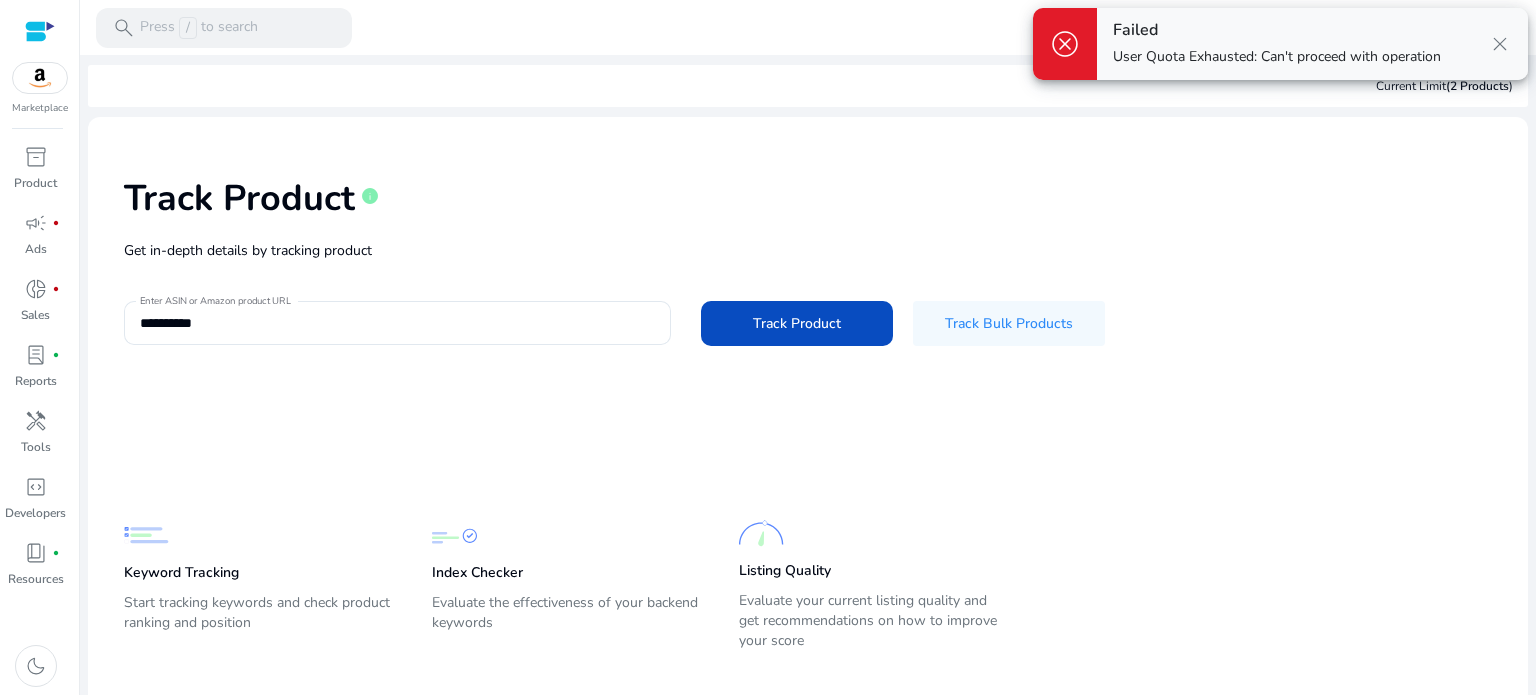 click on "close" at bounding box center (1500, 44) 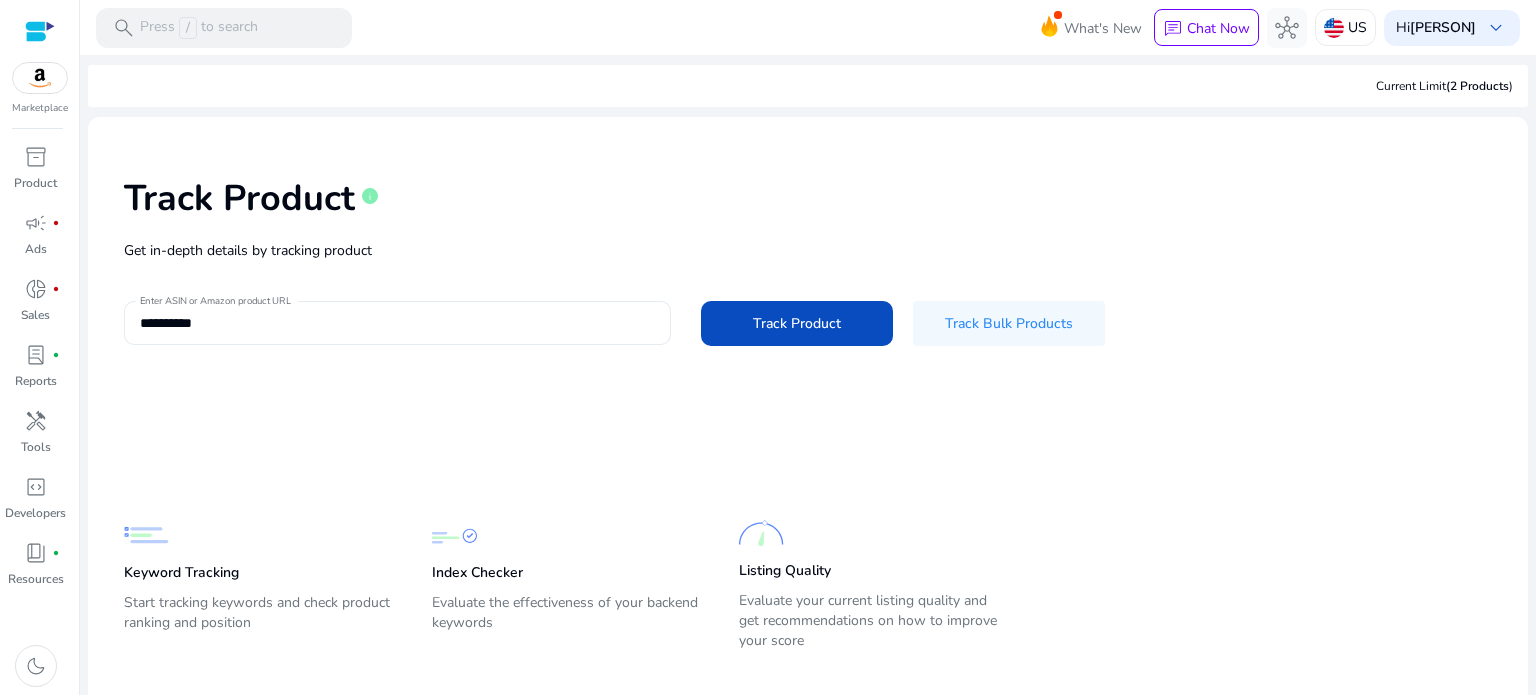 click on "**********" at bounding box center (397, 323) 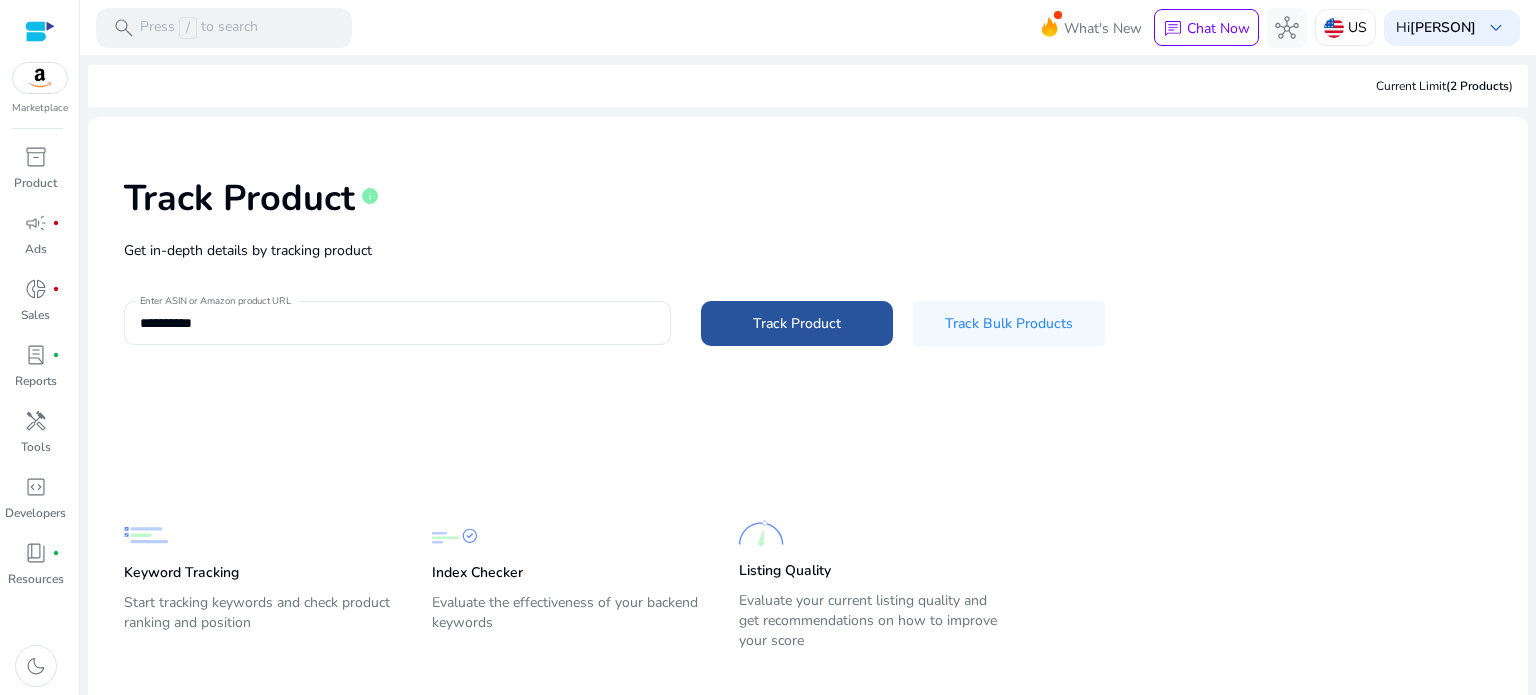click on "Track Product" 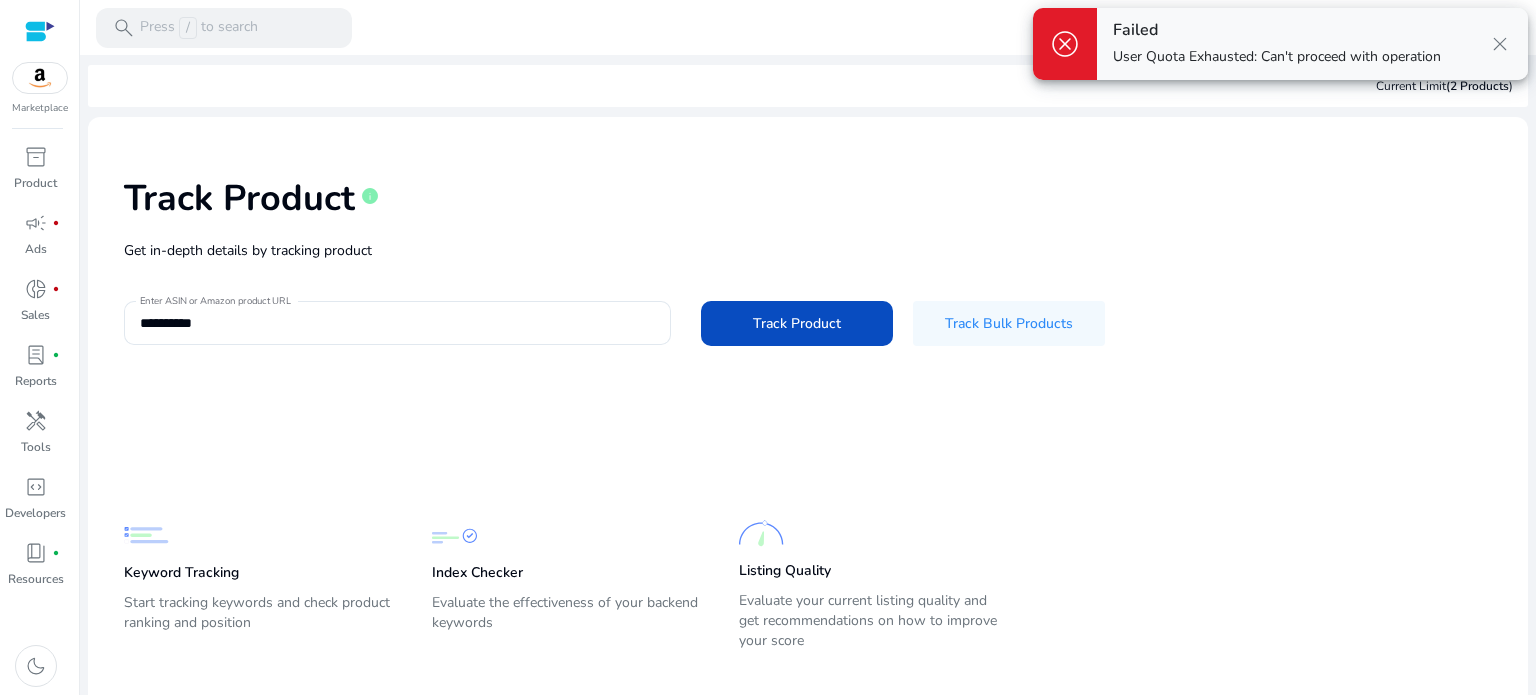 click on "close" at bounding box center [1500, 44] 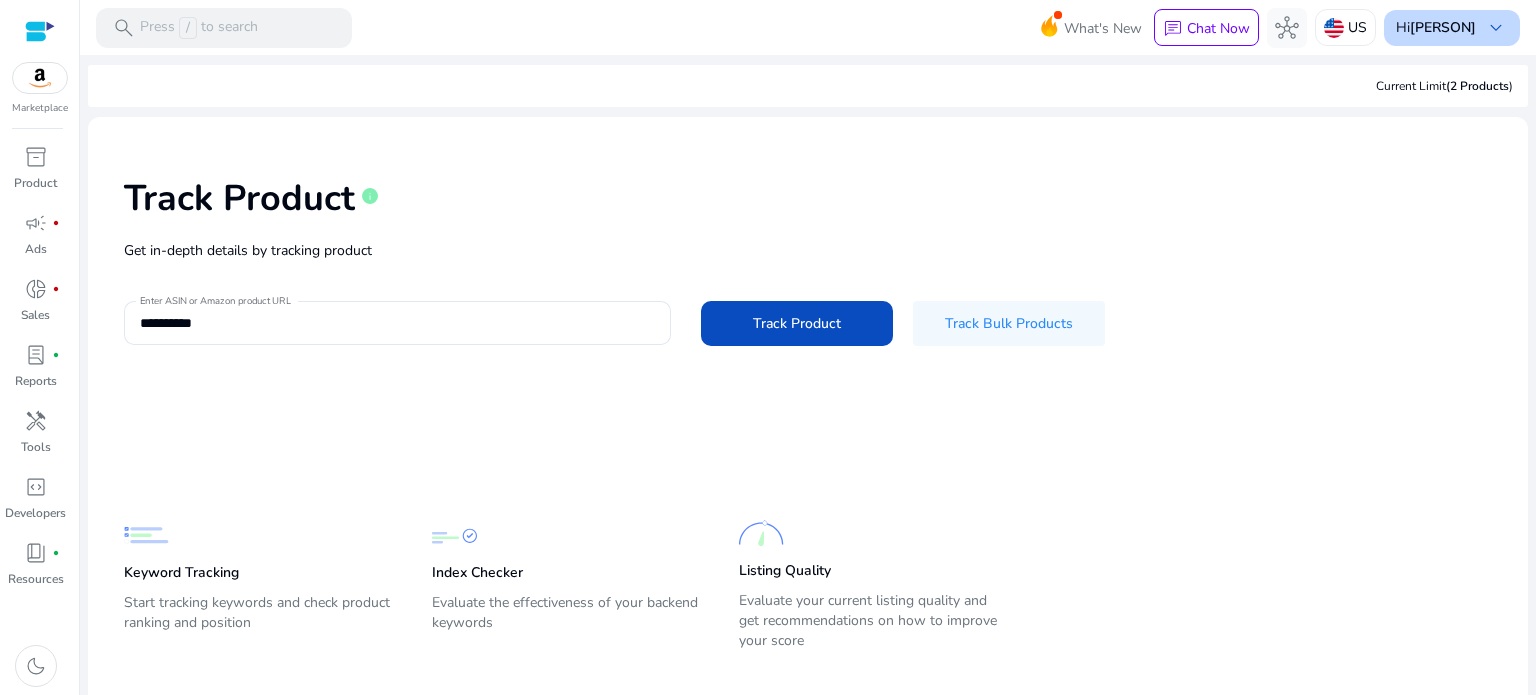 click on "[PERSON]" at bounding box center [1443, 27] 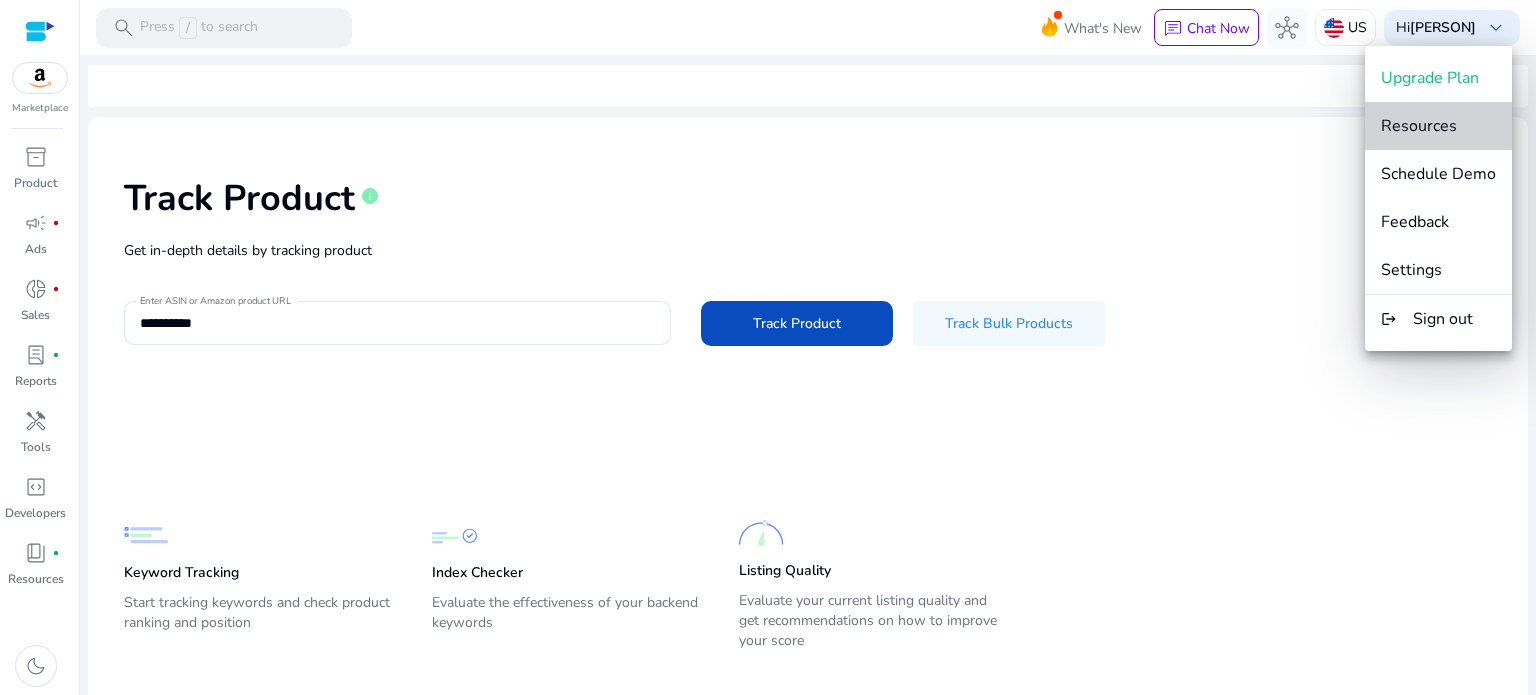 click on "Resources" at bounding box center [1419, 126] 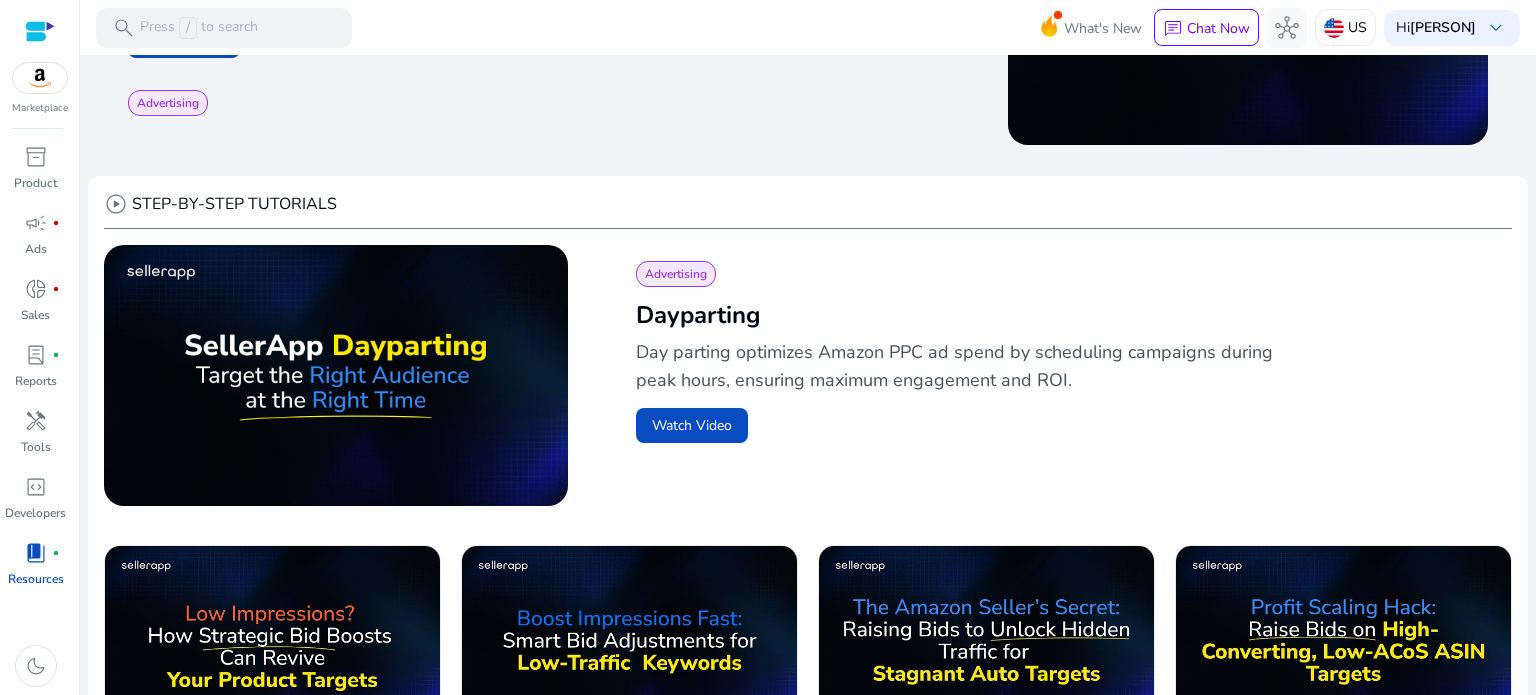 scroll, scrollTop: 0, scrollLeft: 0, axis: both 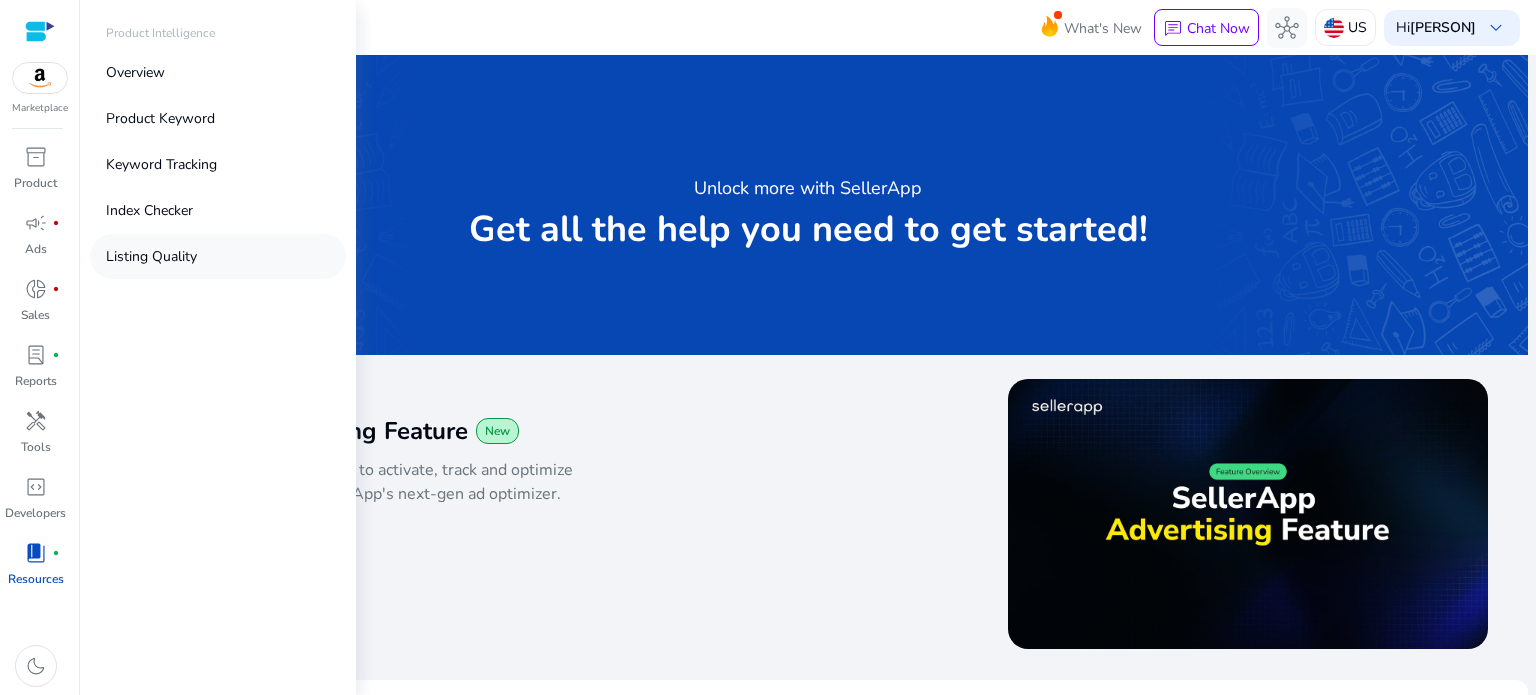 click on "Listing Quality" at bounding box center [151, 256] 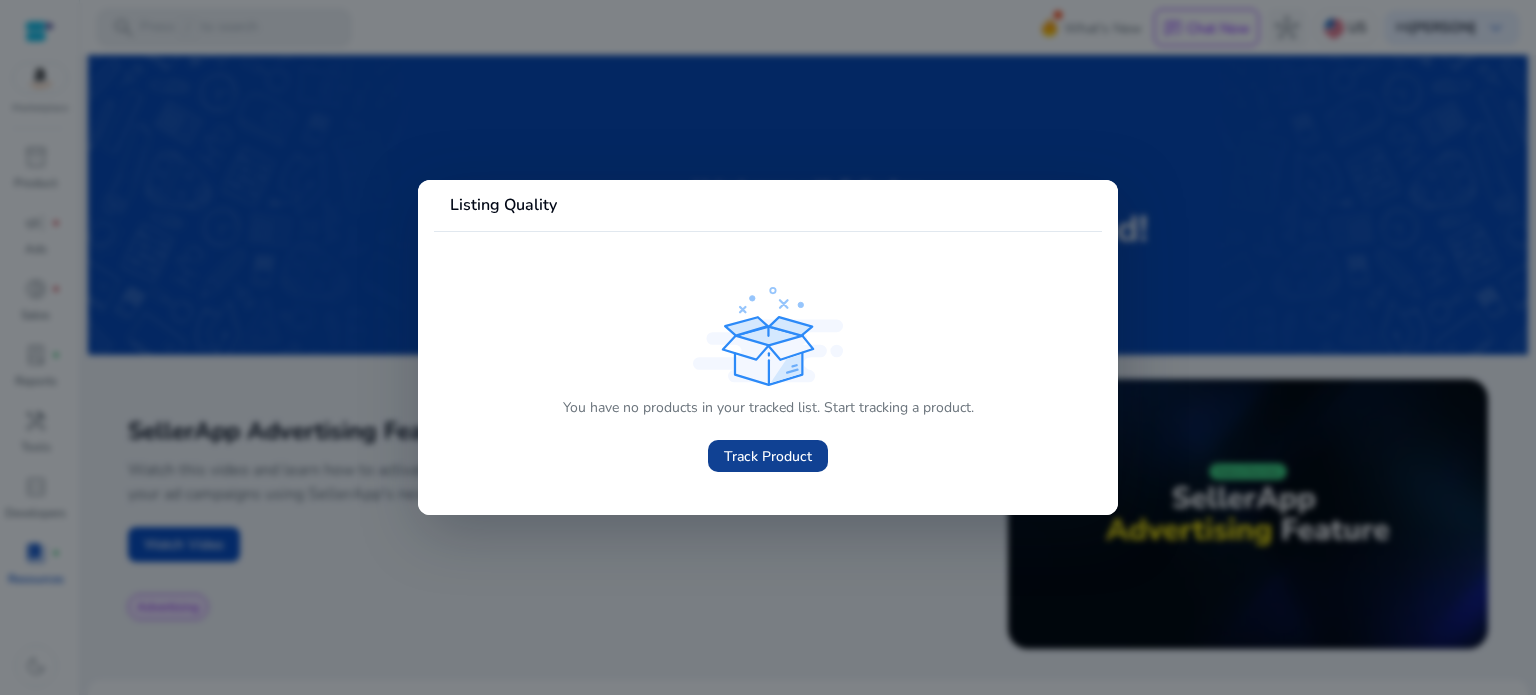 click on "Track Product" 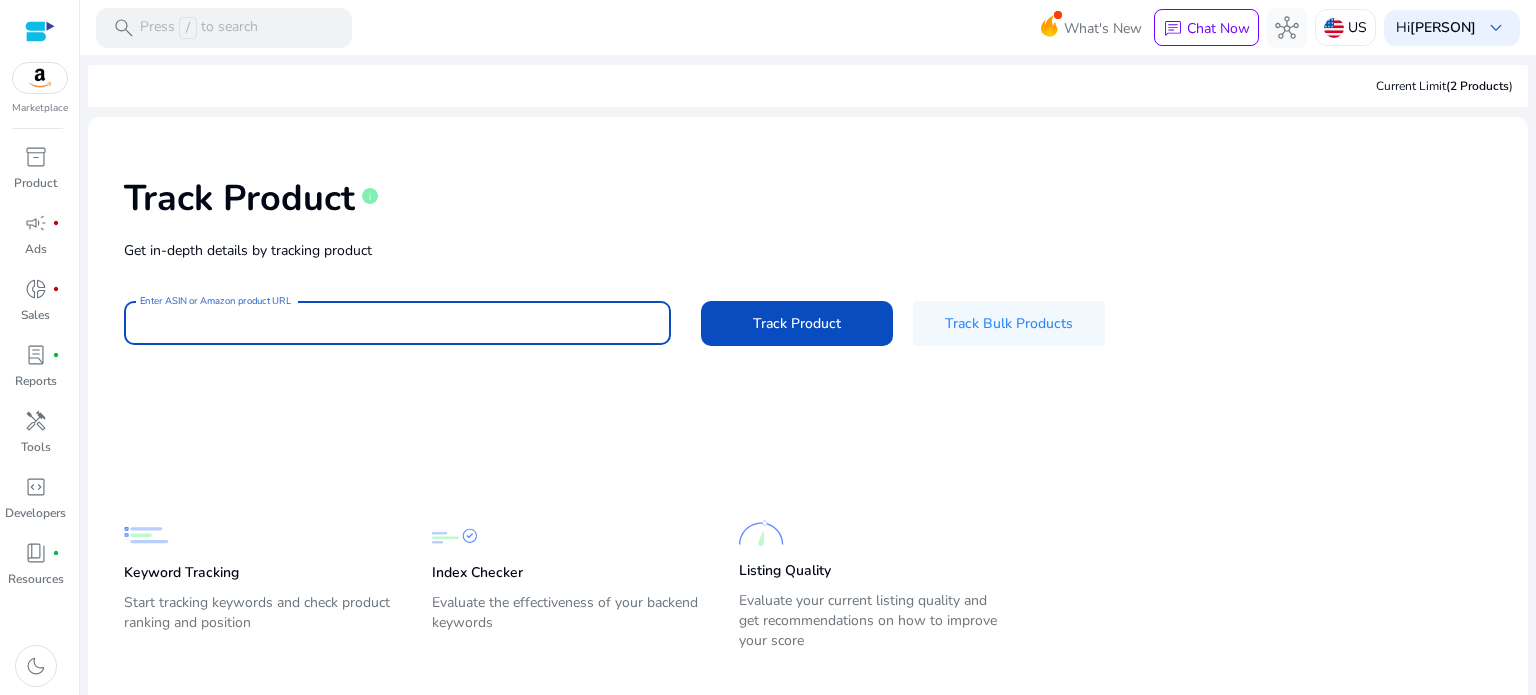 click on "Enter ASIN or Amazon product URL" at bounding box center (397, 323) 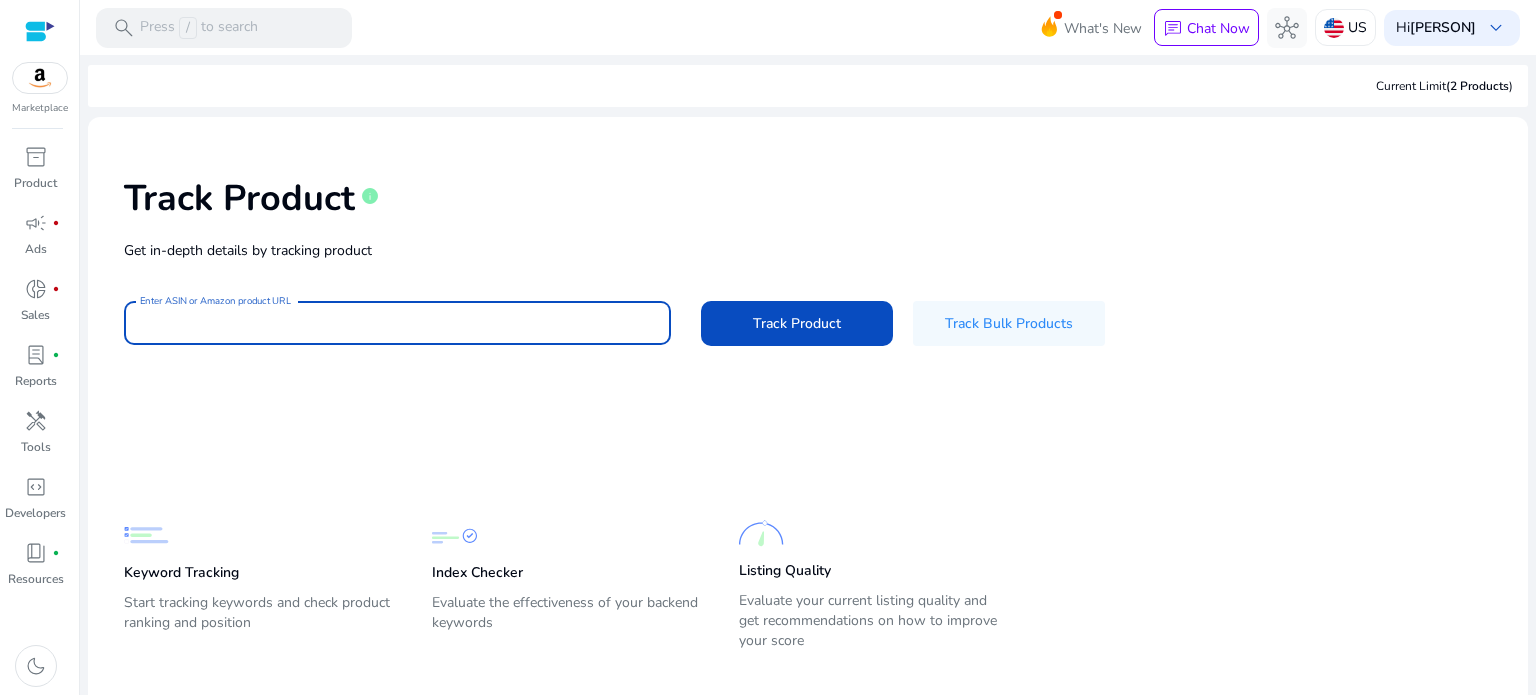 paste on "**********" 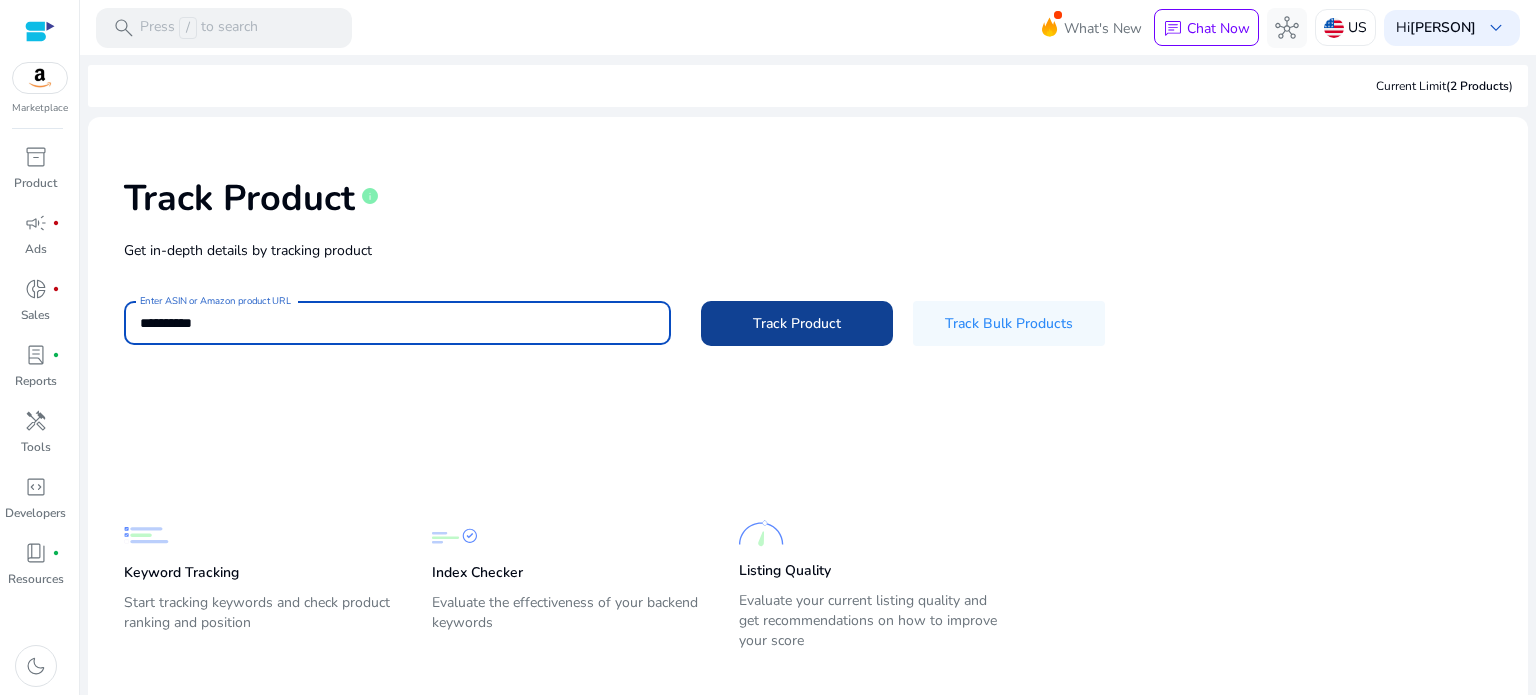 type on "**********" 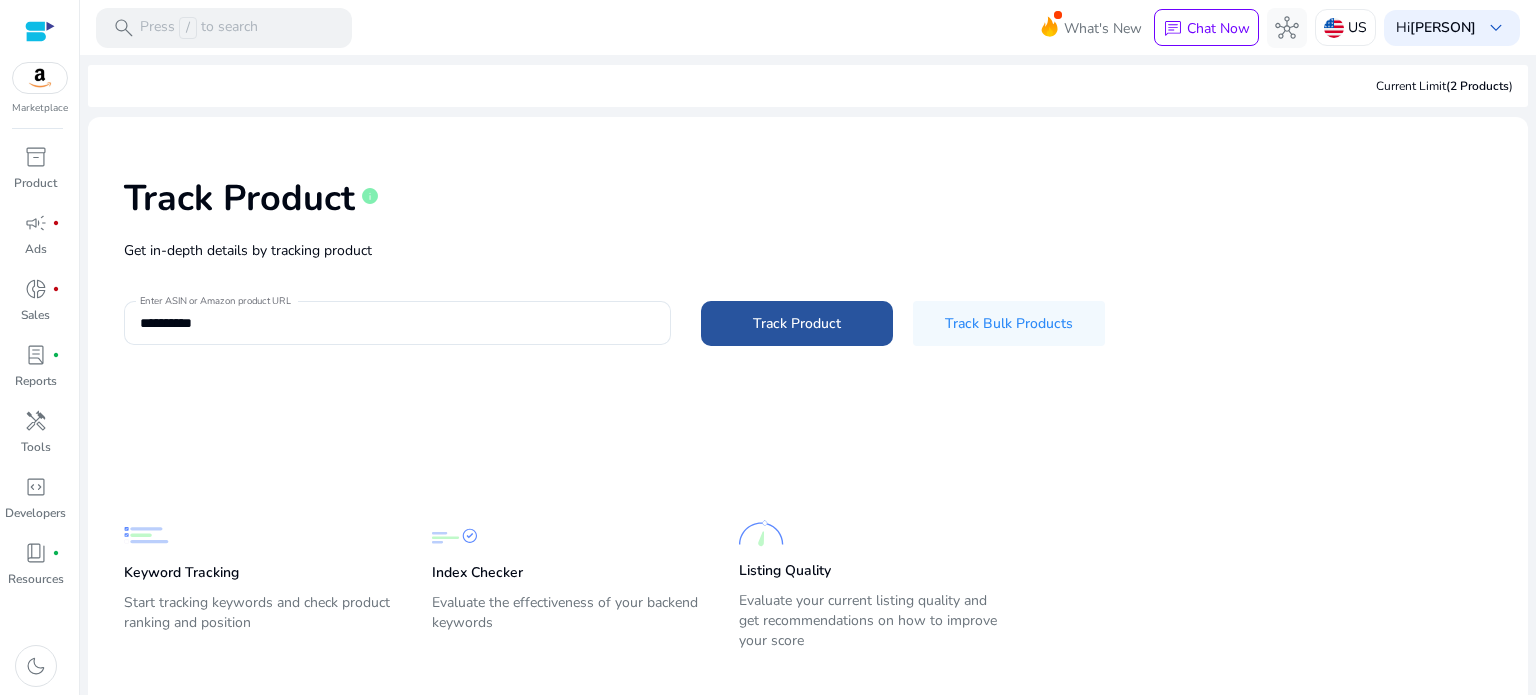 click on "Track Product" 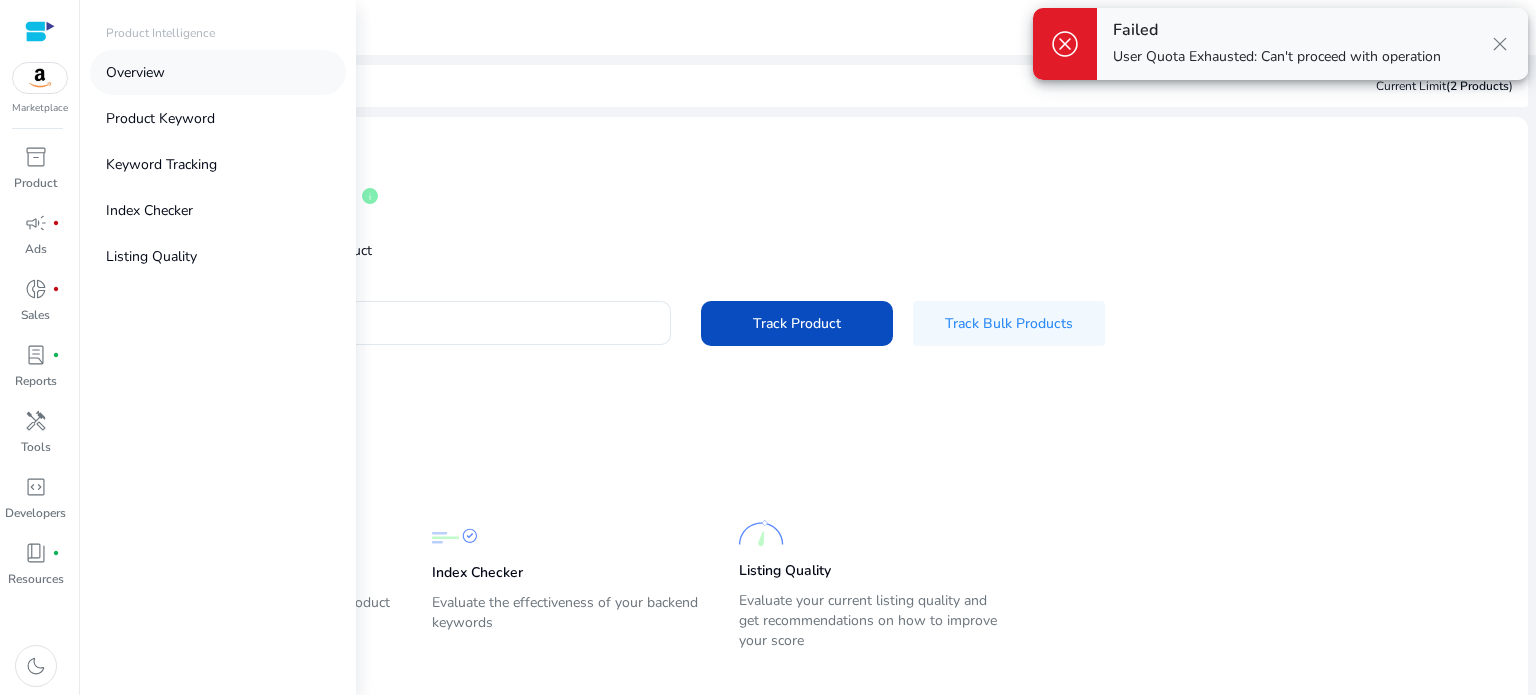 click on "Overview" at bounding box center [218, 72] 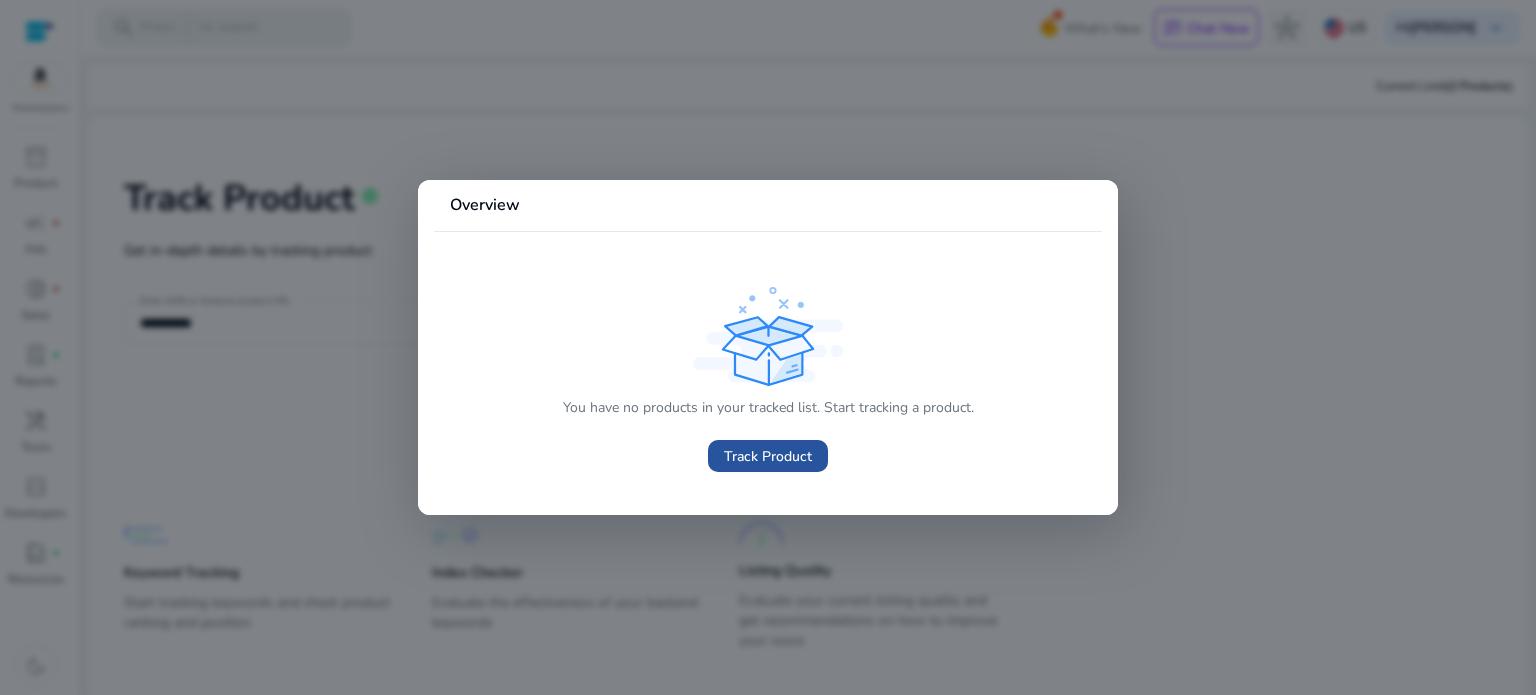 click on "Track Product" 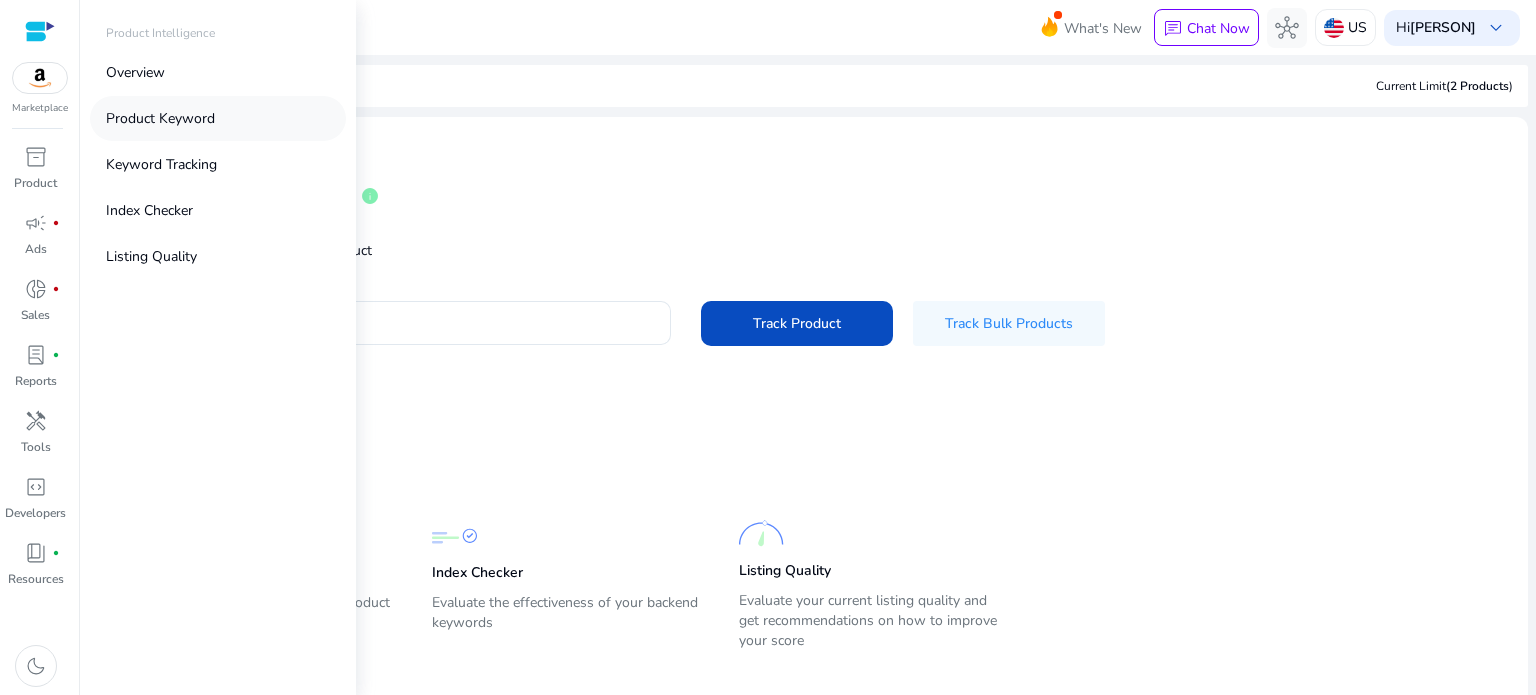 click on "Product Keyword" at bounding box center [160, 118] 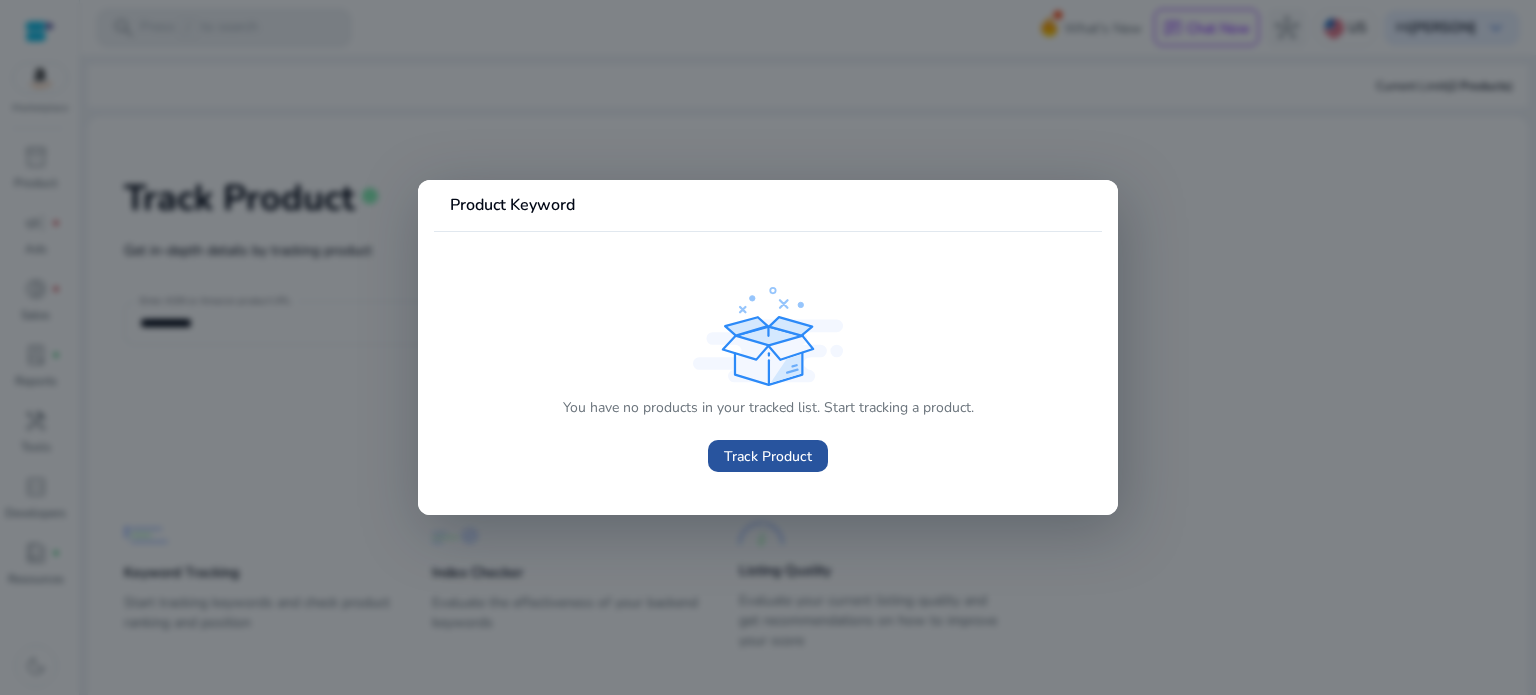 click on "Track Product" 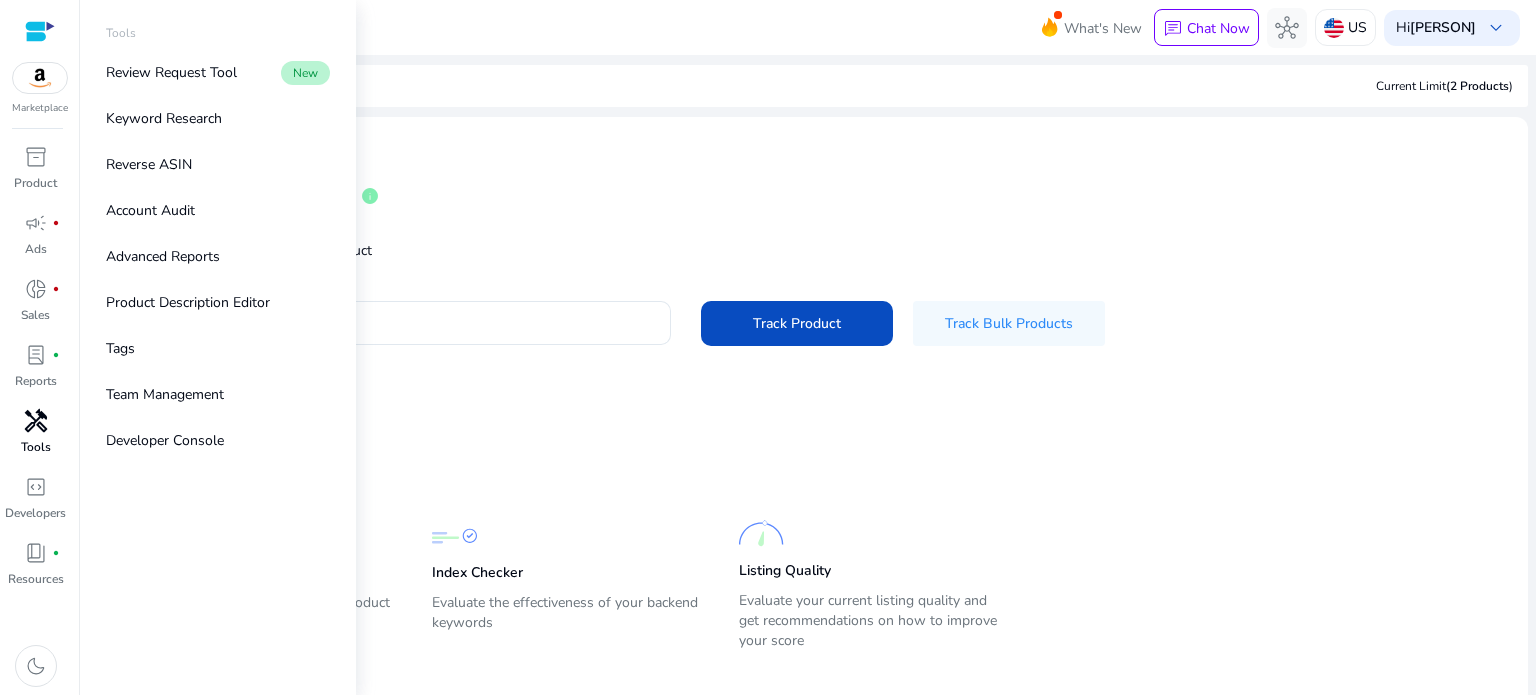 click on "handyman" at bounding box center (36, 421) 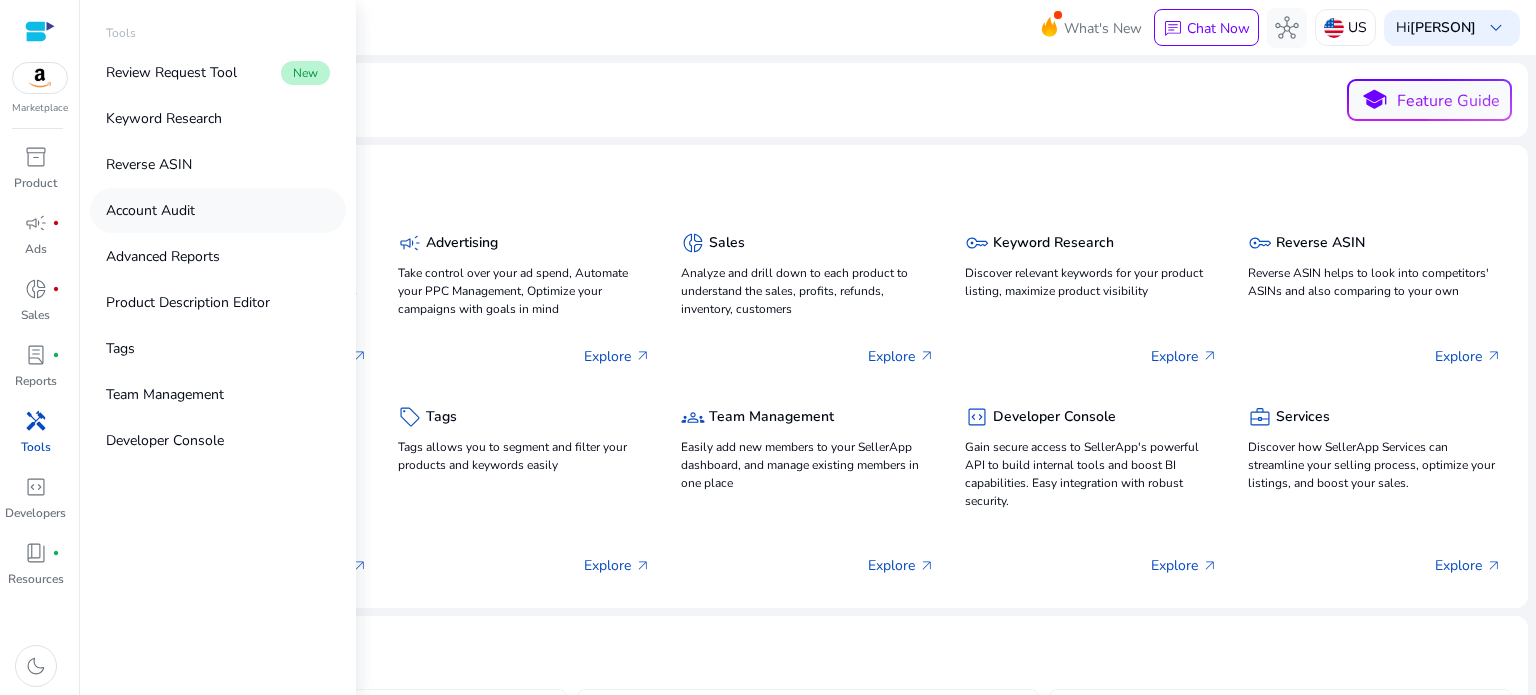 click on "Account Audit" at bounding box center (150, 210) 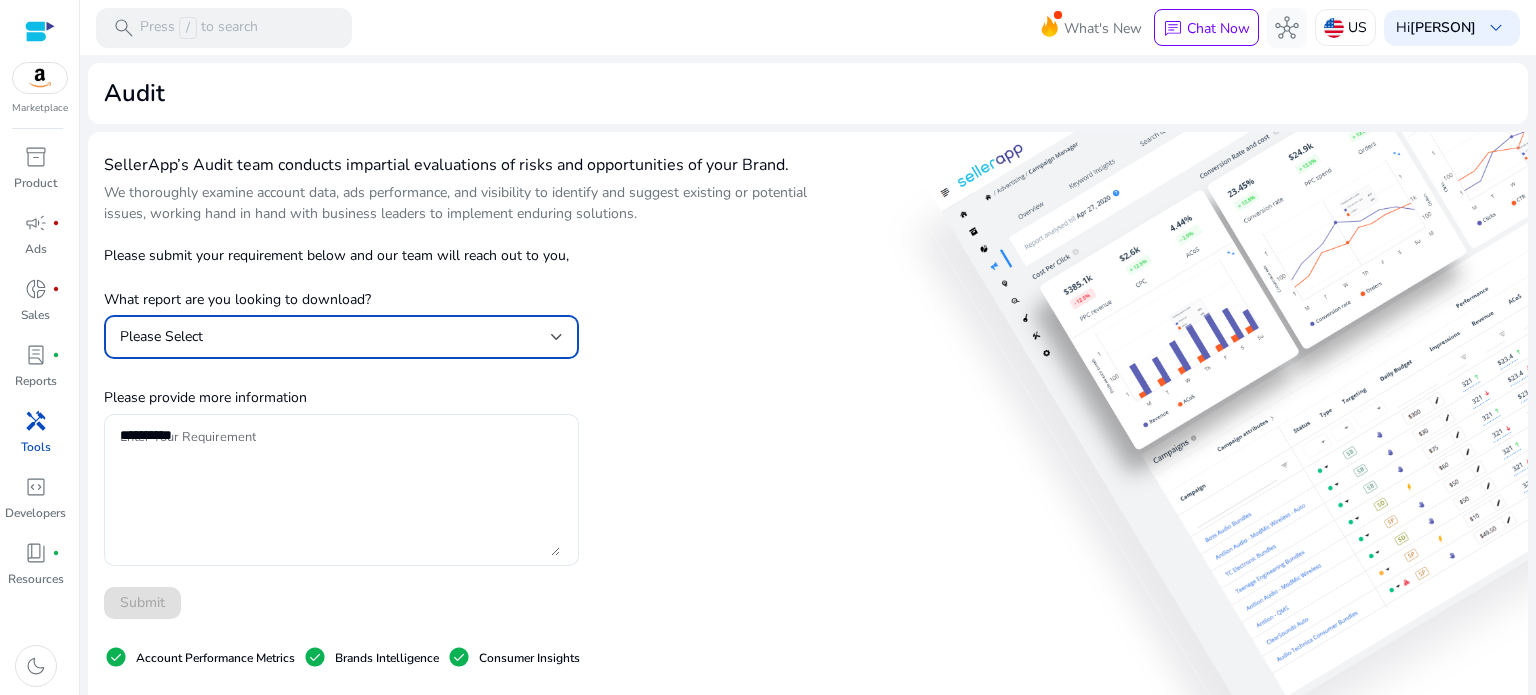 click on "Please Select" at bounding box center (335, 337) 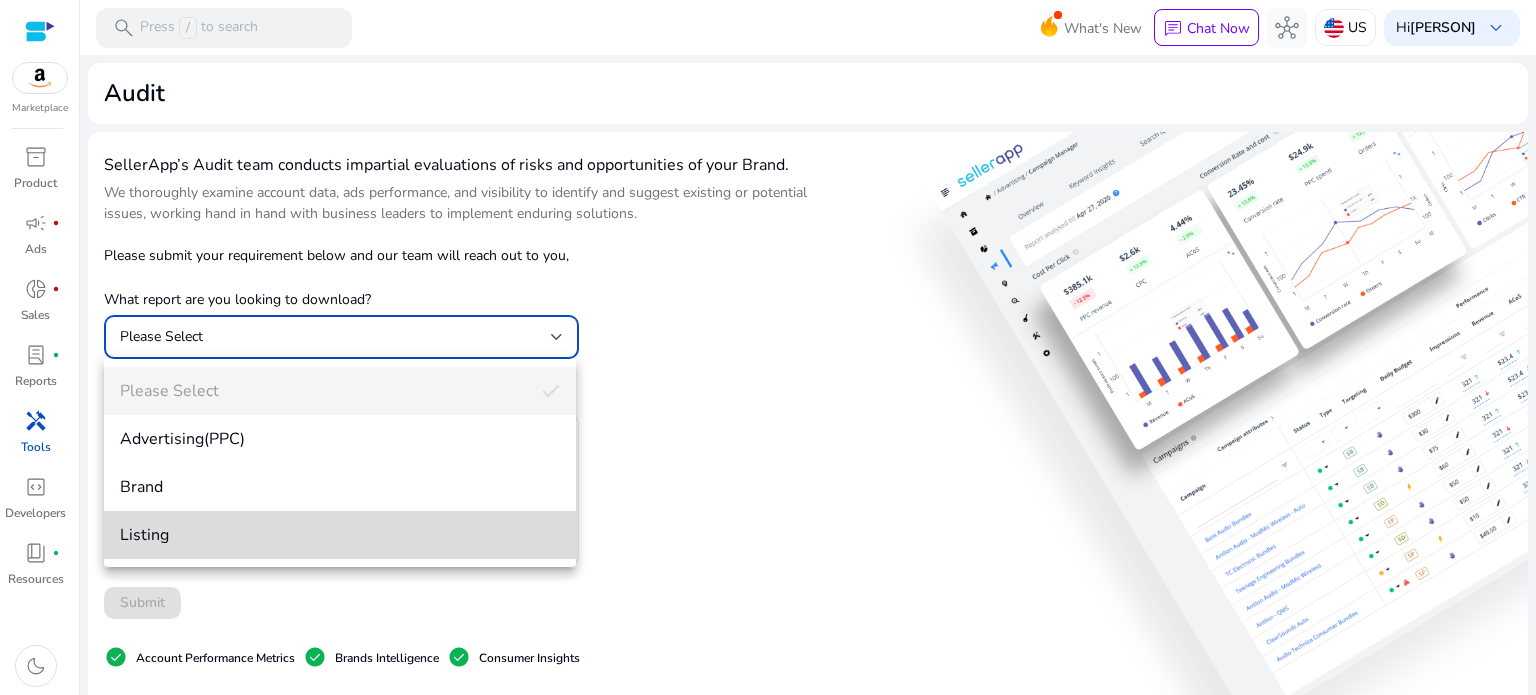 click on "Listing" at bounding box center (340, 535) 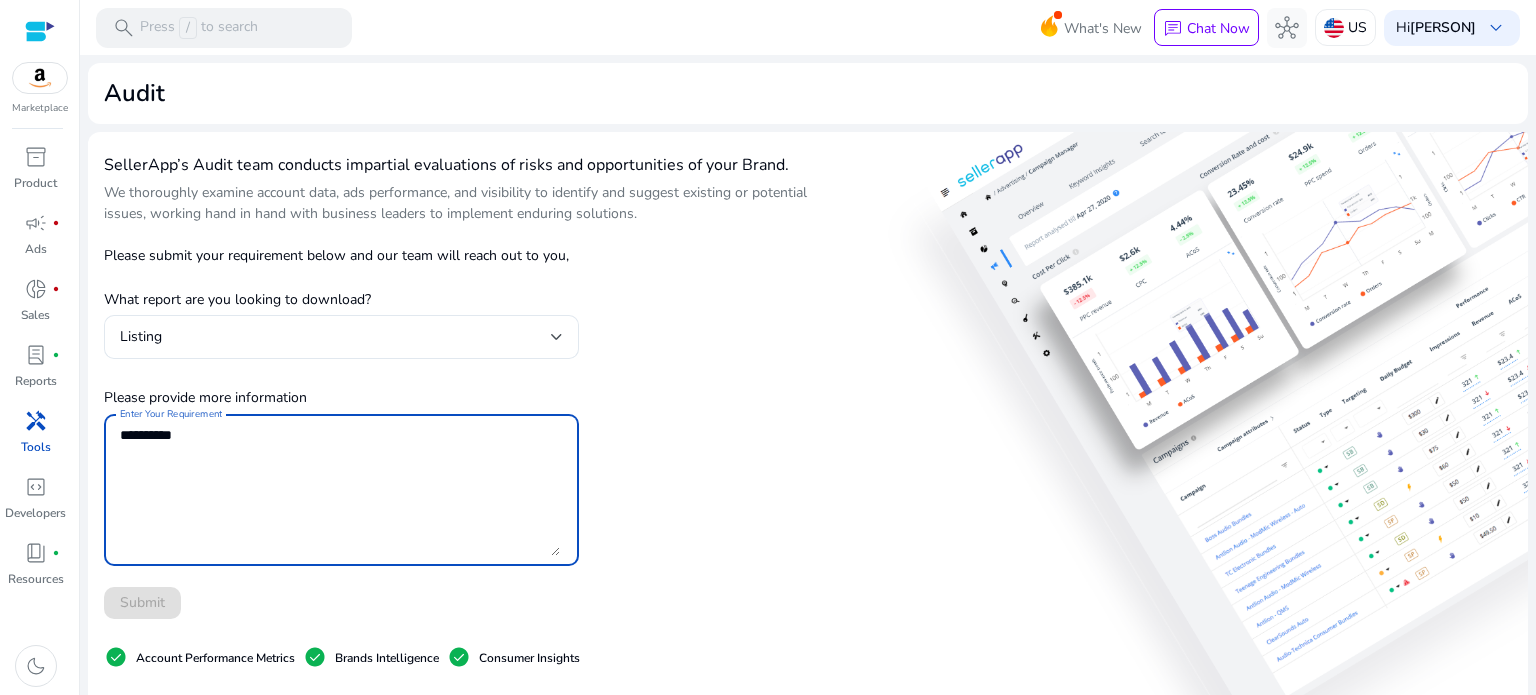 click on "Enter Your Requirement" at bounding box center [340, 490] 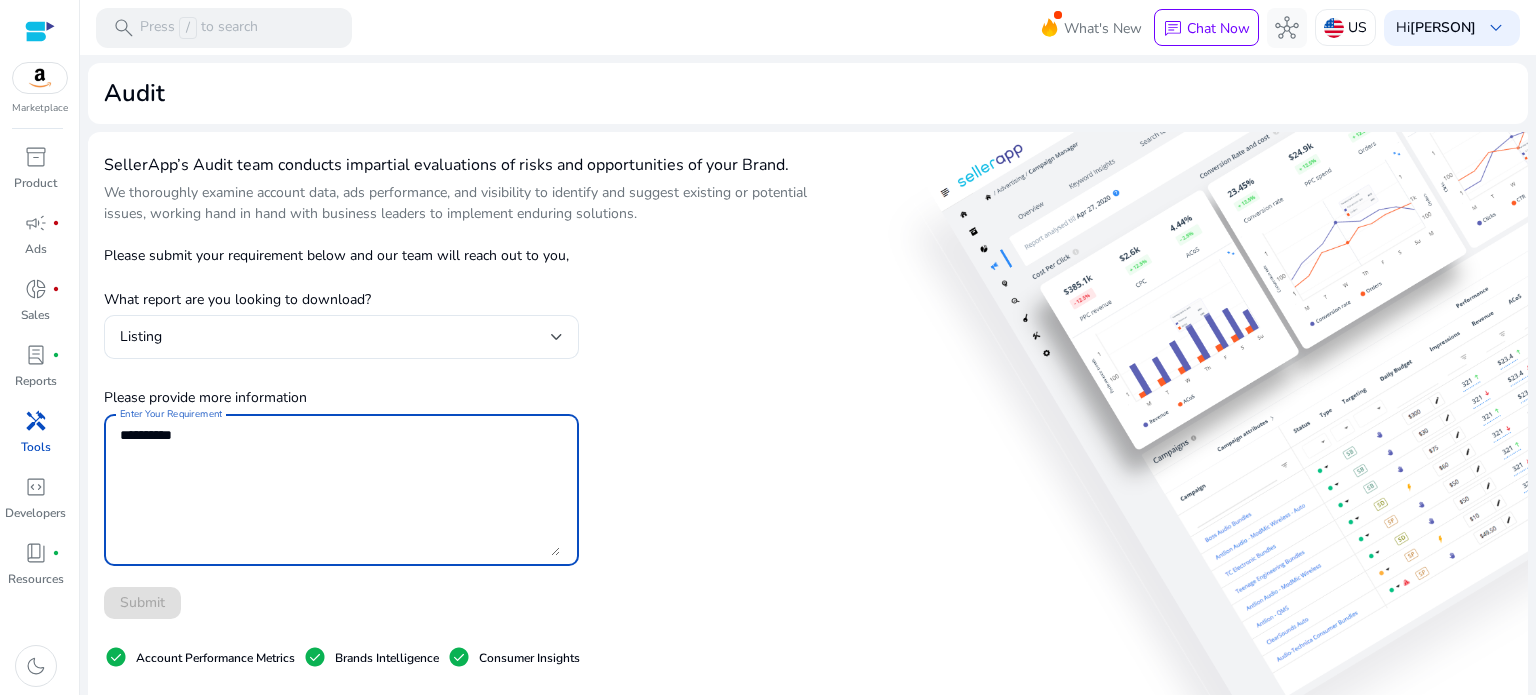 paste on "**********" 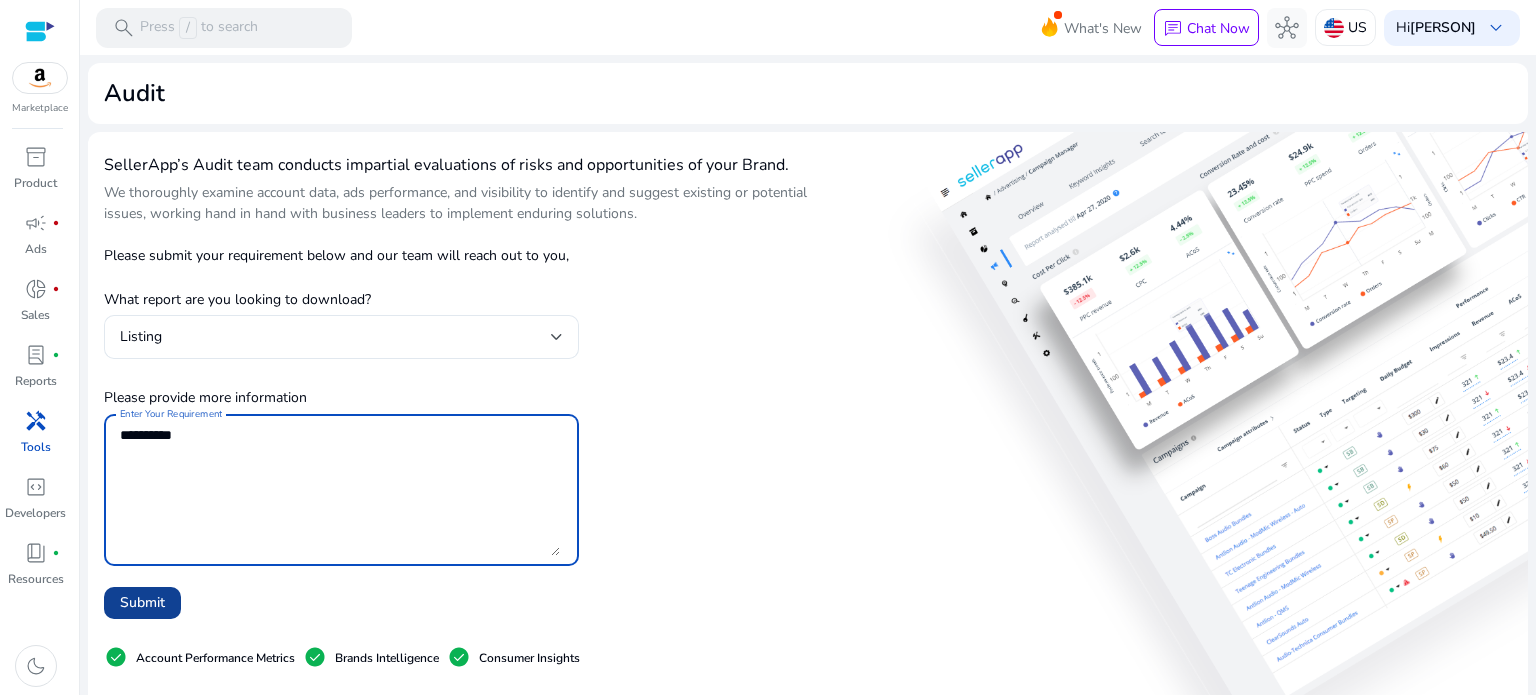type on "**********" 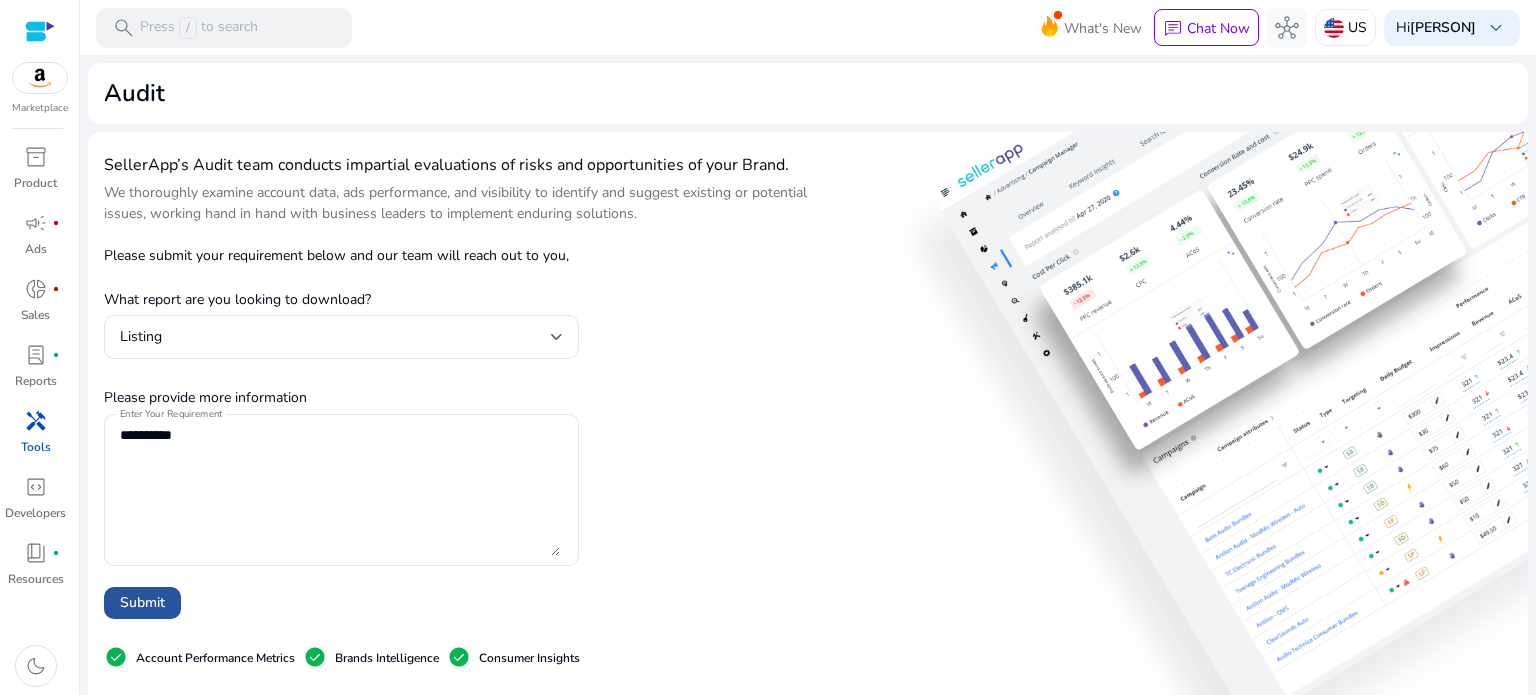 click on "Submit" 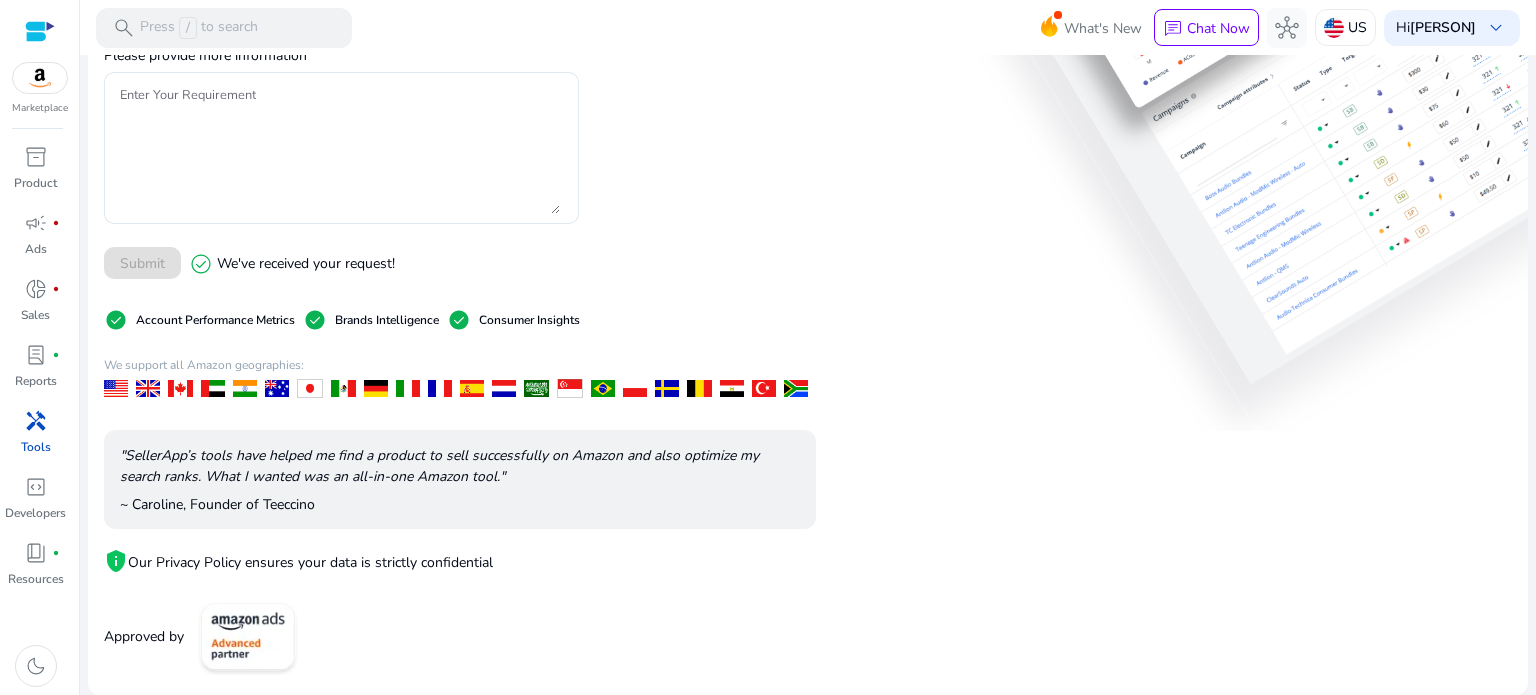 scroll, scrollTop: 0, scrollLeft: 0, axis: both 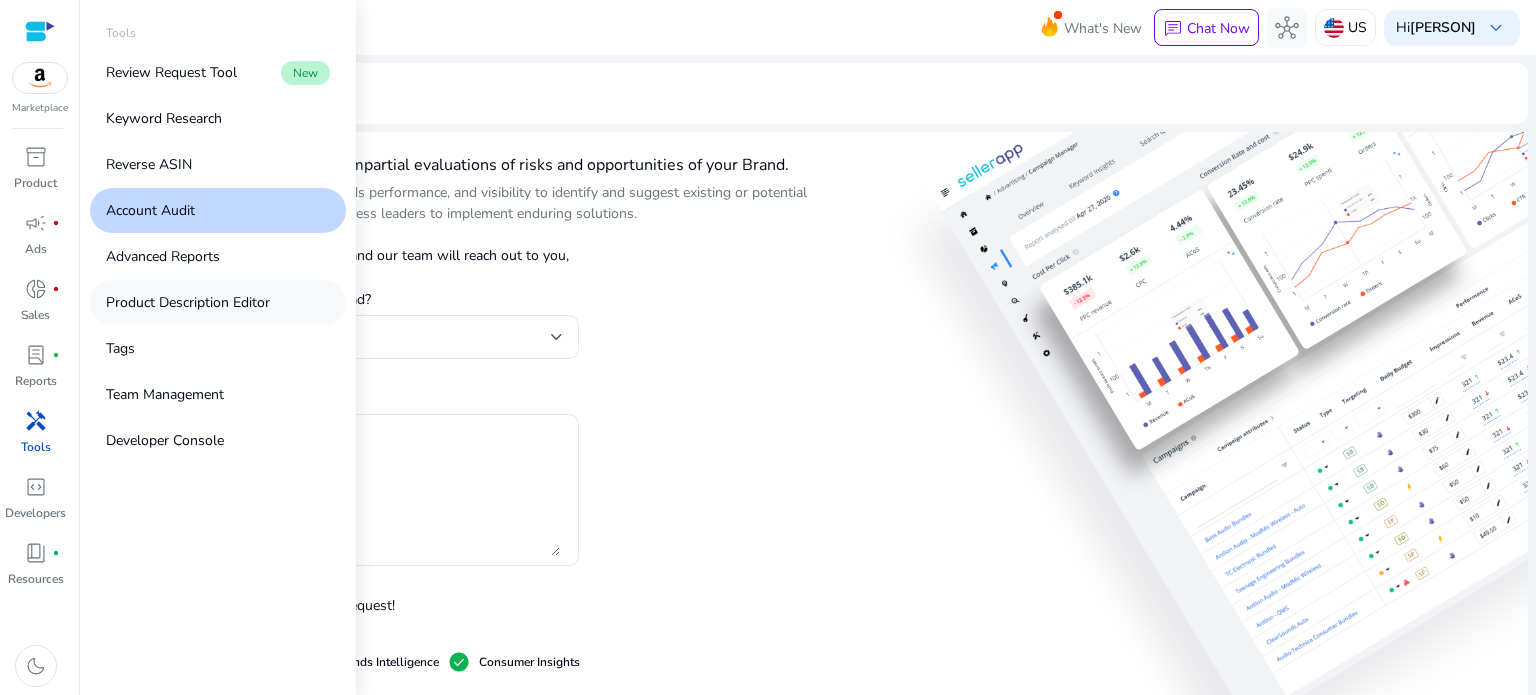 click on "Product Description Editor" at bounding box center (188, 302) 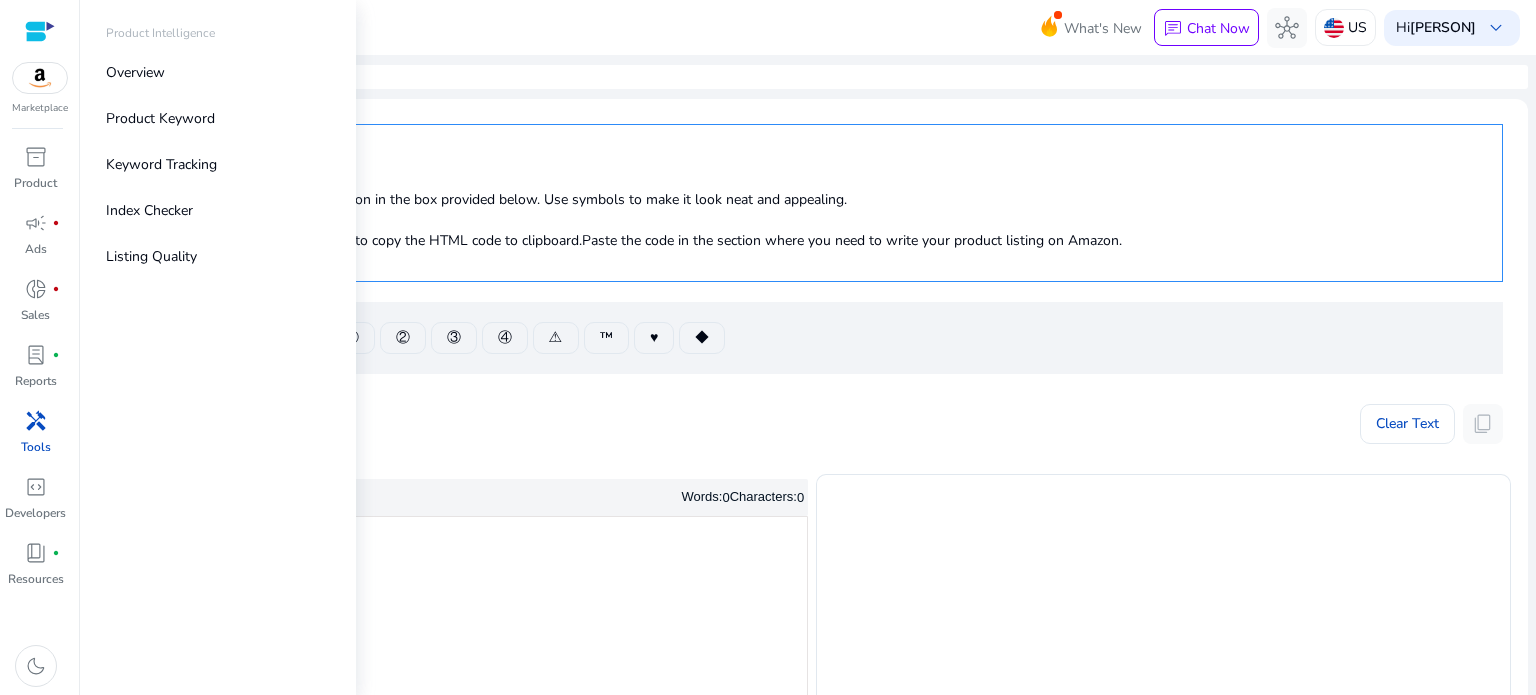 click at bounding box center [40, 31] 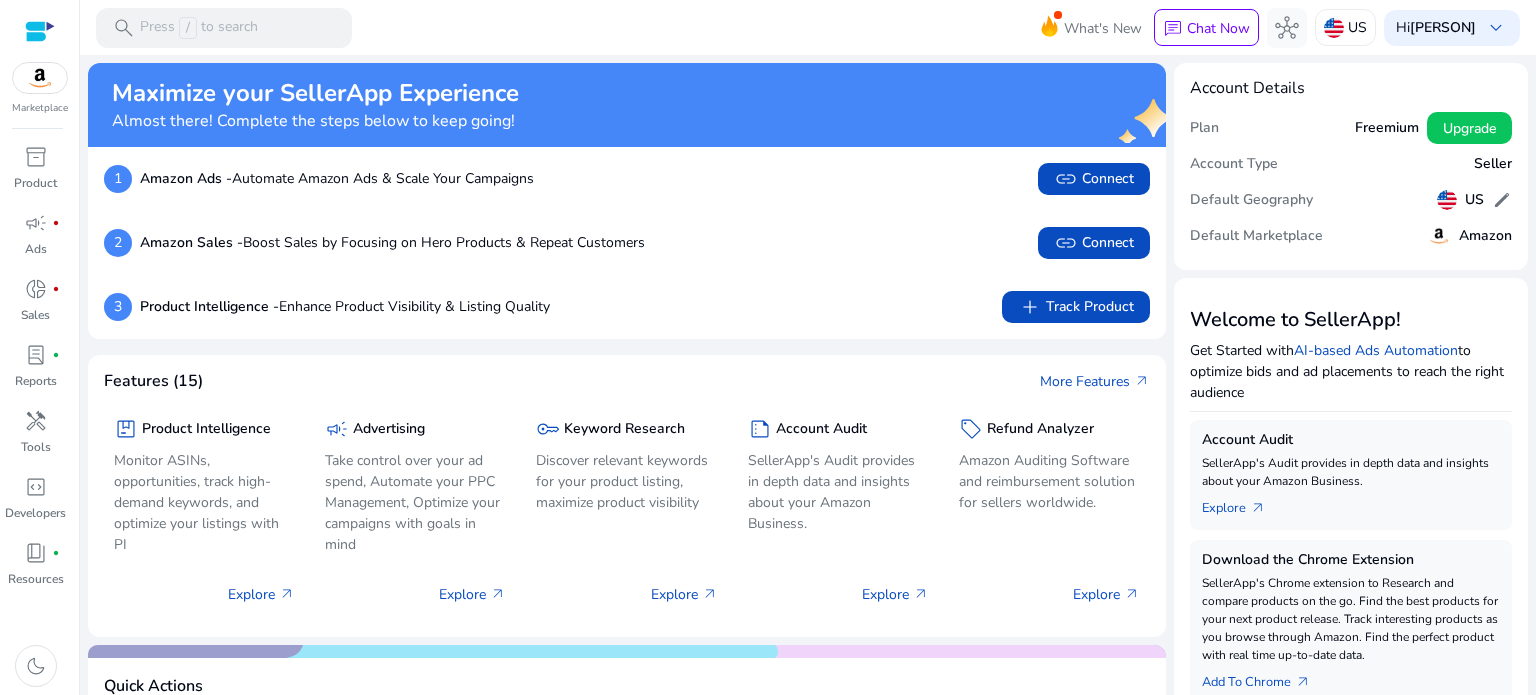 click on "Hi [PERSON] keyboard_arrow_down" at bounding box center [808, 27] 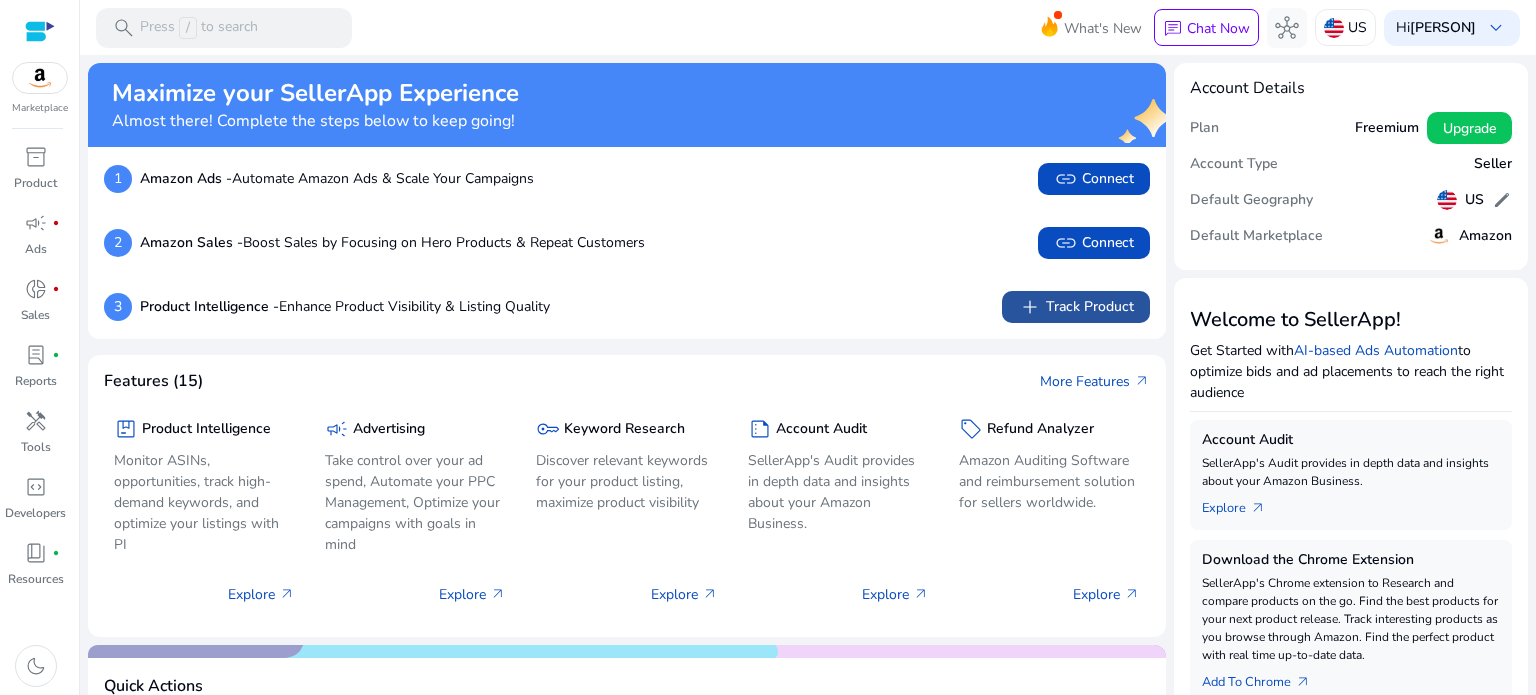 click on "add   Track Product" 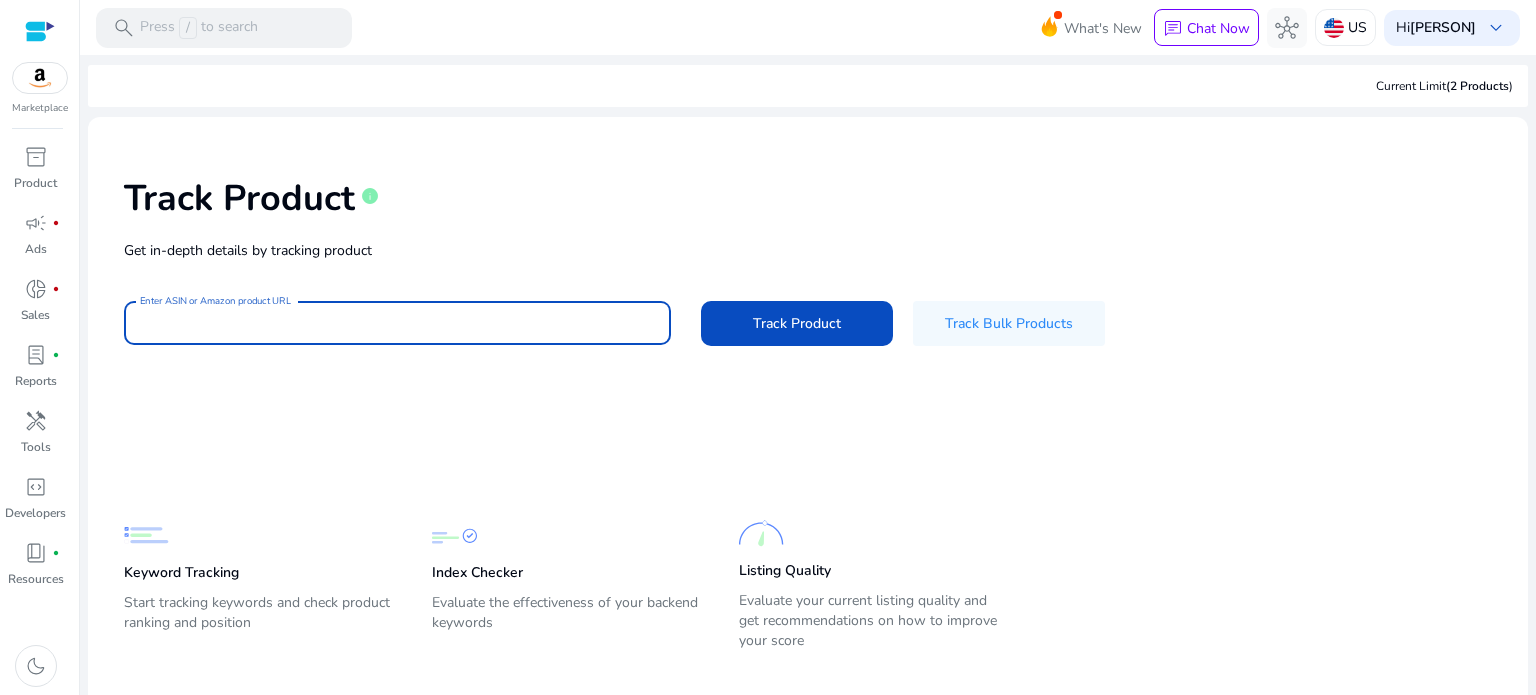 click on "Enter ASIN or Amazon product URL" at bounding box center [397, 323] 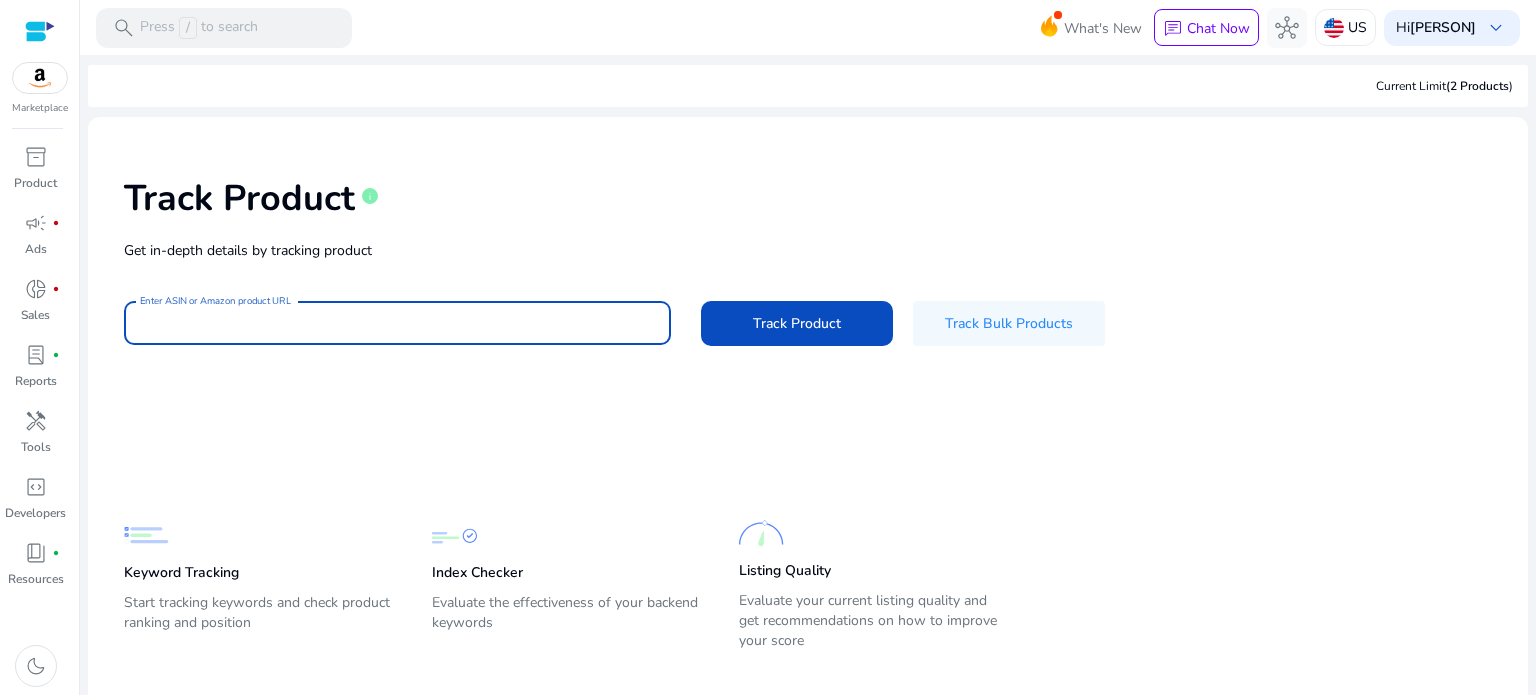 paste on "**********" 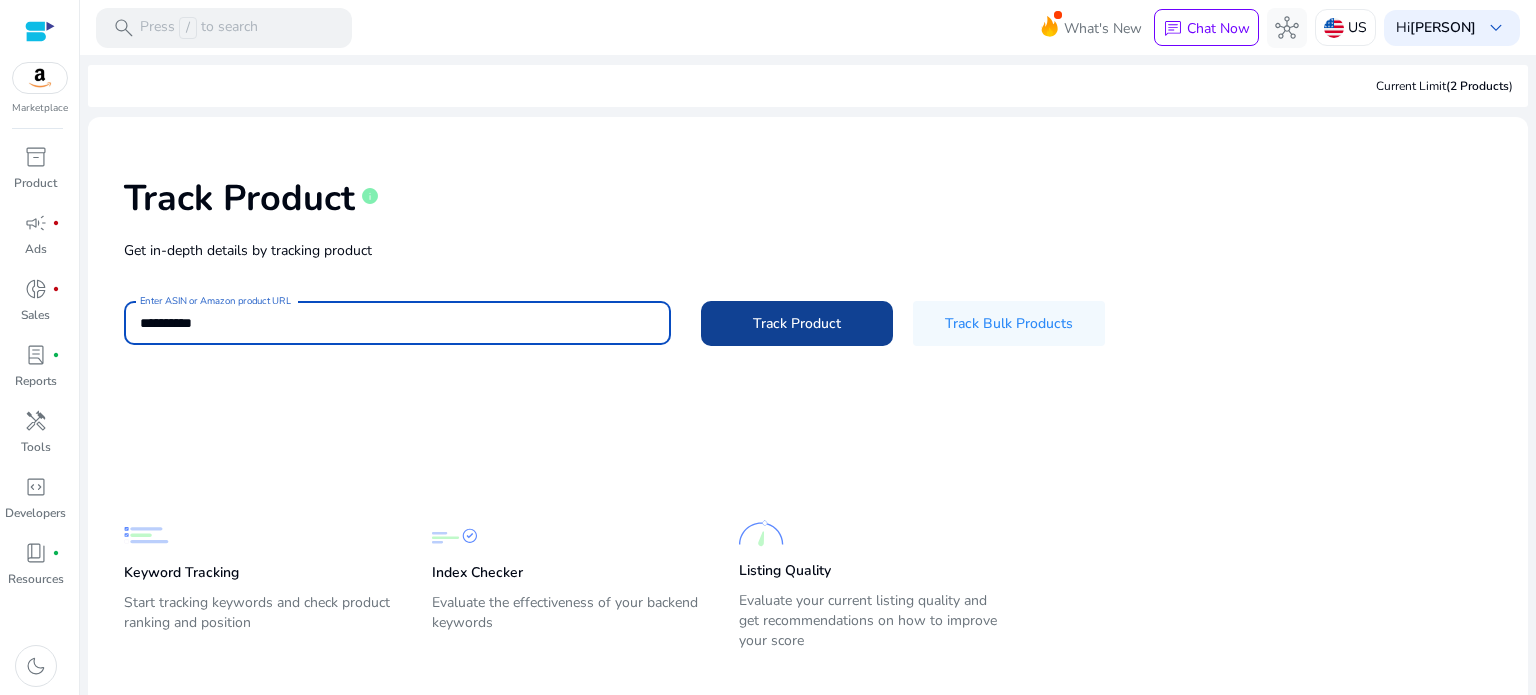 type on "**********" 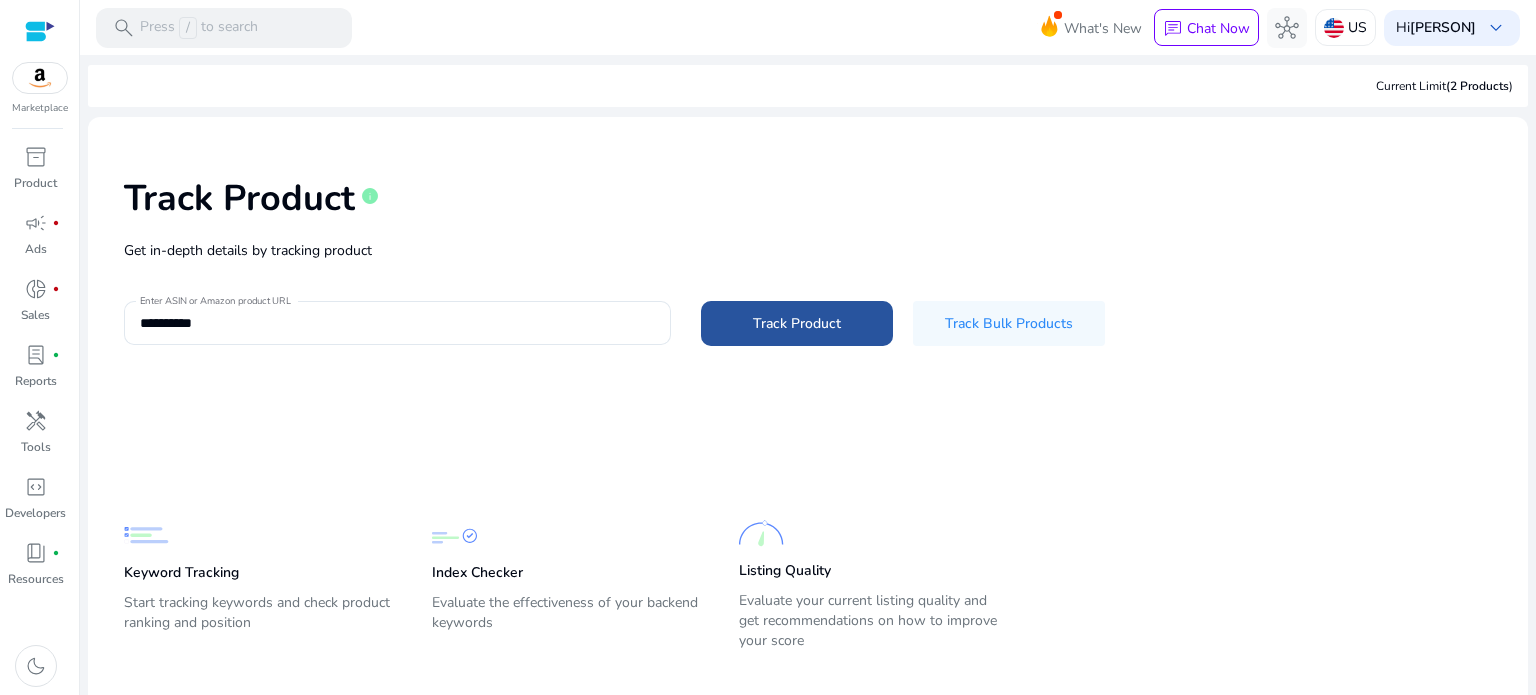 click 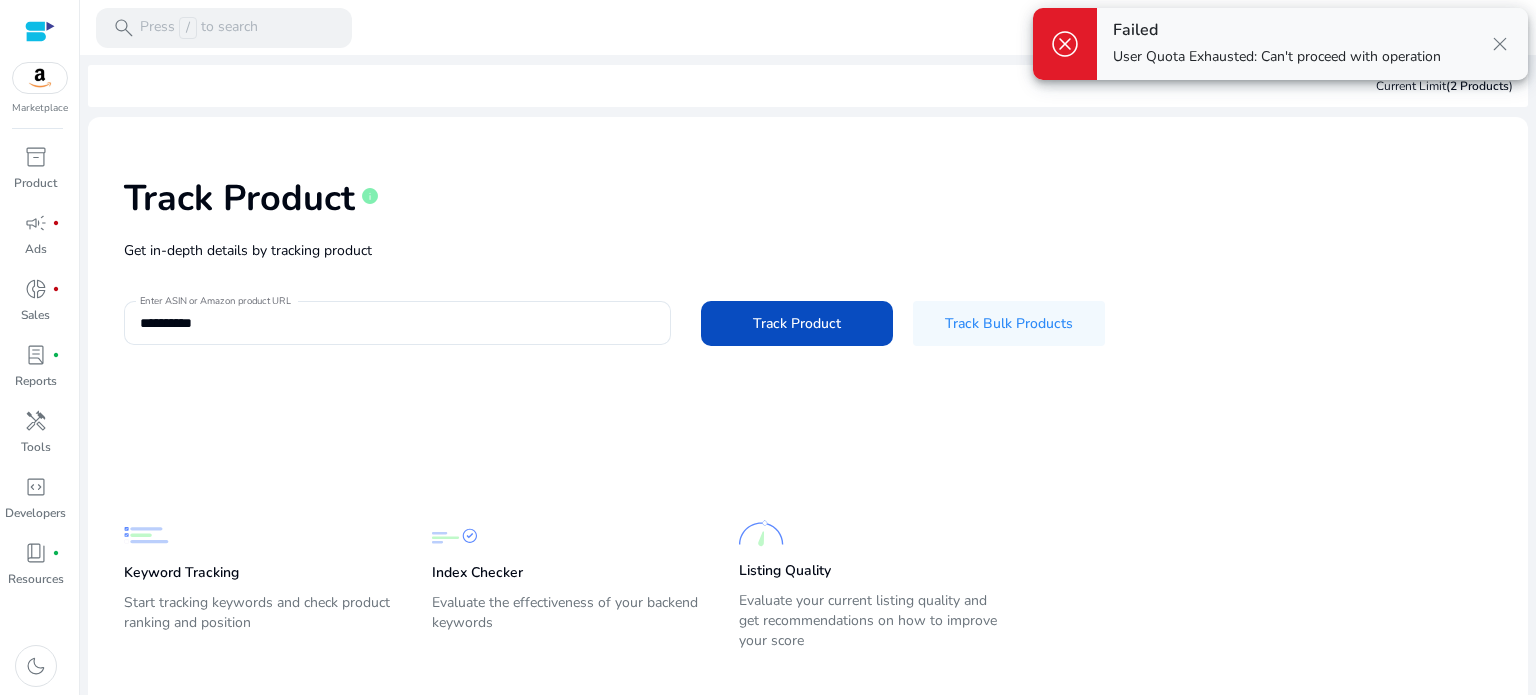 click on "close" at bounding box center [1500, 44] 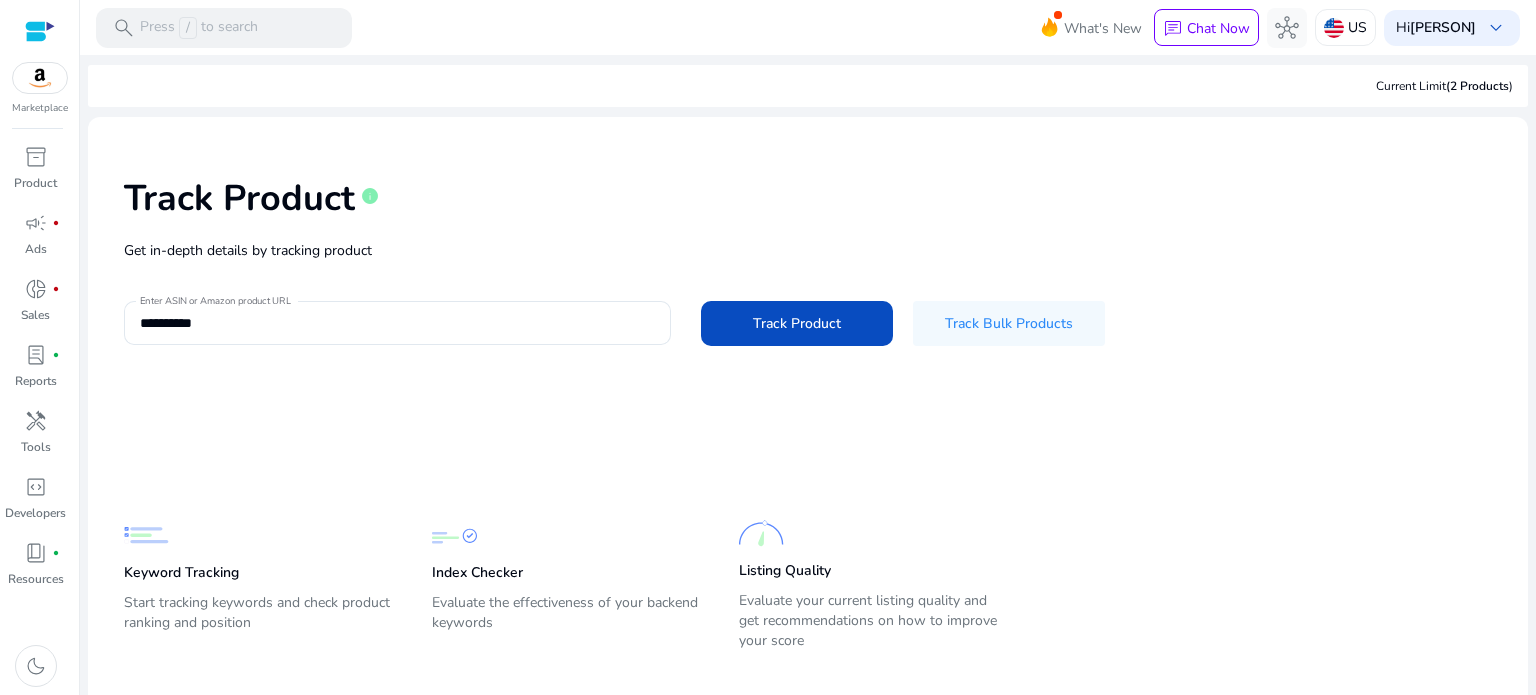 click at bounding box center [40, 31] 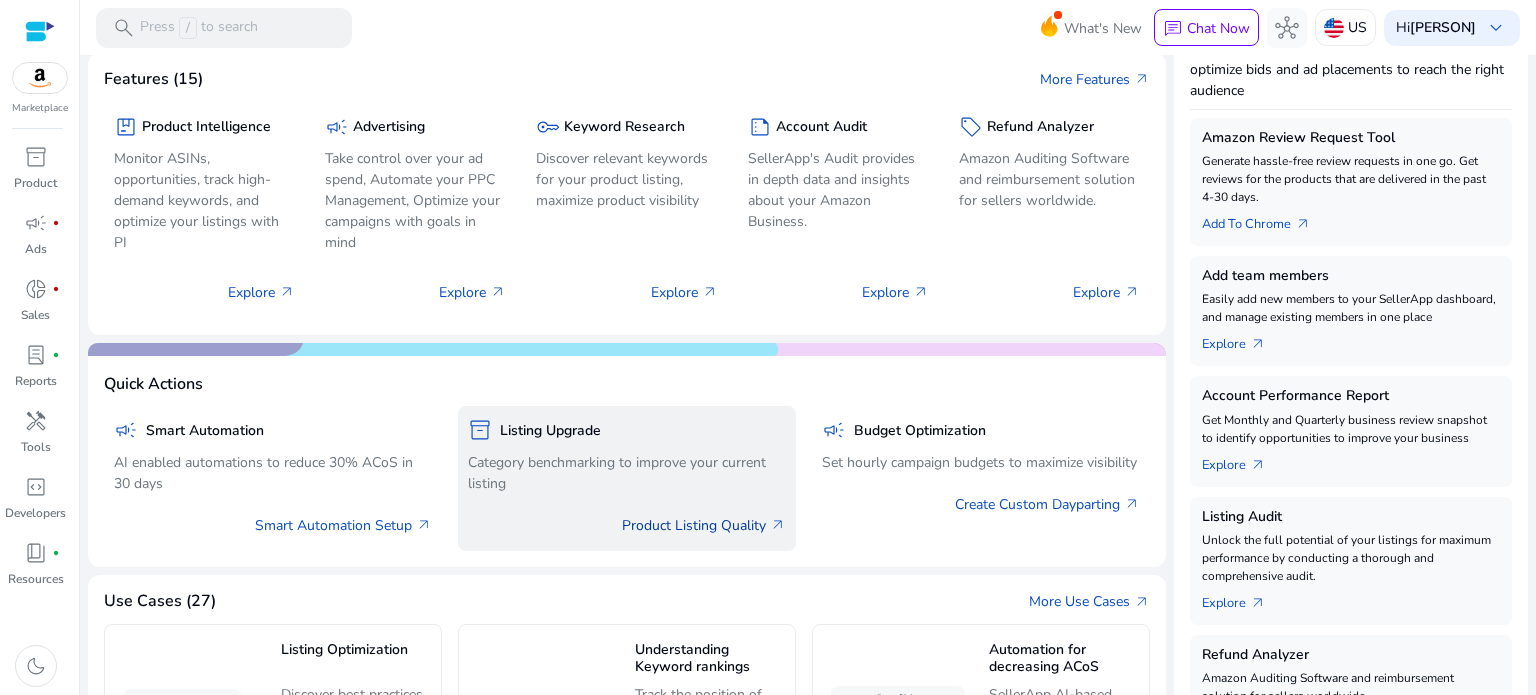 scroll, scrollTop: 300, scrollLeft: 0, axis: vertical 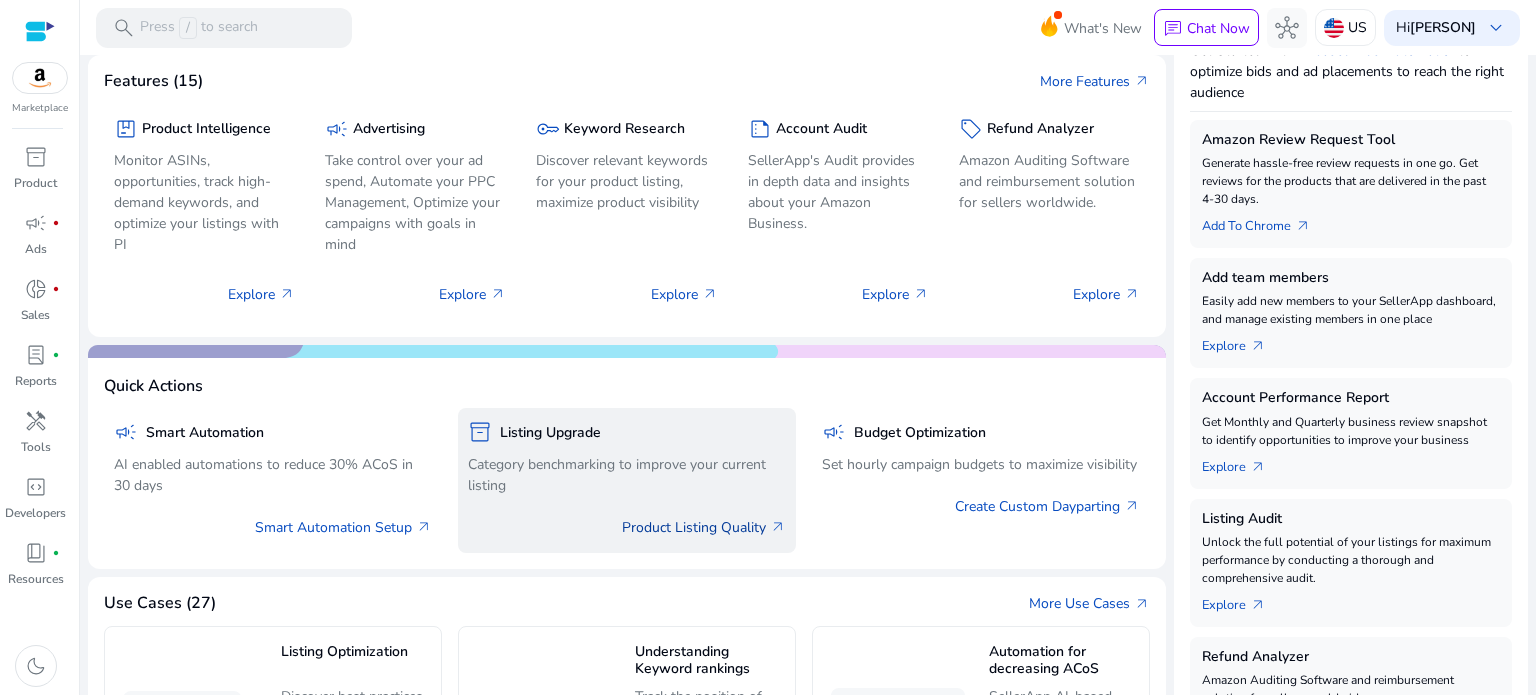 click on "Product Listing Quality arrow_outward" 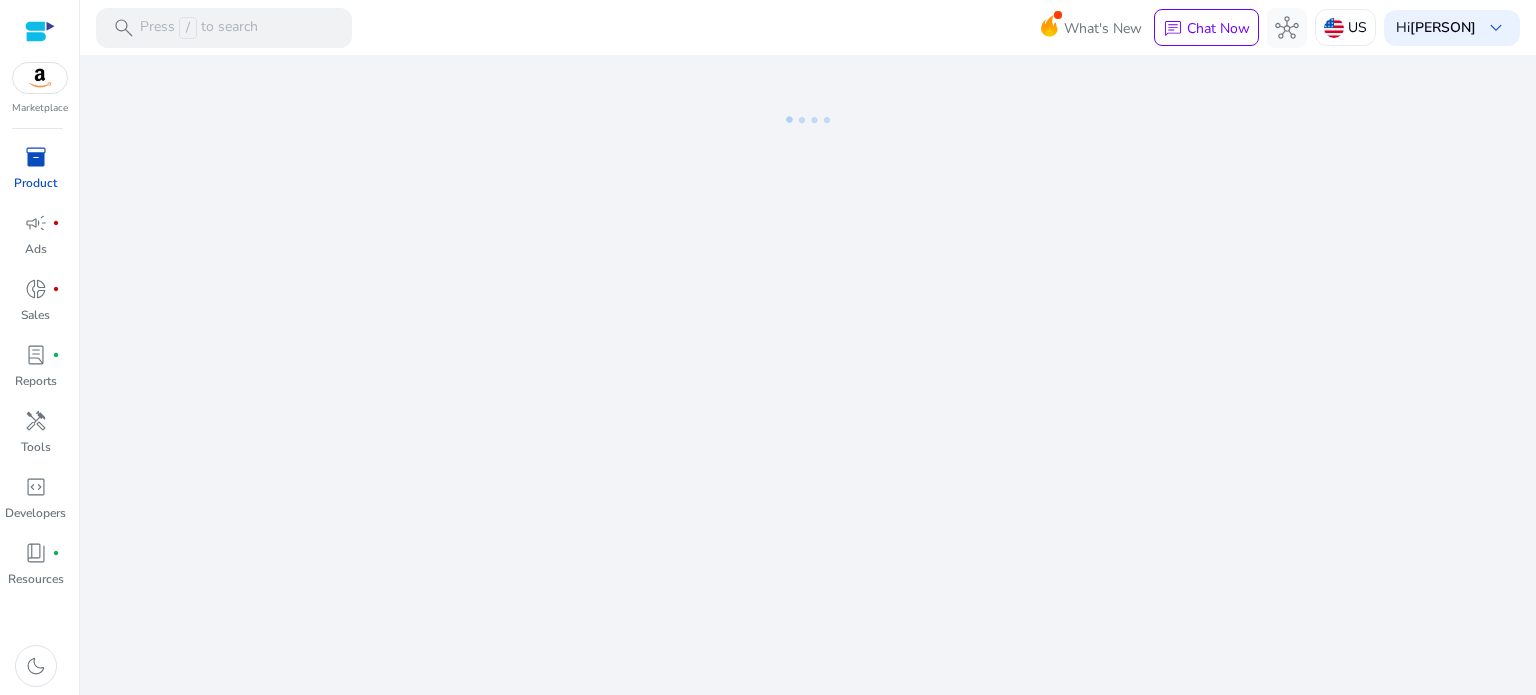 scroll, scrollTop: 0, scrollLeft: 0, axis: both 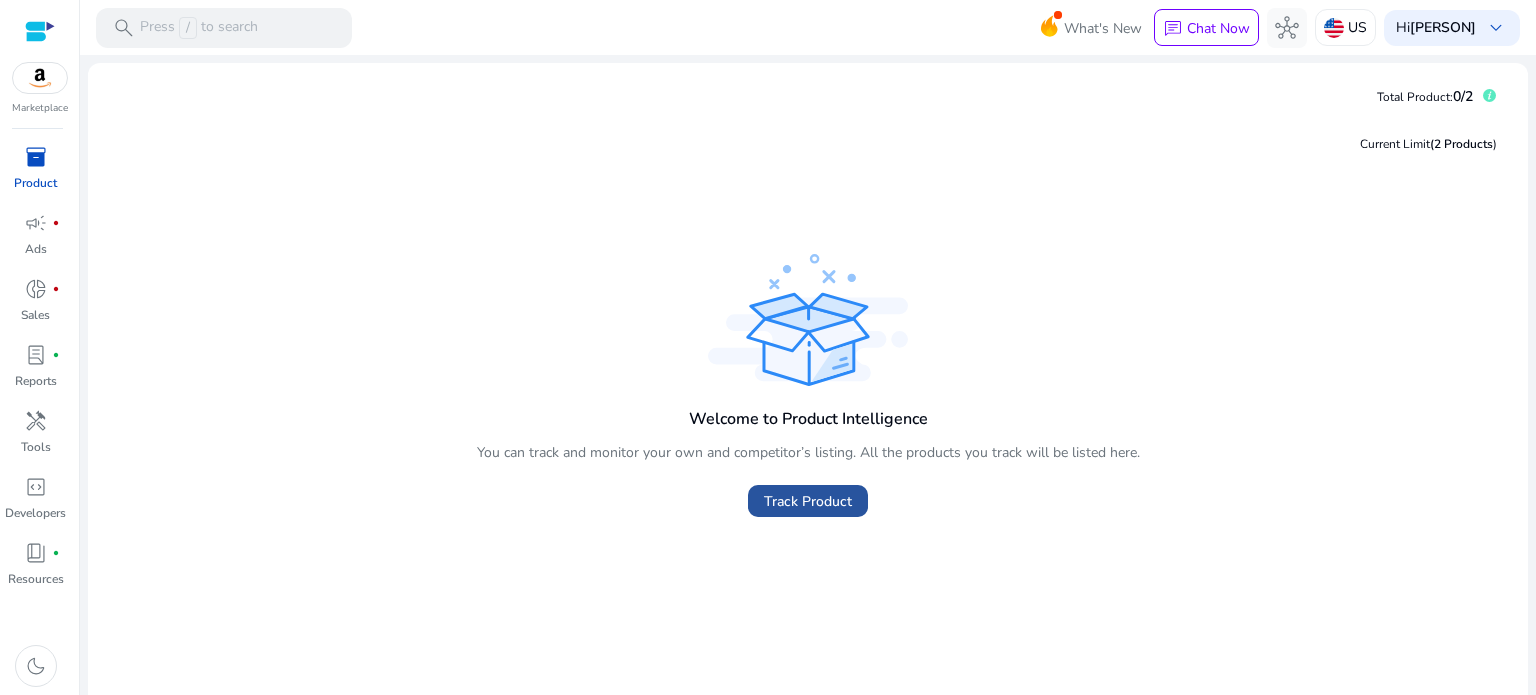 click on "Track Product" 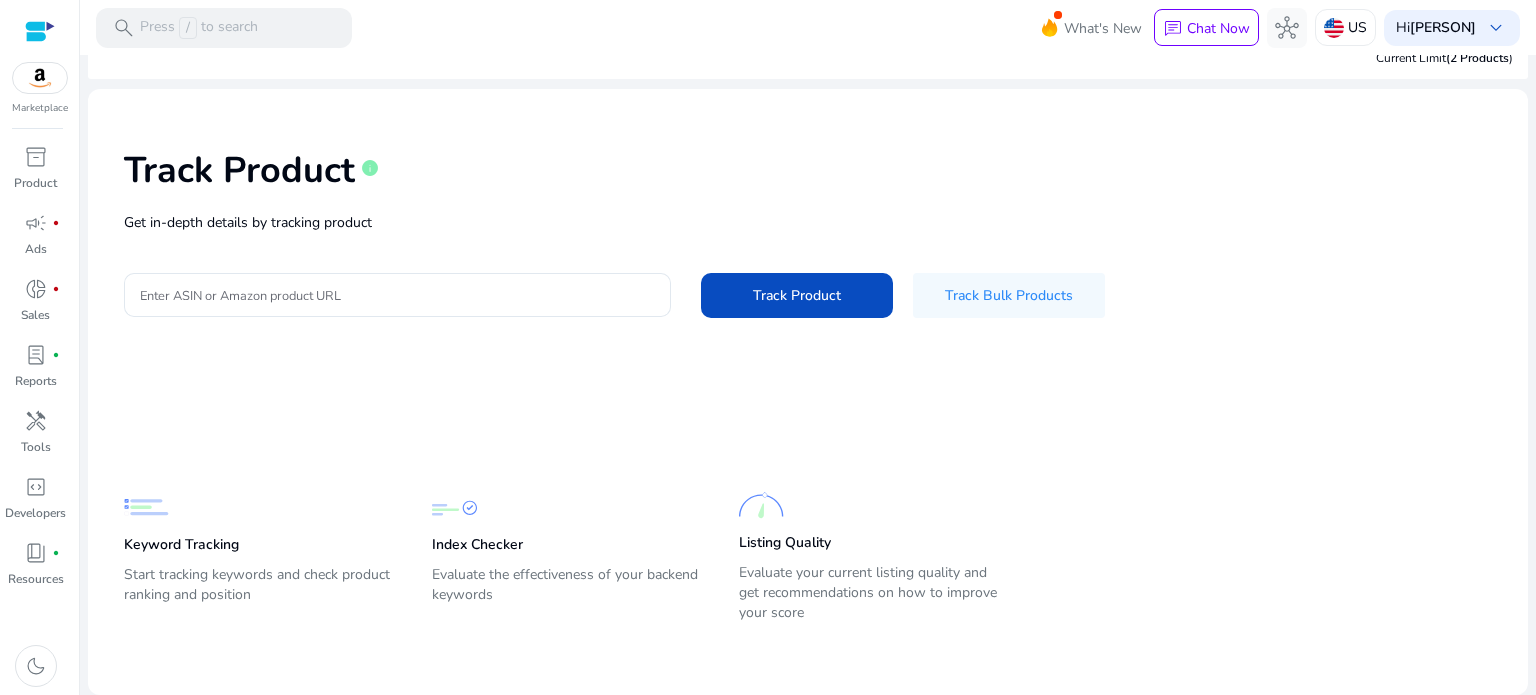 scroll, scrollTop: 0, scrollLeft: 0, axis: both 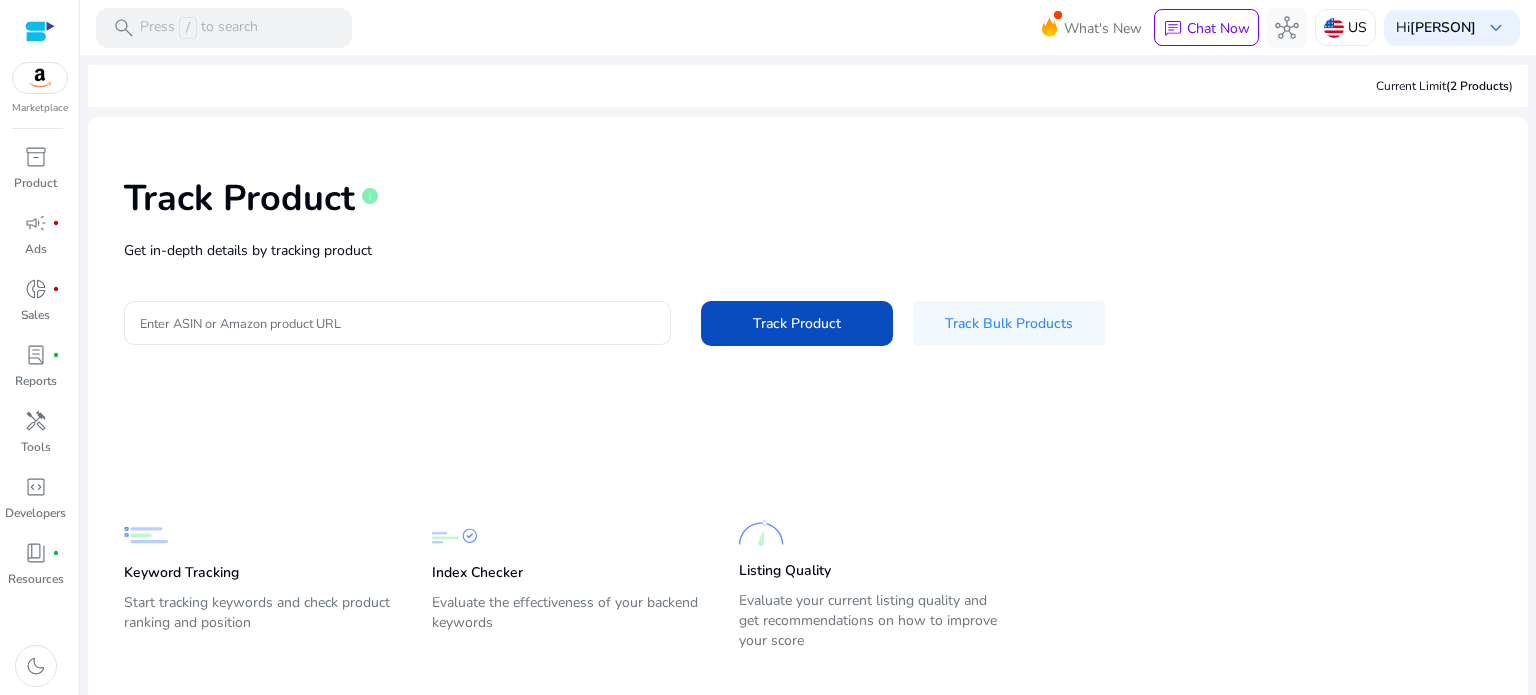 click on "(2 Products" 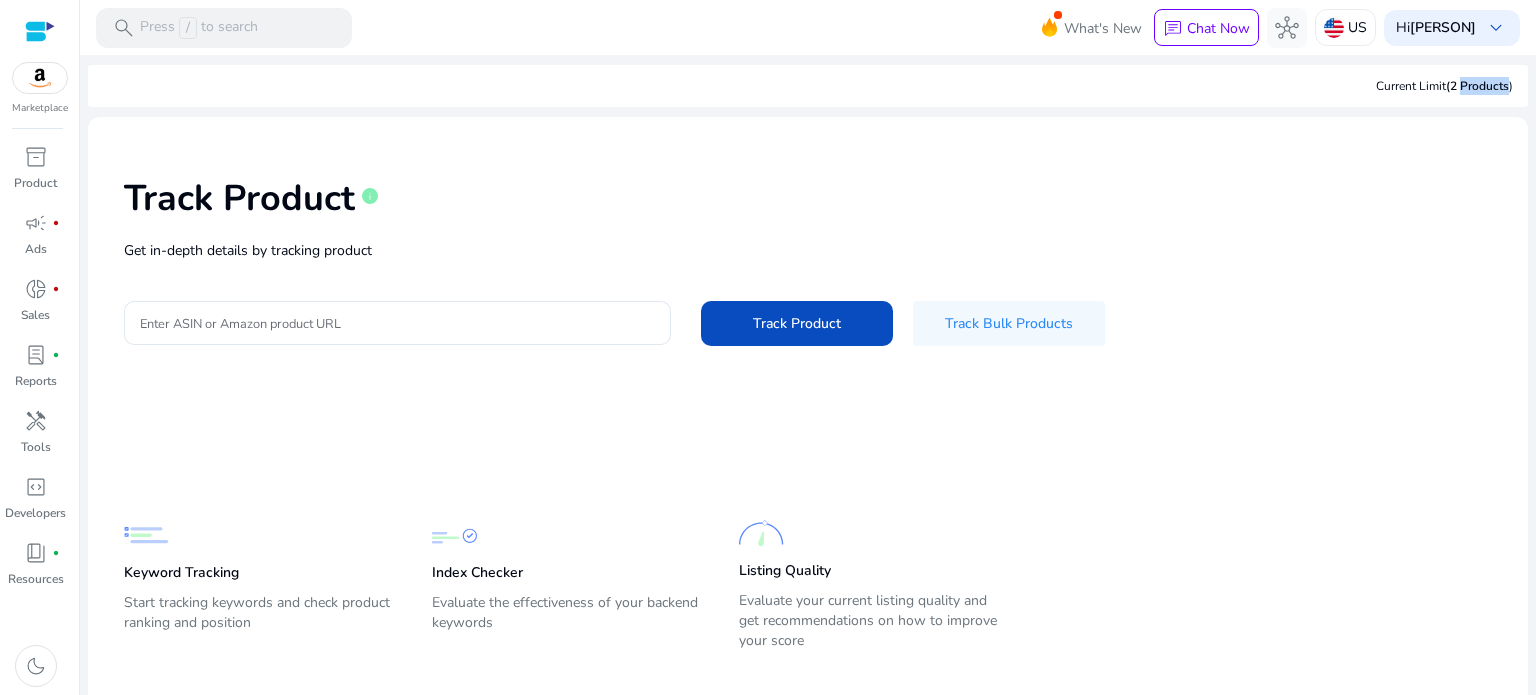 click on "(2 Products" 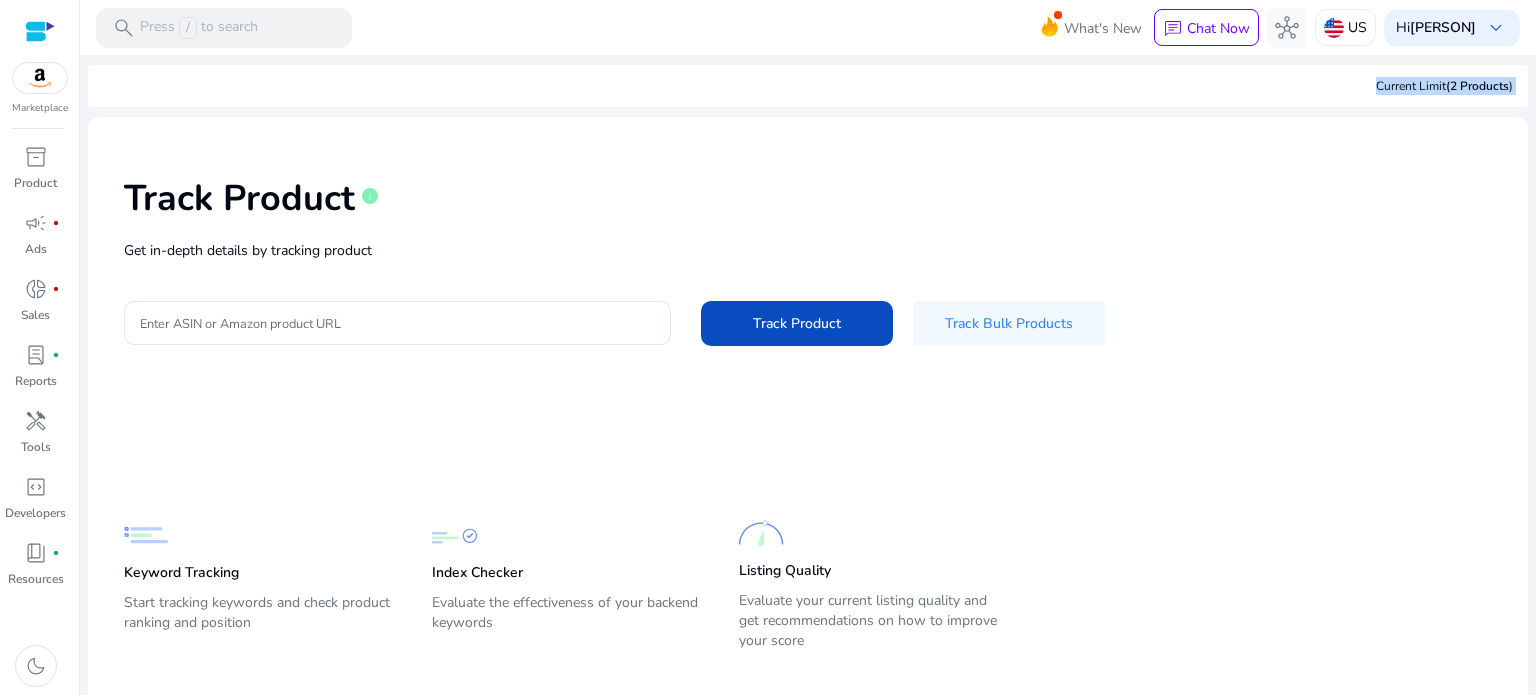 click on "(2 Products" 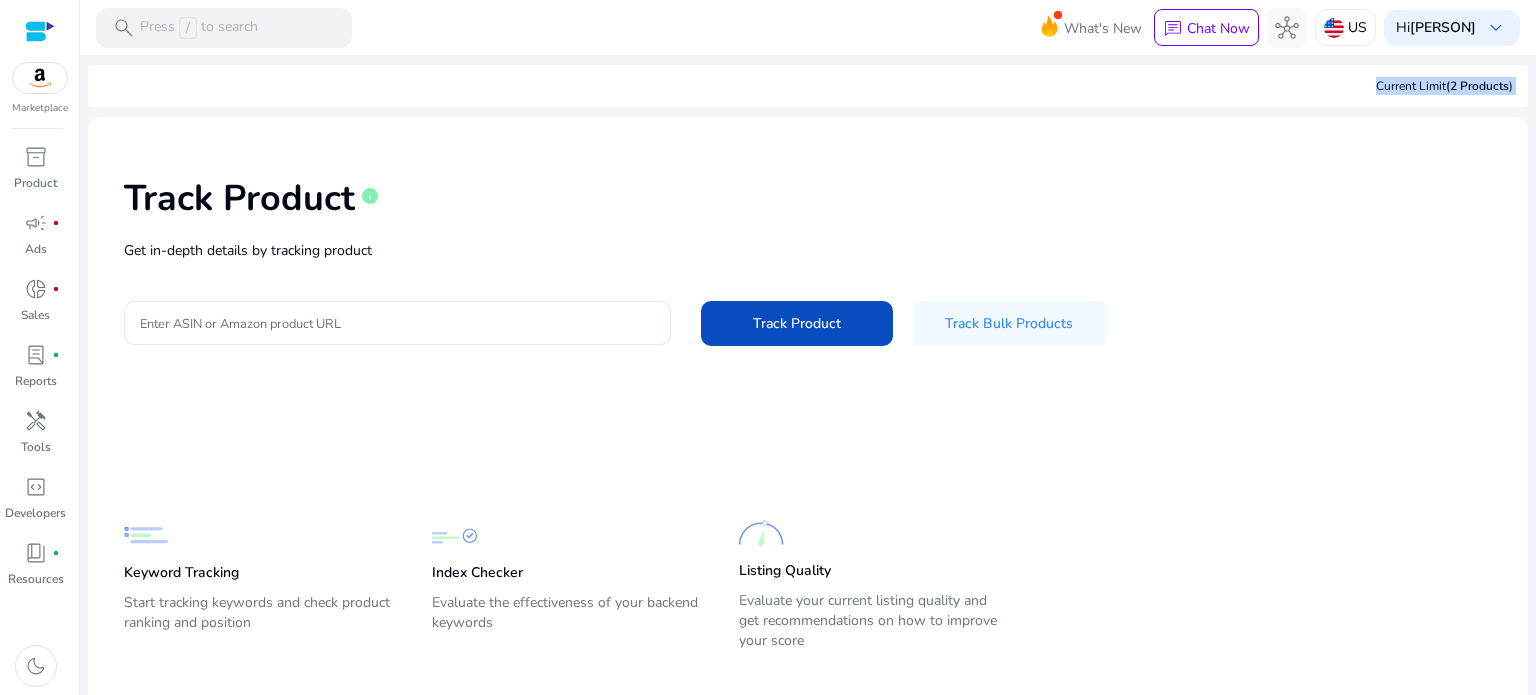 click on "(2 Products" 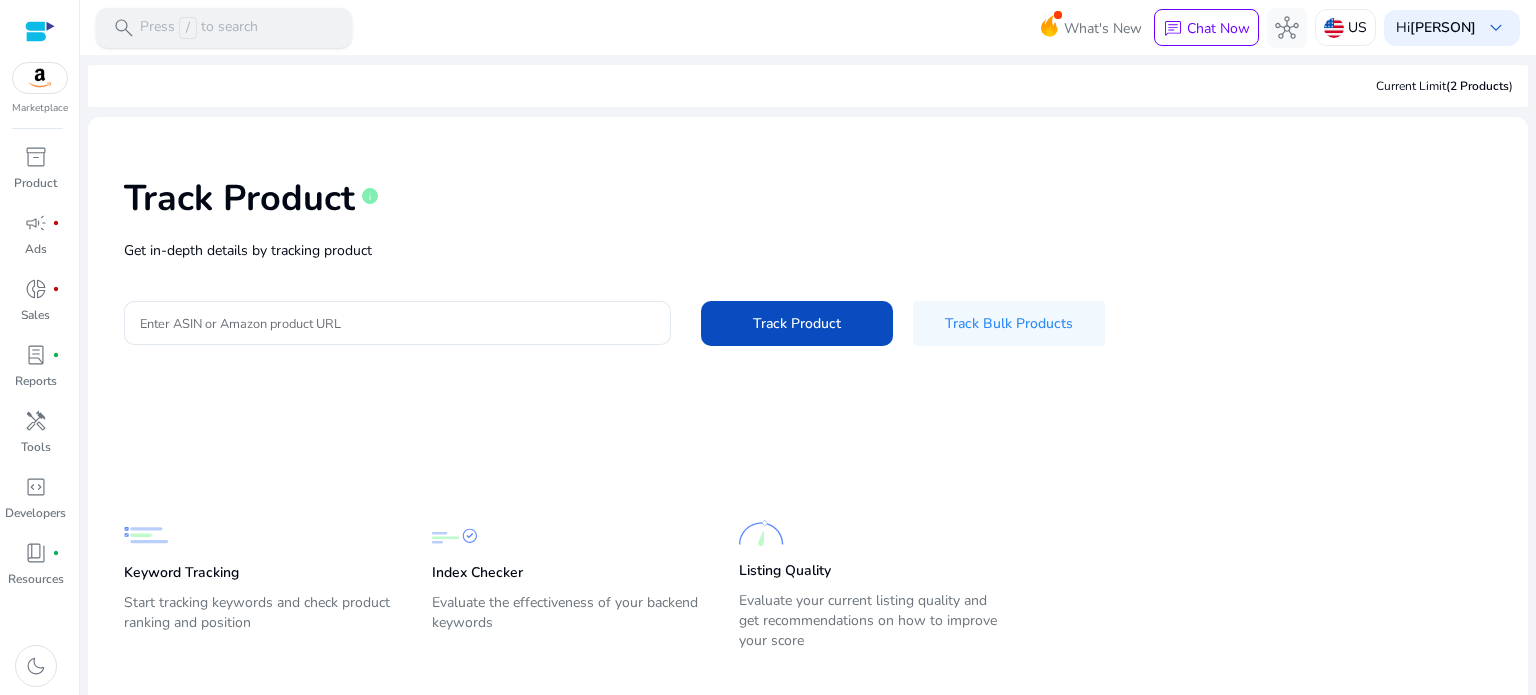 click on "Press  /  to search" at bounding box center [199, 28] 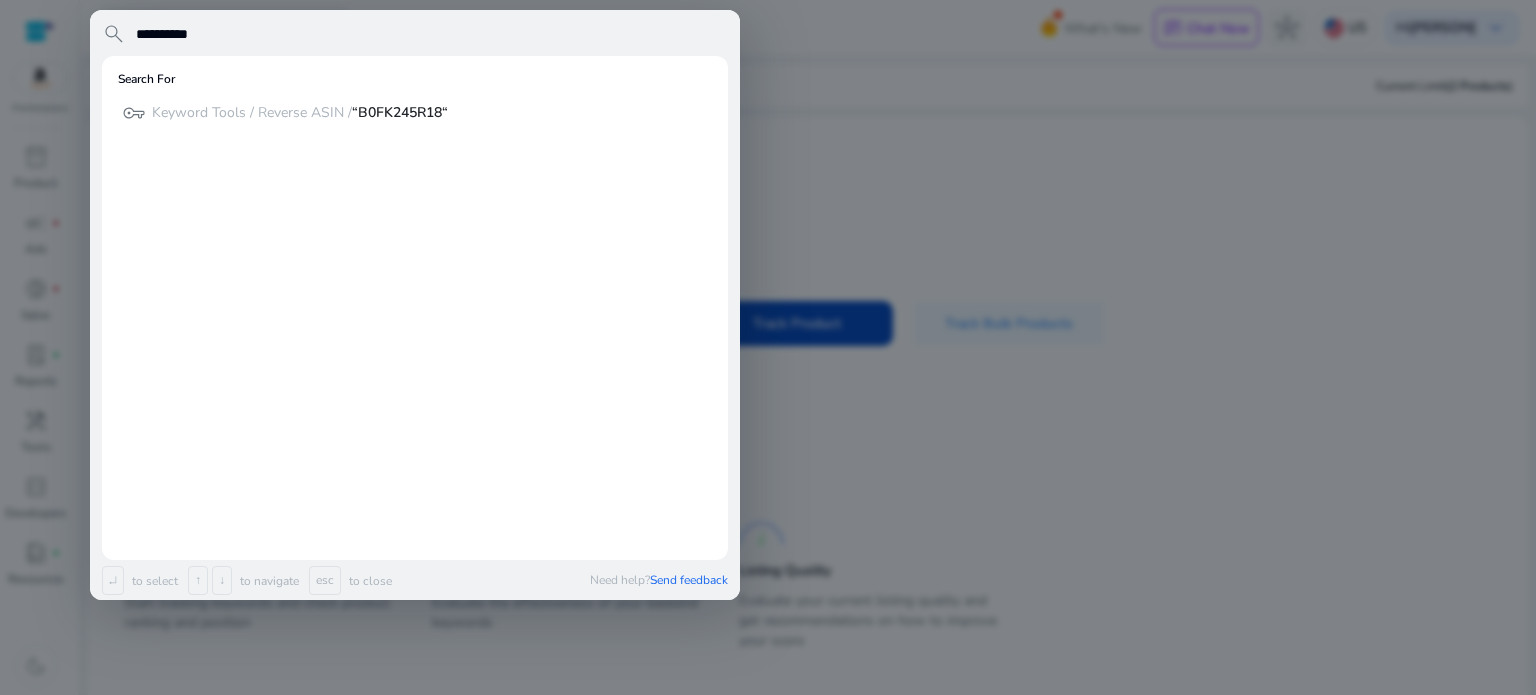 type on "**********" 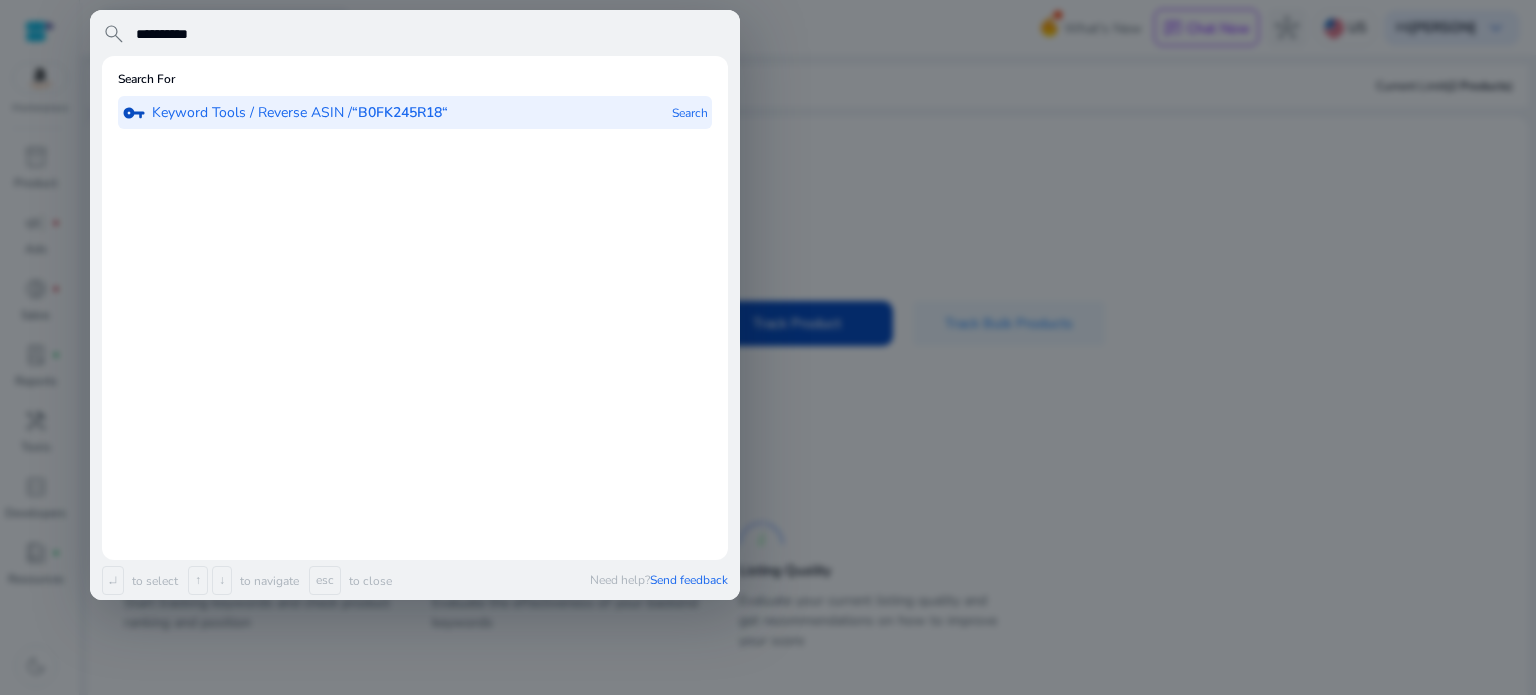 click on "vpn_key Keyword Tools / Reverse ASIN / “B0FK245R18“" at bounding box center [285, 112] 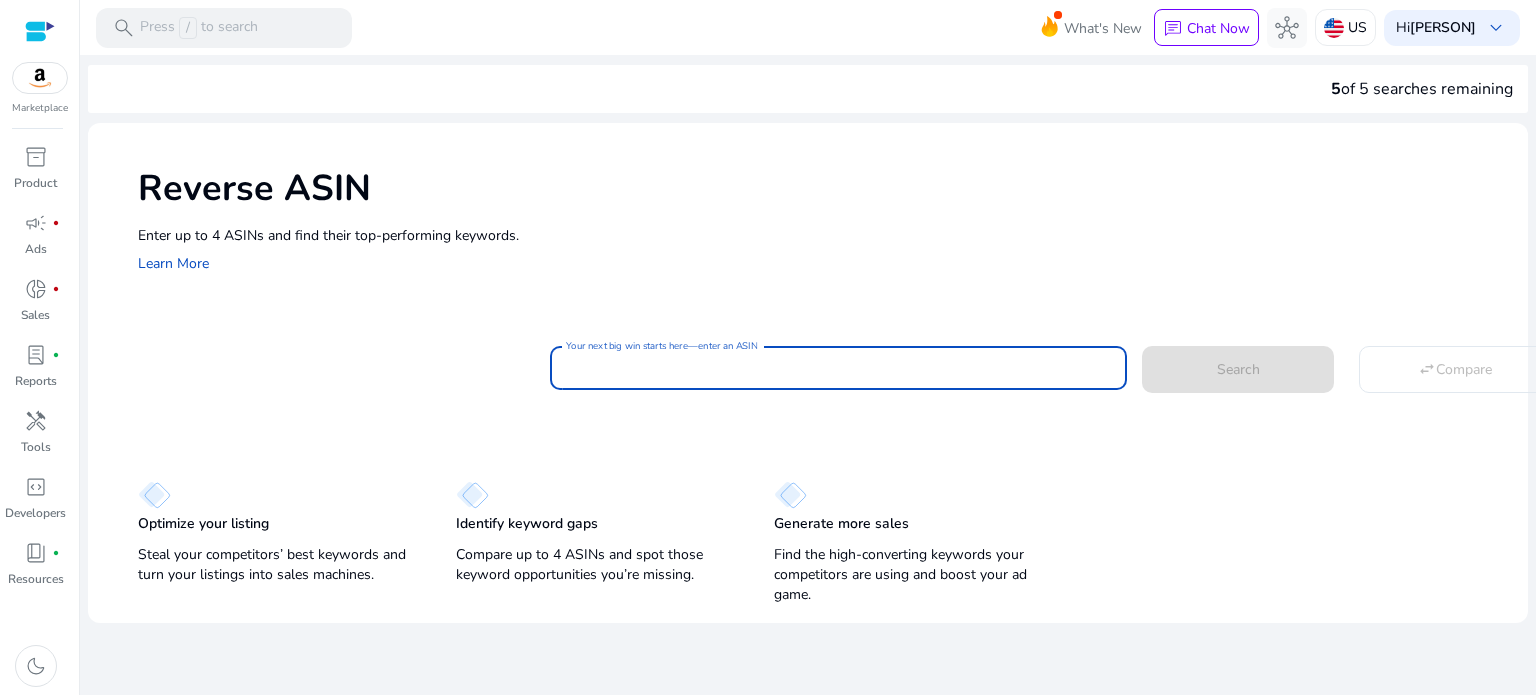 click on "Your next big win starts here—enter an ASIN" at bounding box center (838, 368) 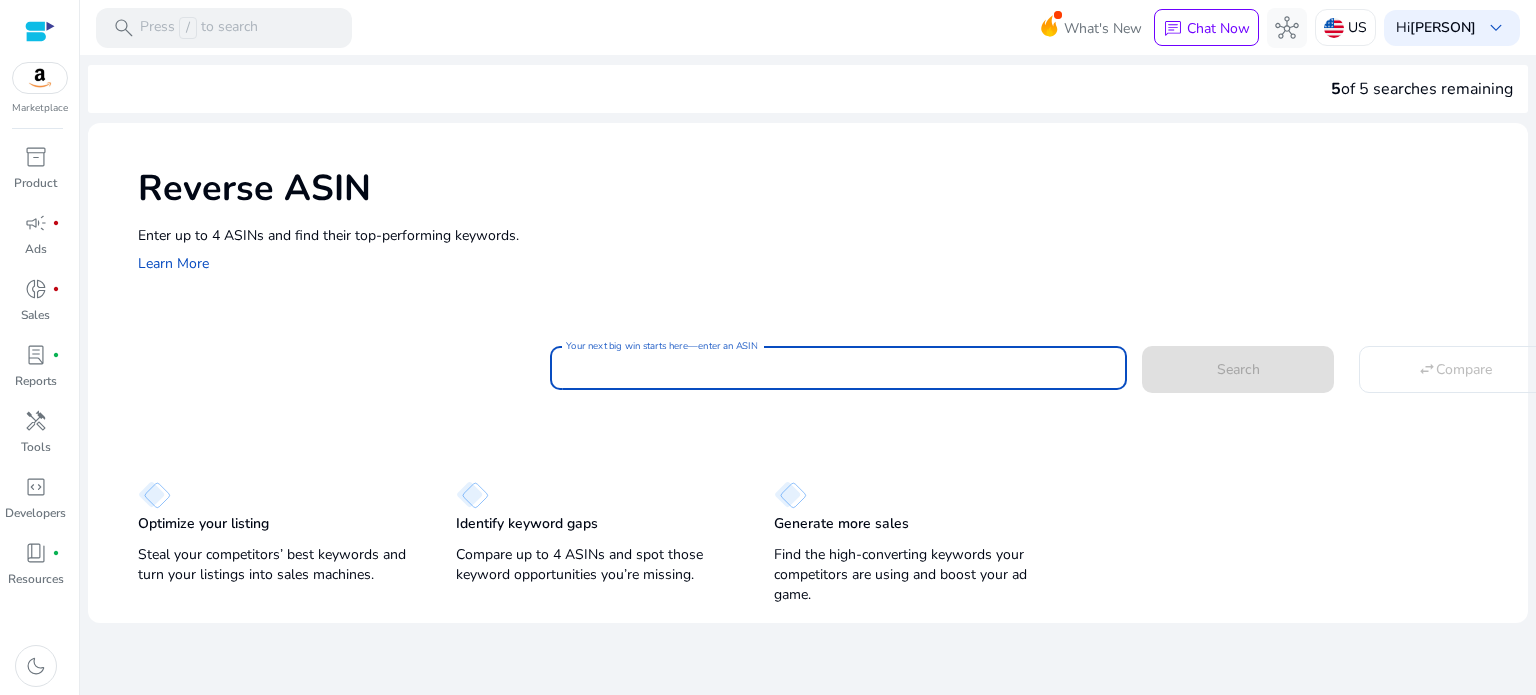 paste on "**********" 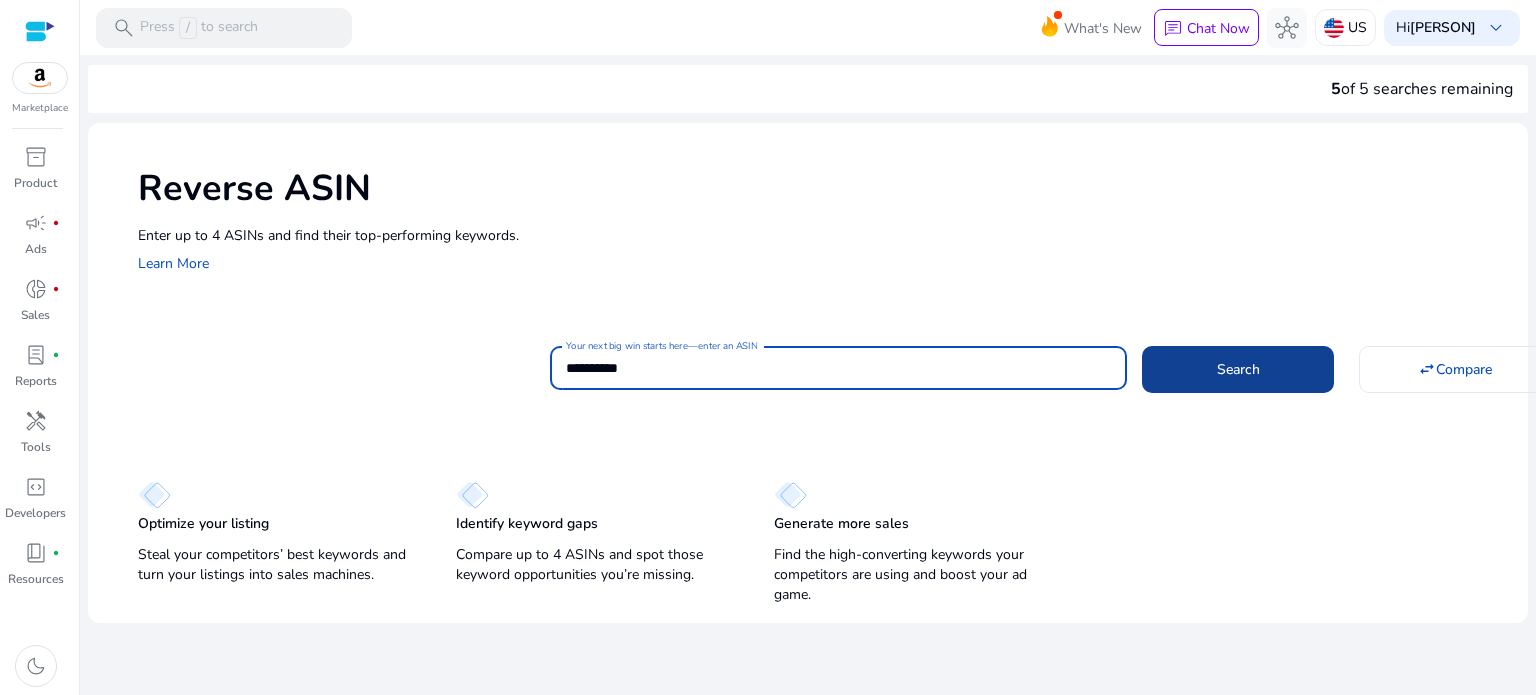 type on "**********" 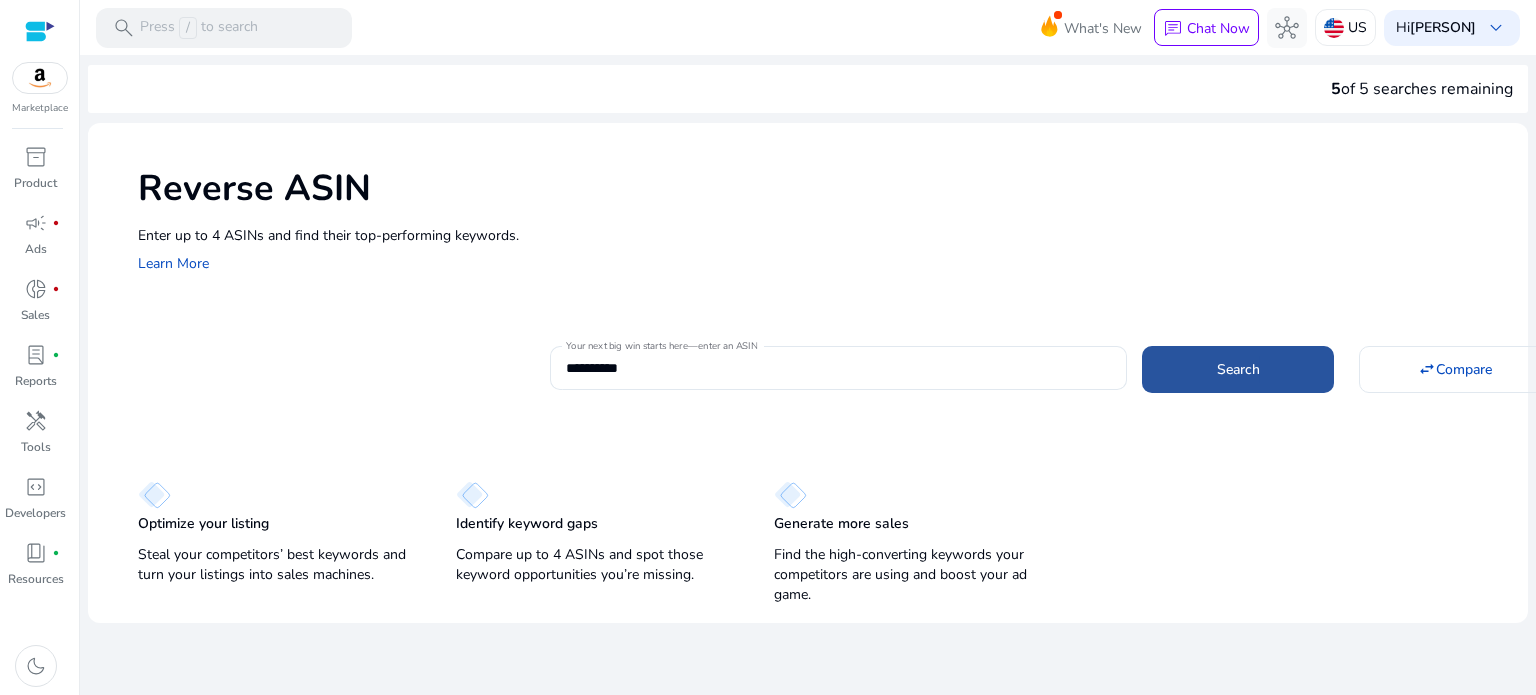 click 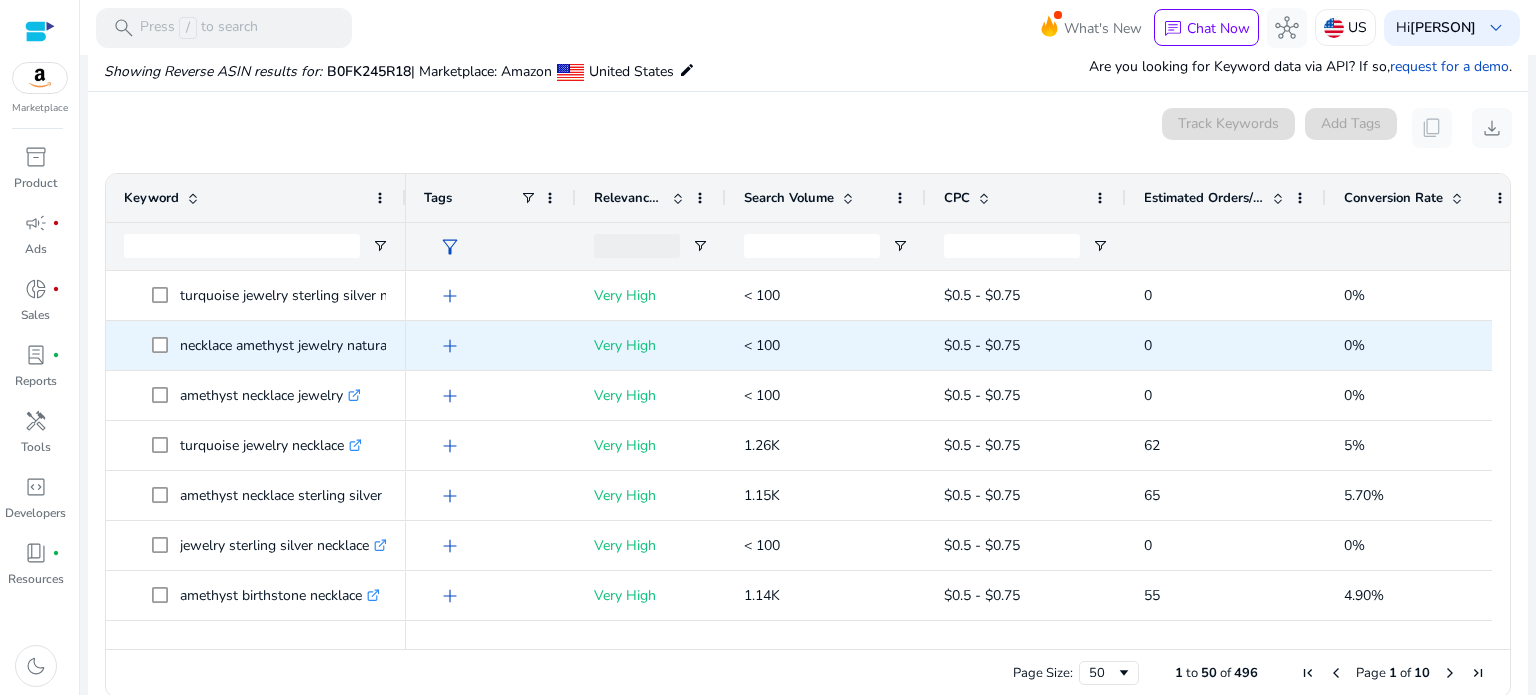 scroll, scrollTop: 214, scrollLeft: 0, axis: vertical 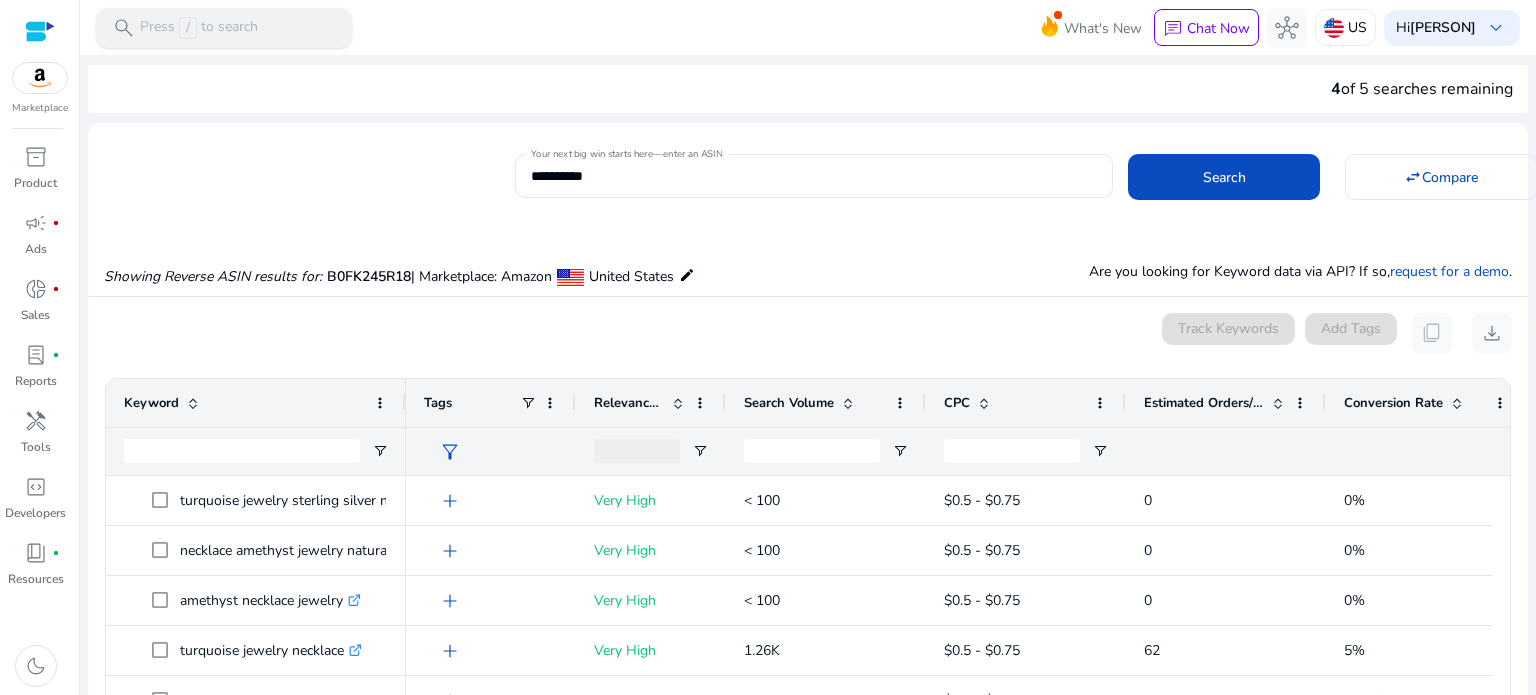click on "Press  /  to search" at bounding box center (199, 28) 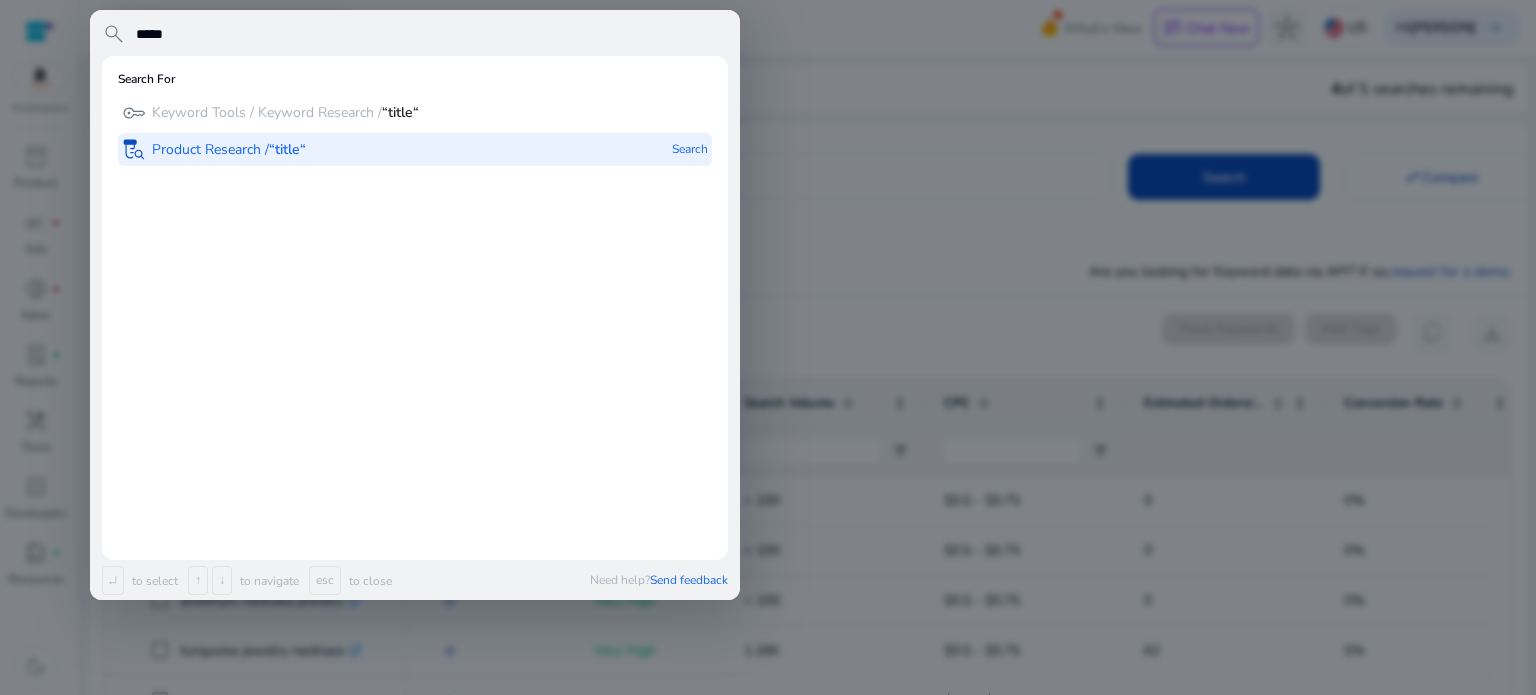 type on "*****" 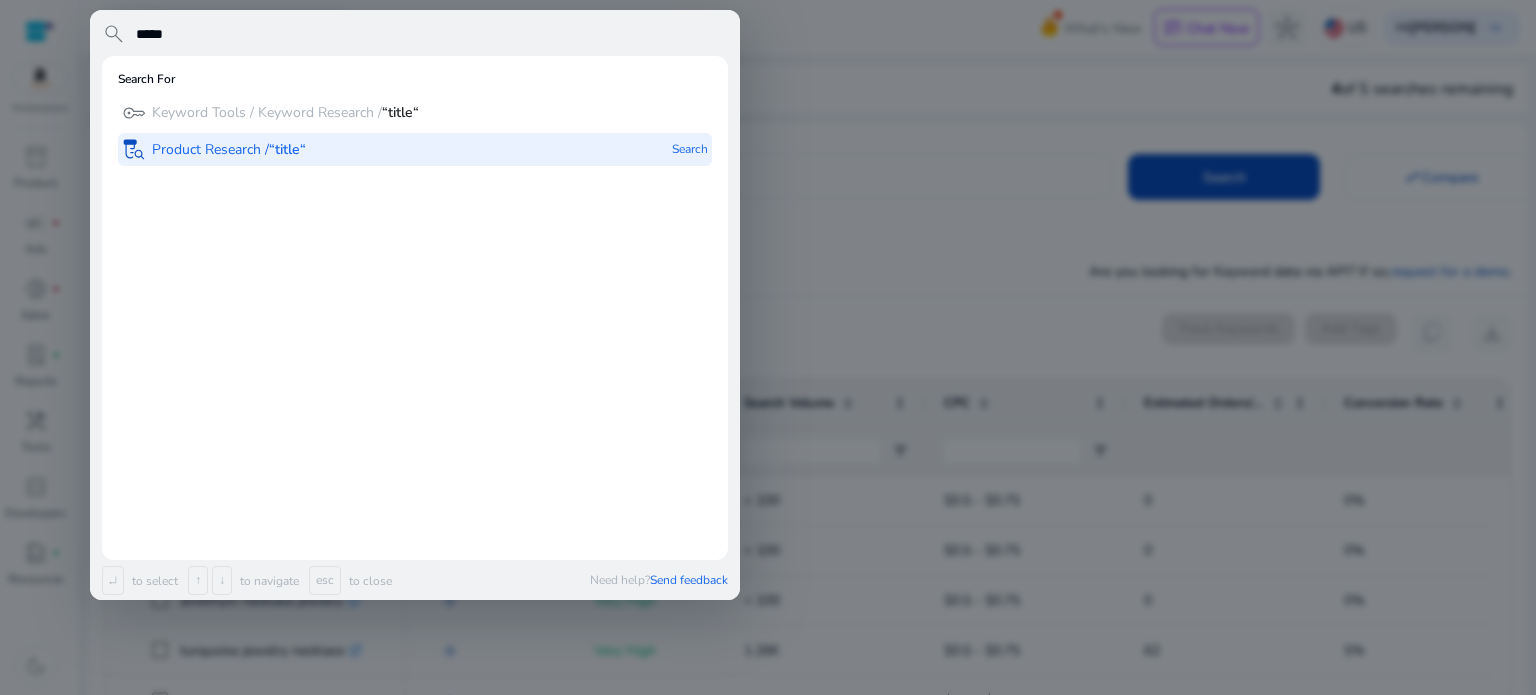 click on "Product Research / “title“" at bounding box center [229, 150] 